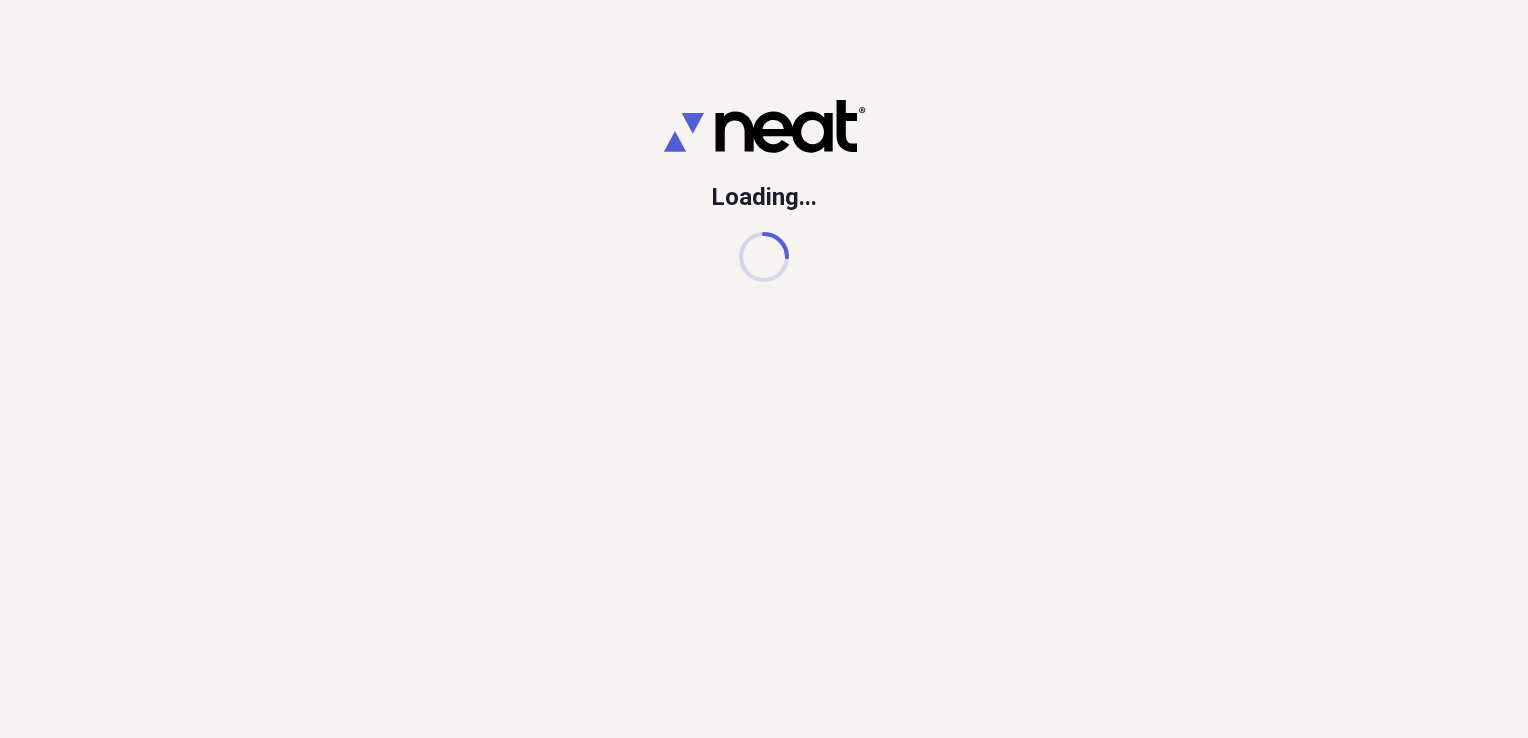 scroll, scrollTop: 0, scrollLeft: 0, axis: both 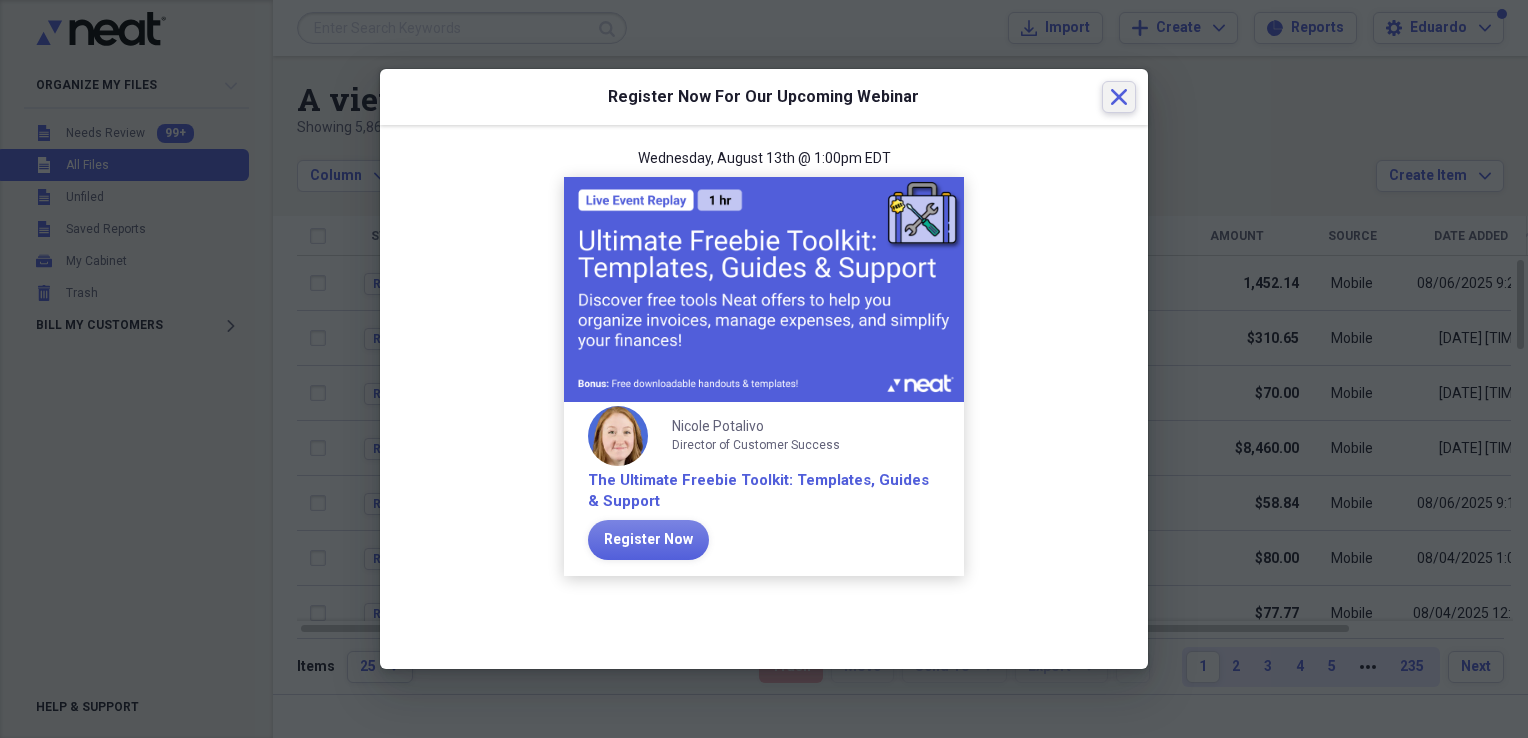 click 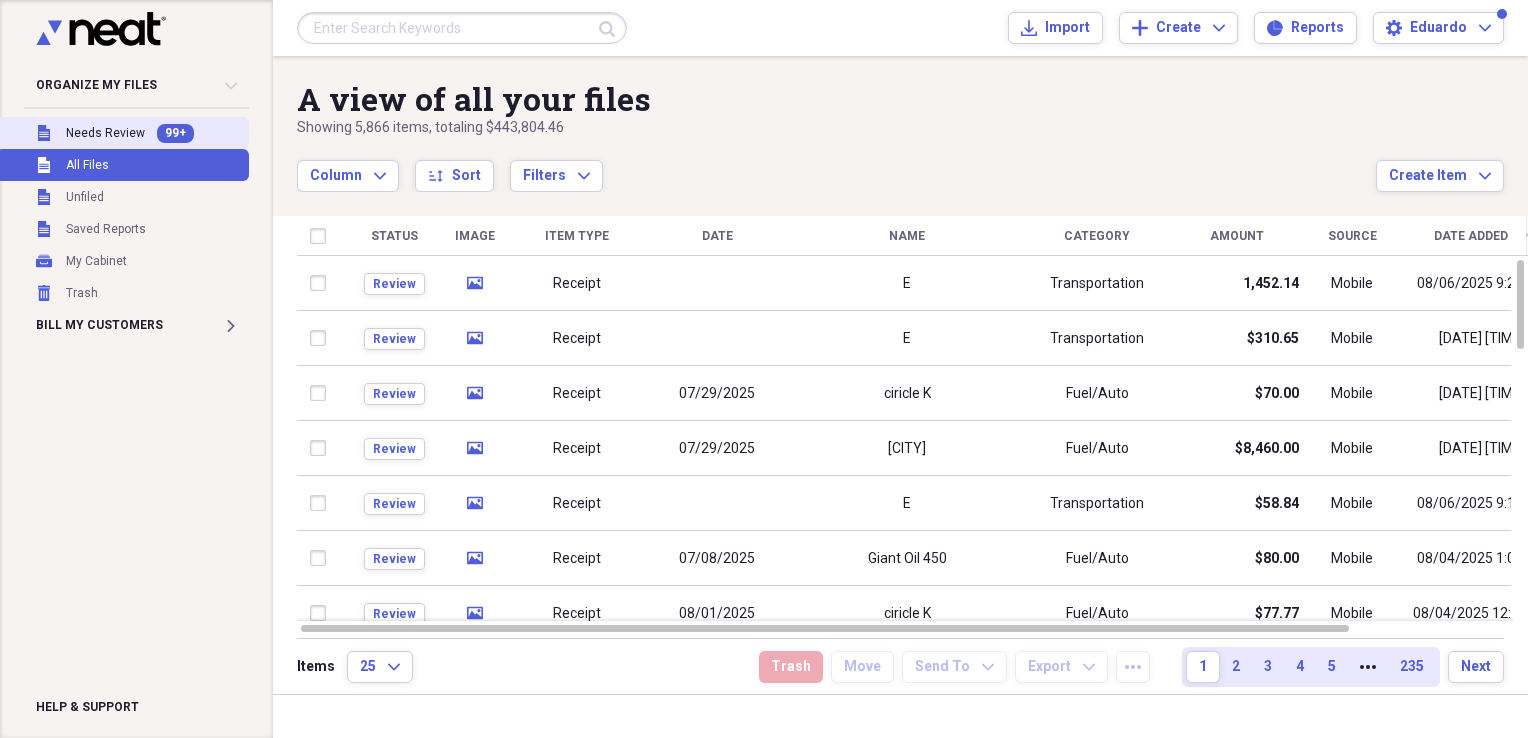 click on "Unfiled Needs Review 99+" at bounding box center (122, 133) 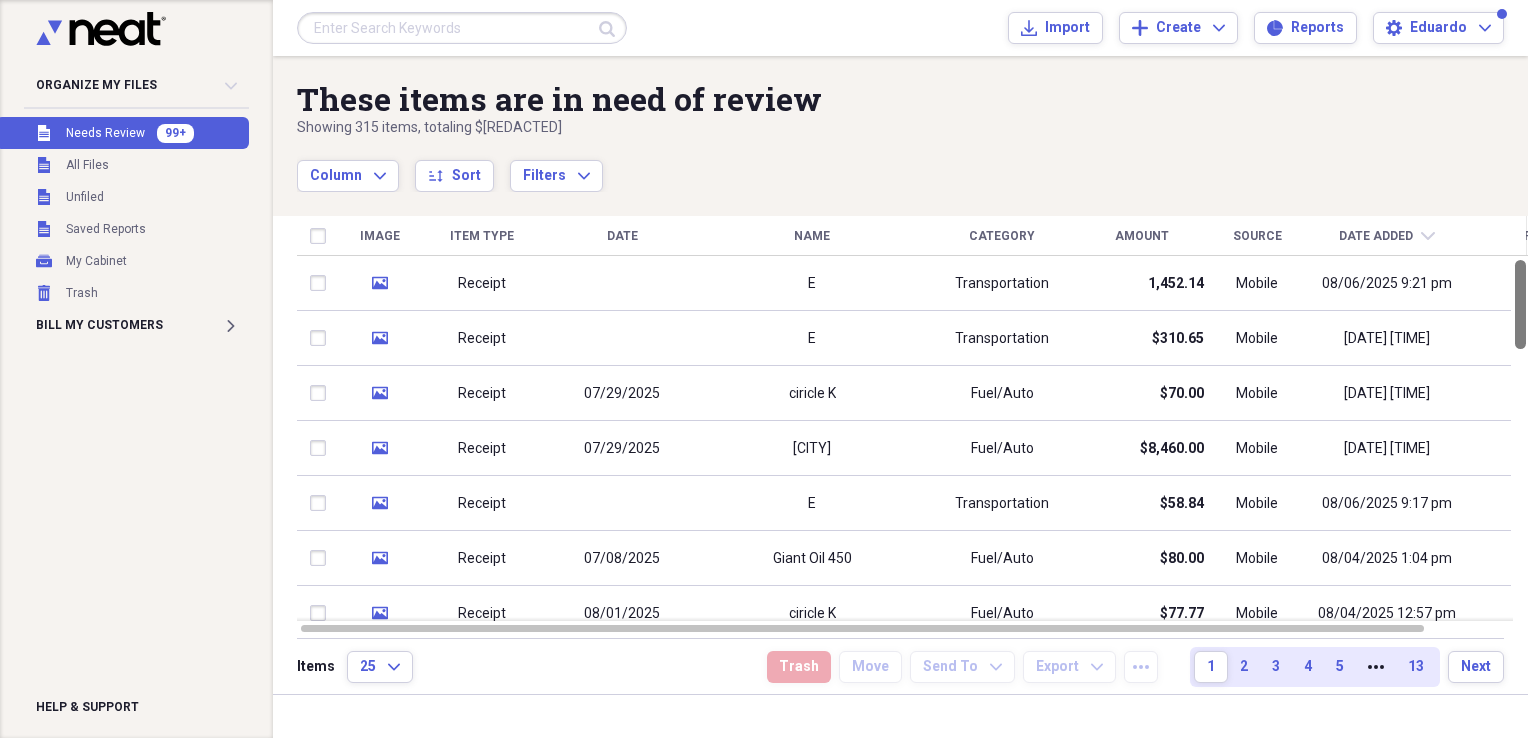 drag, startPoint x: 1520, startPoint y: 310, endPoint x: 1468, endPoint y: 232, distance: 93.74433 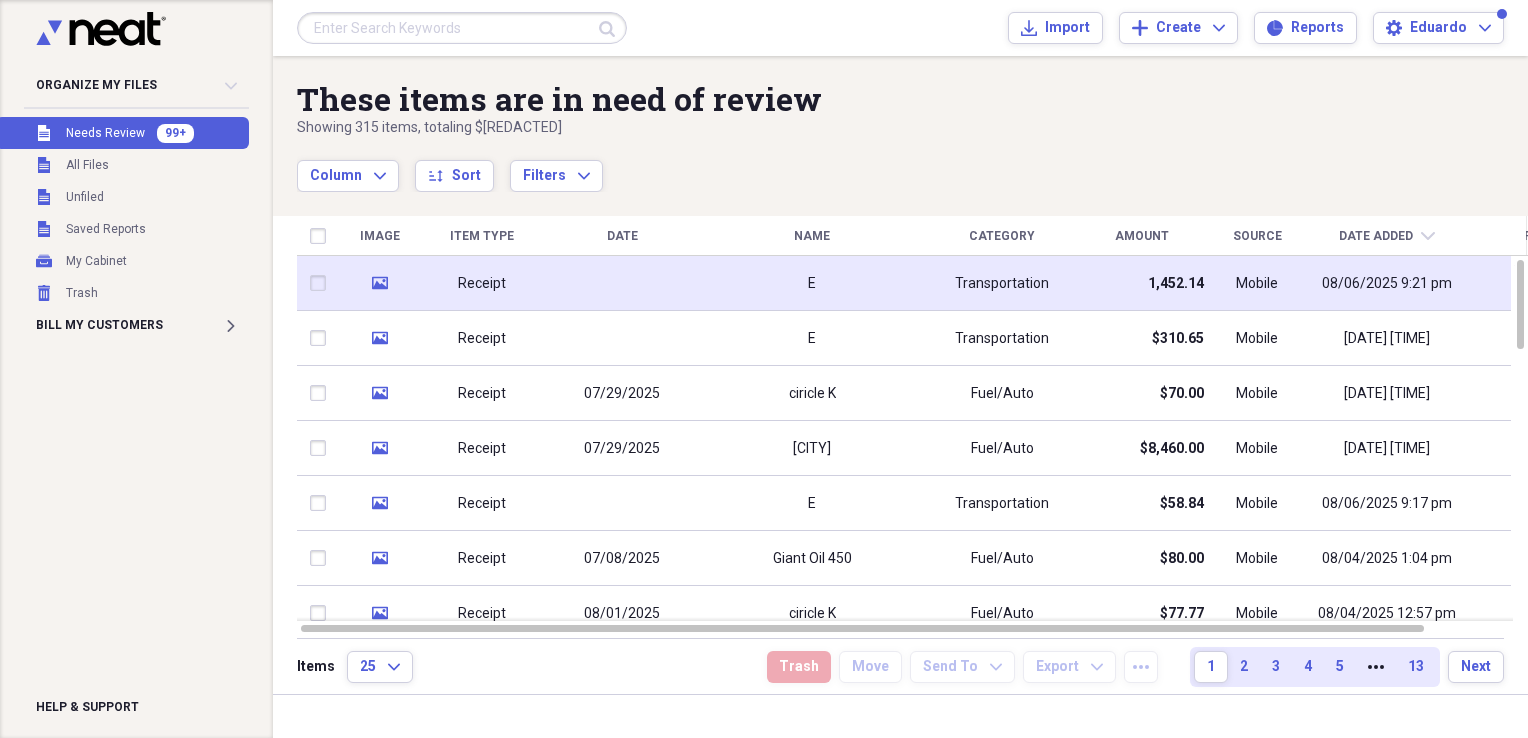 click on "E" at bounding box center [812, 283] 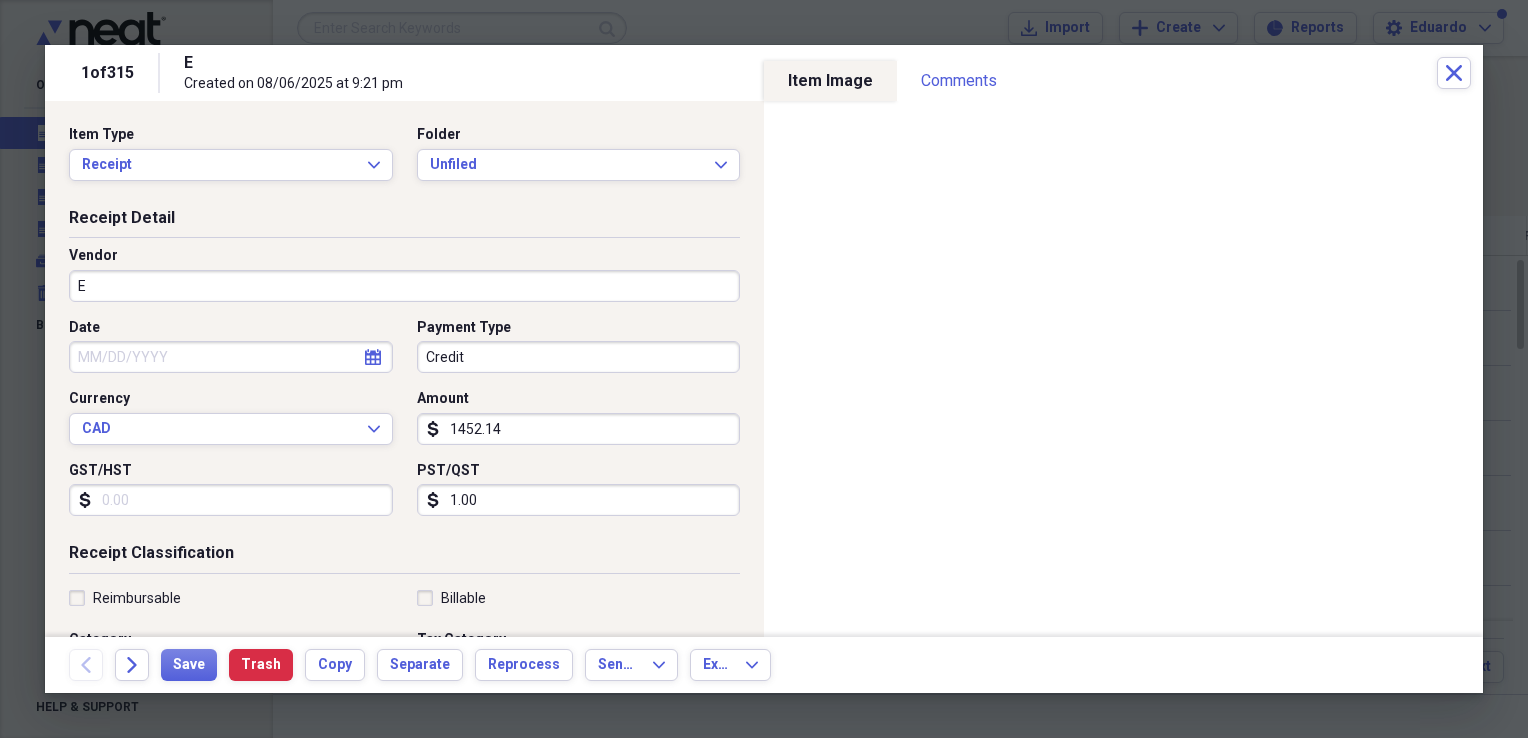 select on "7" 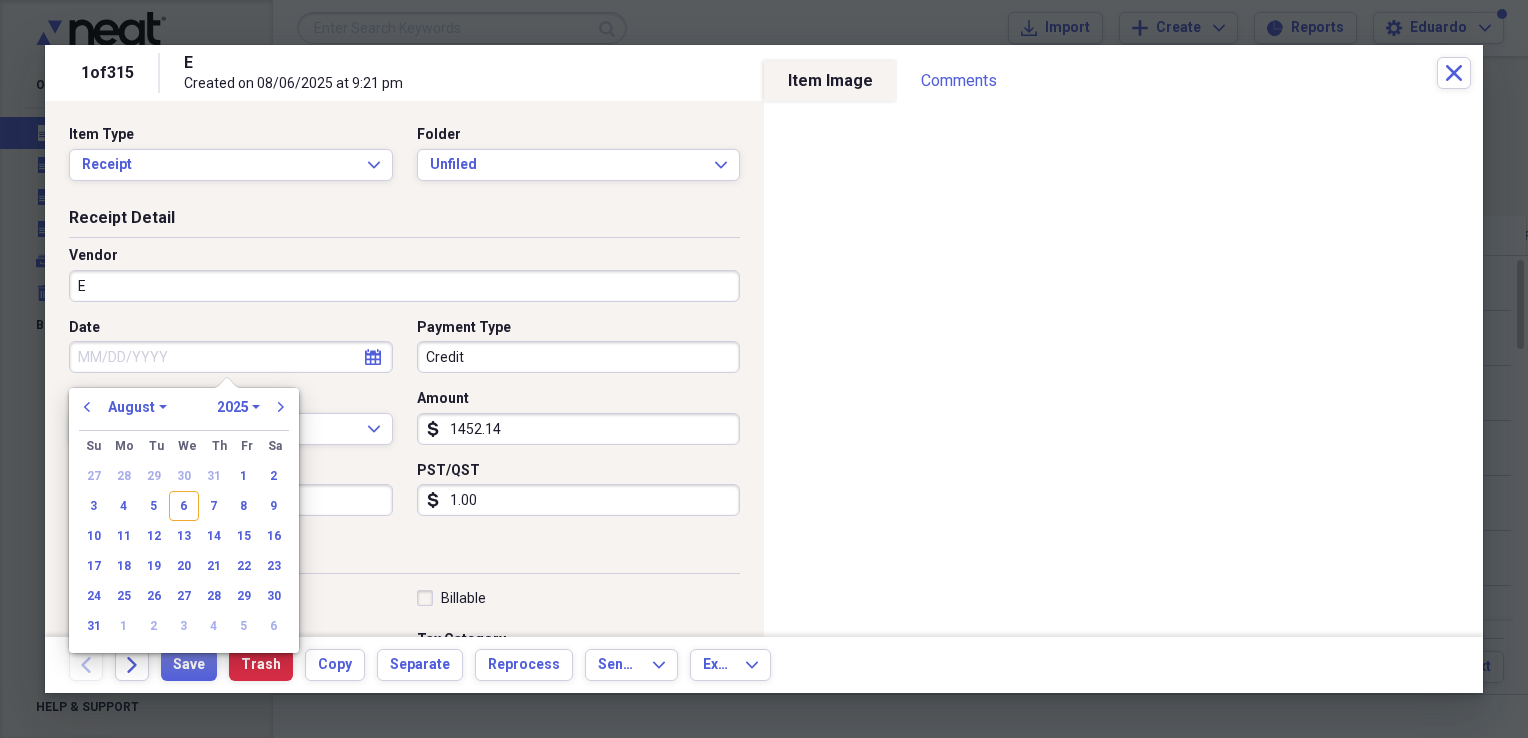 click on "Date" at bounding box center [231, 357] 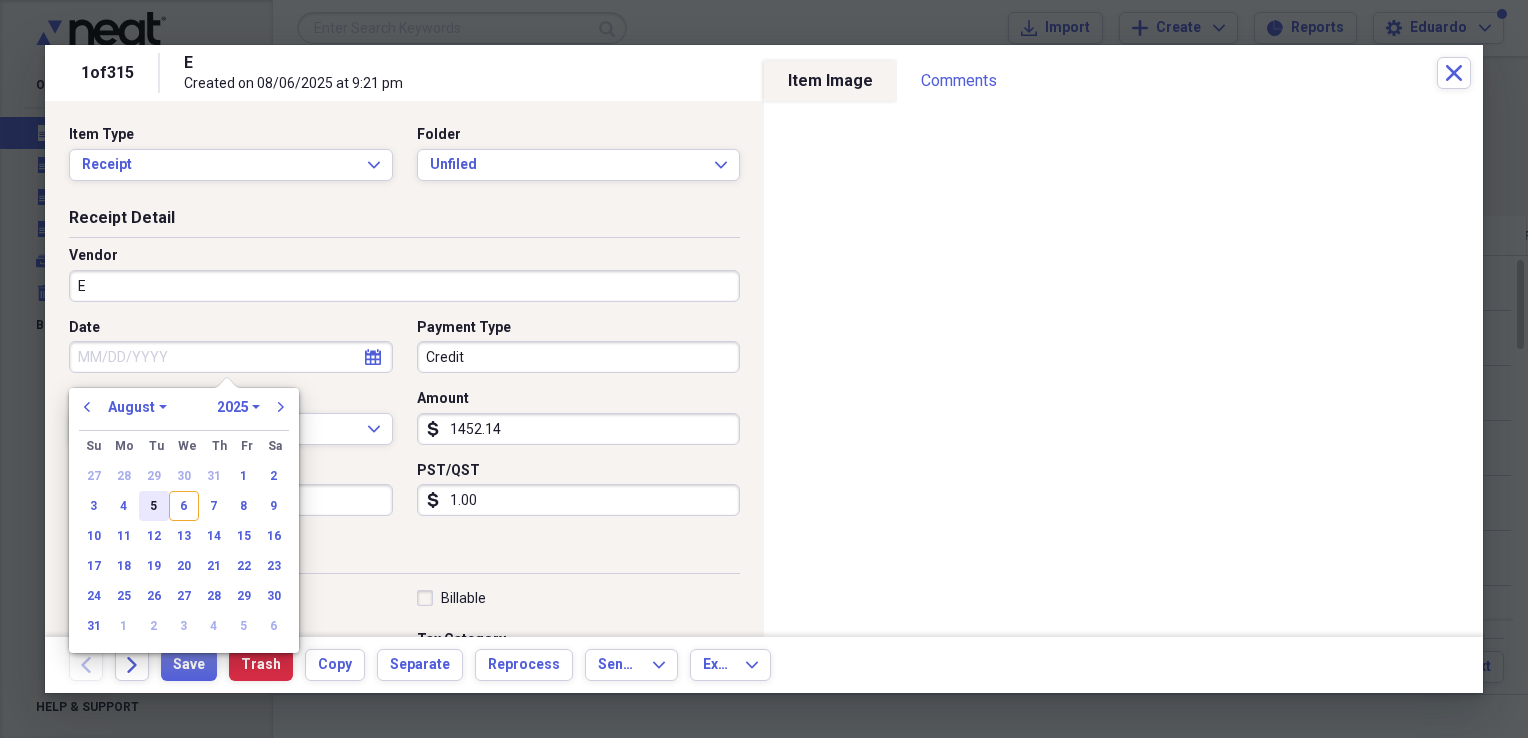 click on "5" at bounding box center [154, 506] 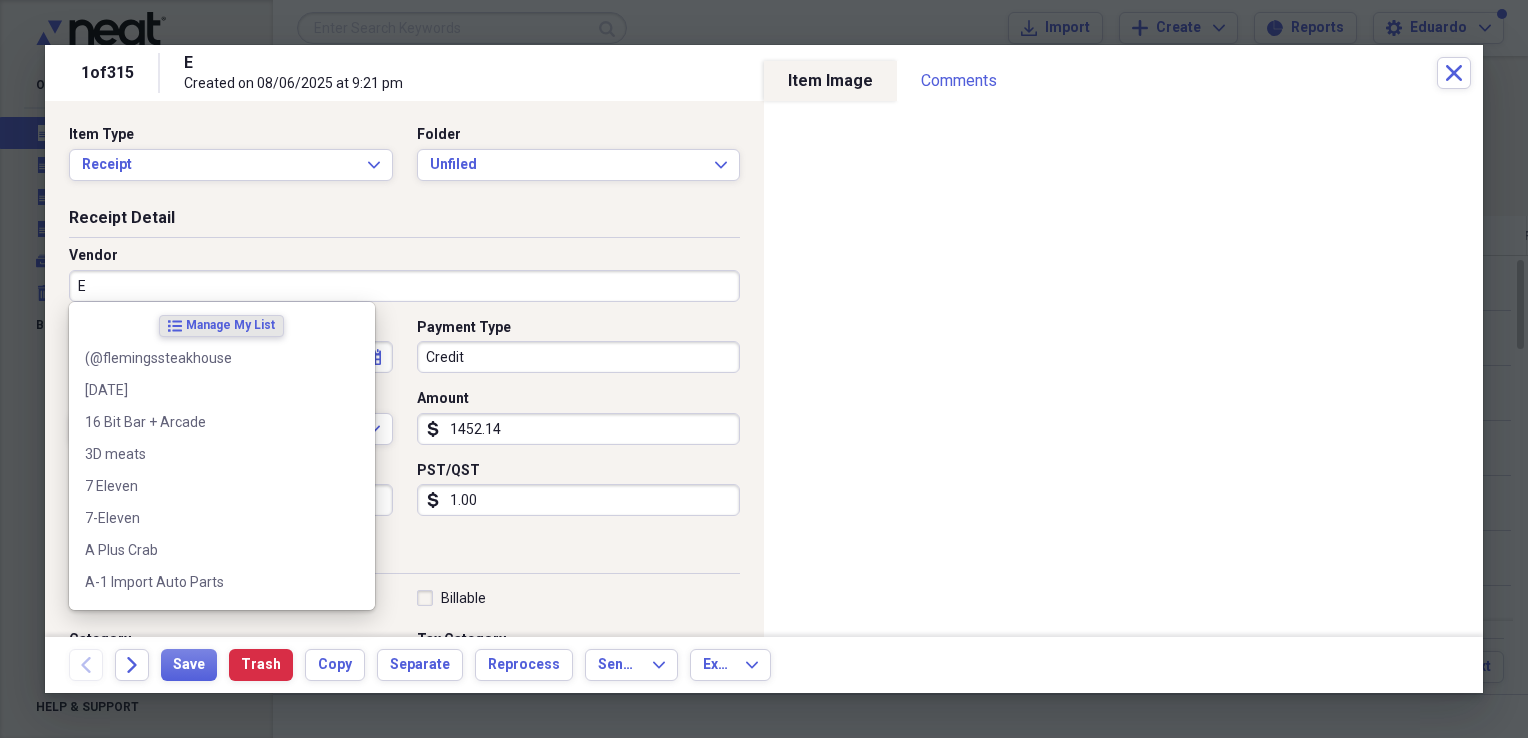 click on "E" at bounding box center (404, 286) 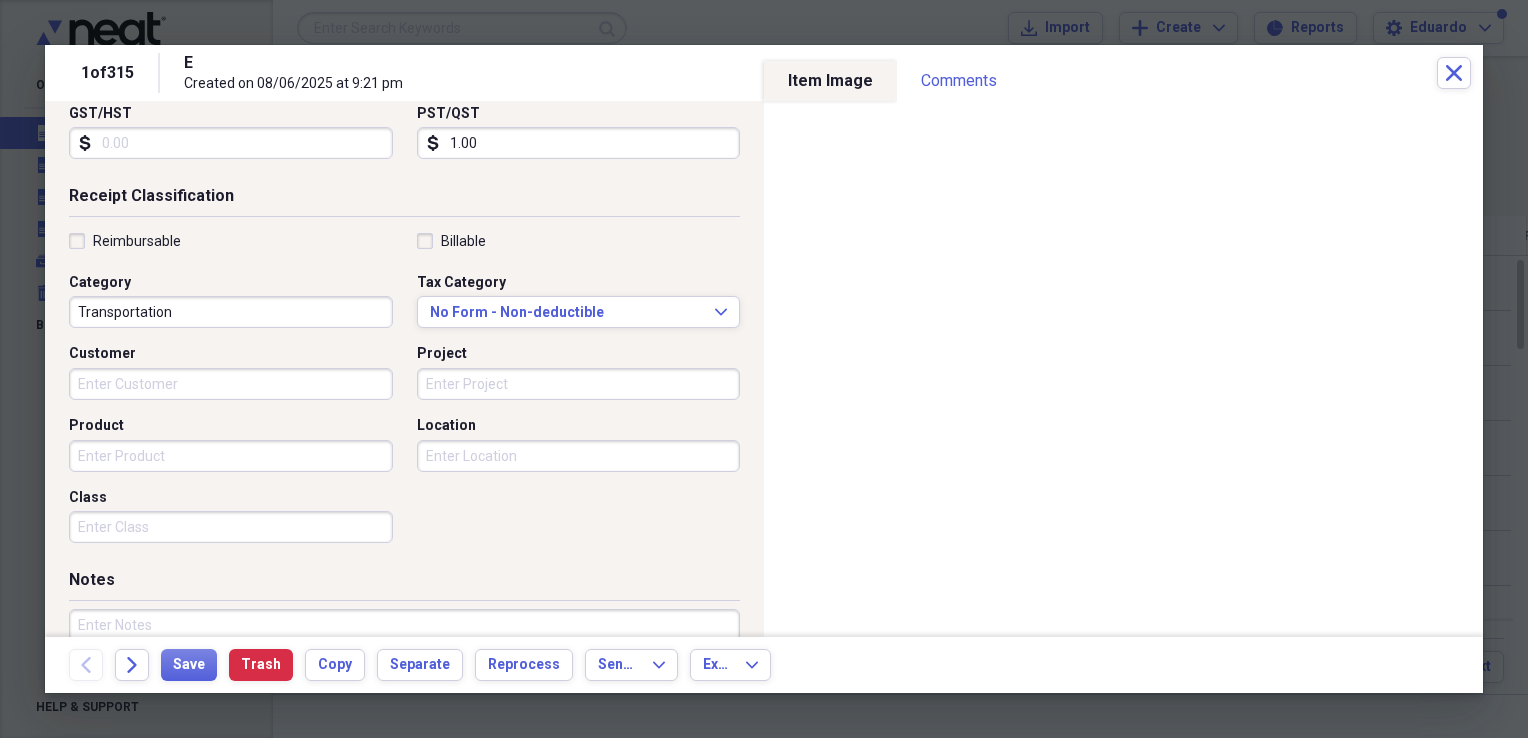 scroll, scrollTop: 358, scrollLeft: 0, axis: vertical 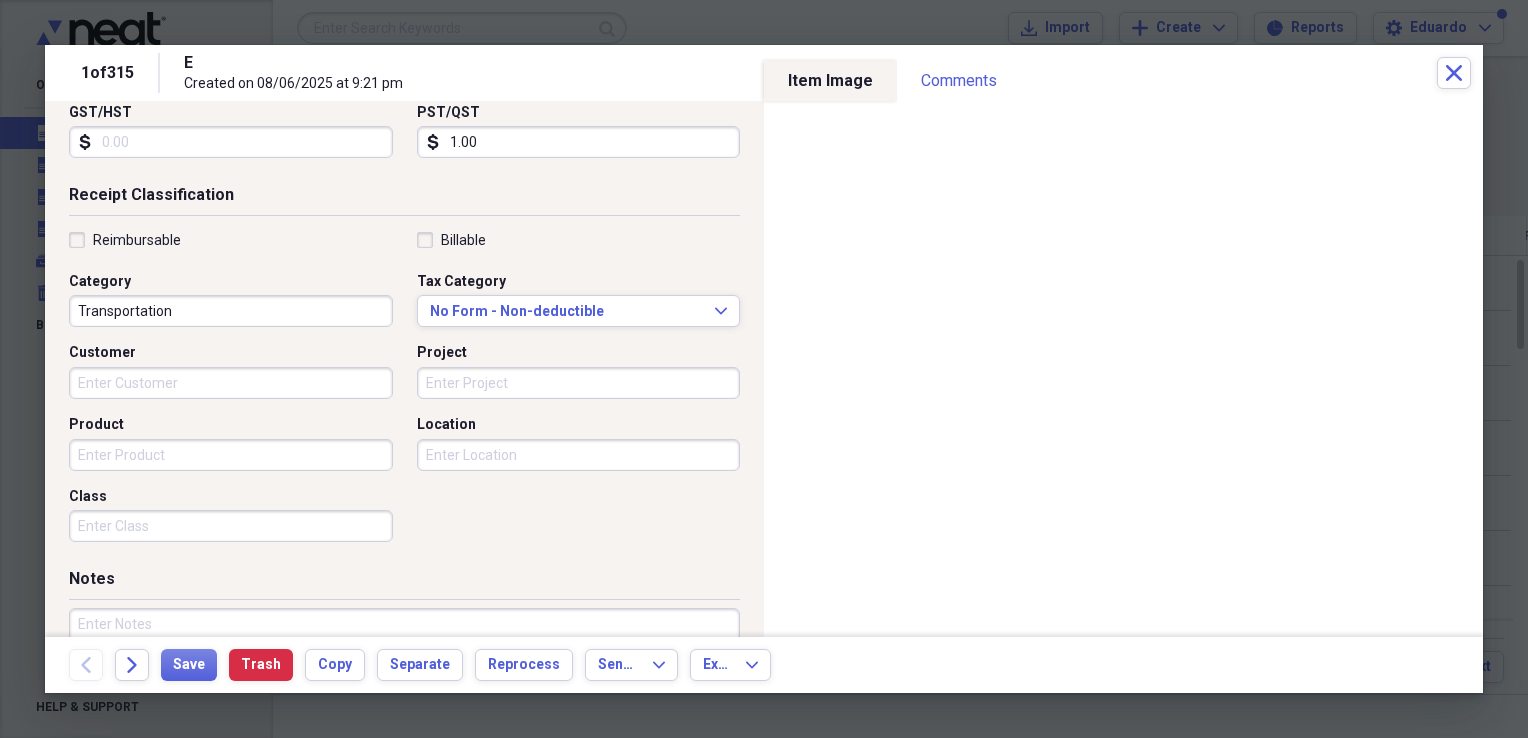 type on "Great Lakes Truck Center" 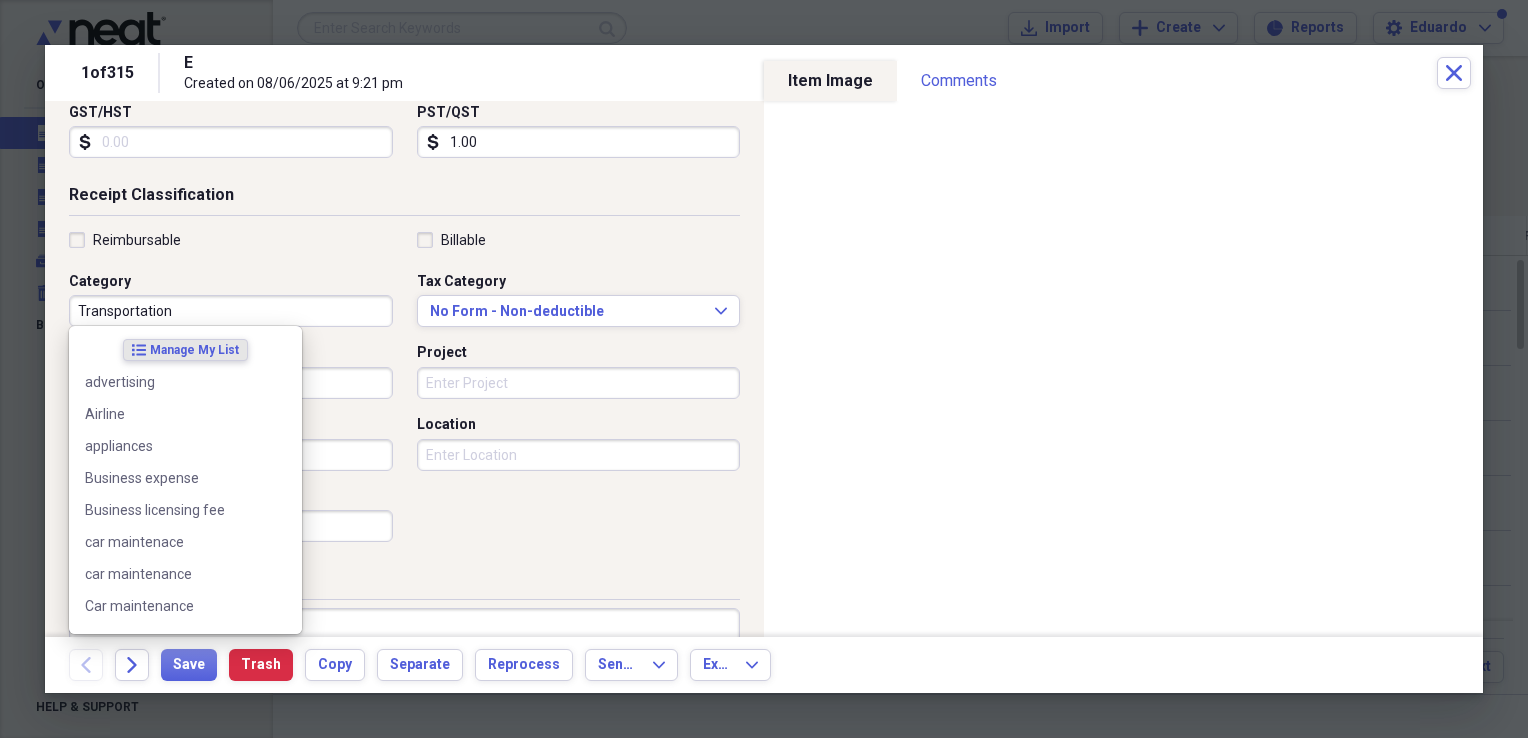 click on "Transportation" at bounding box center (231, 311) 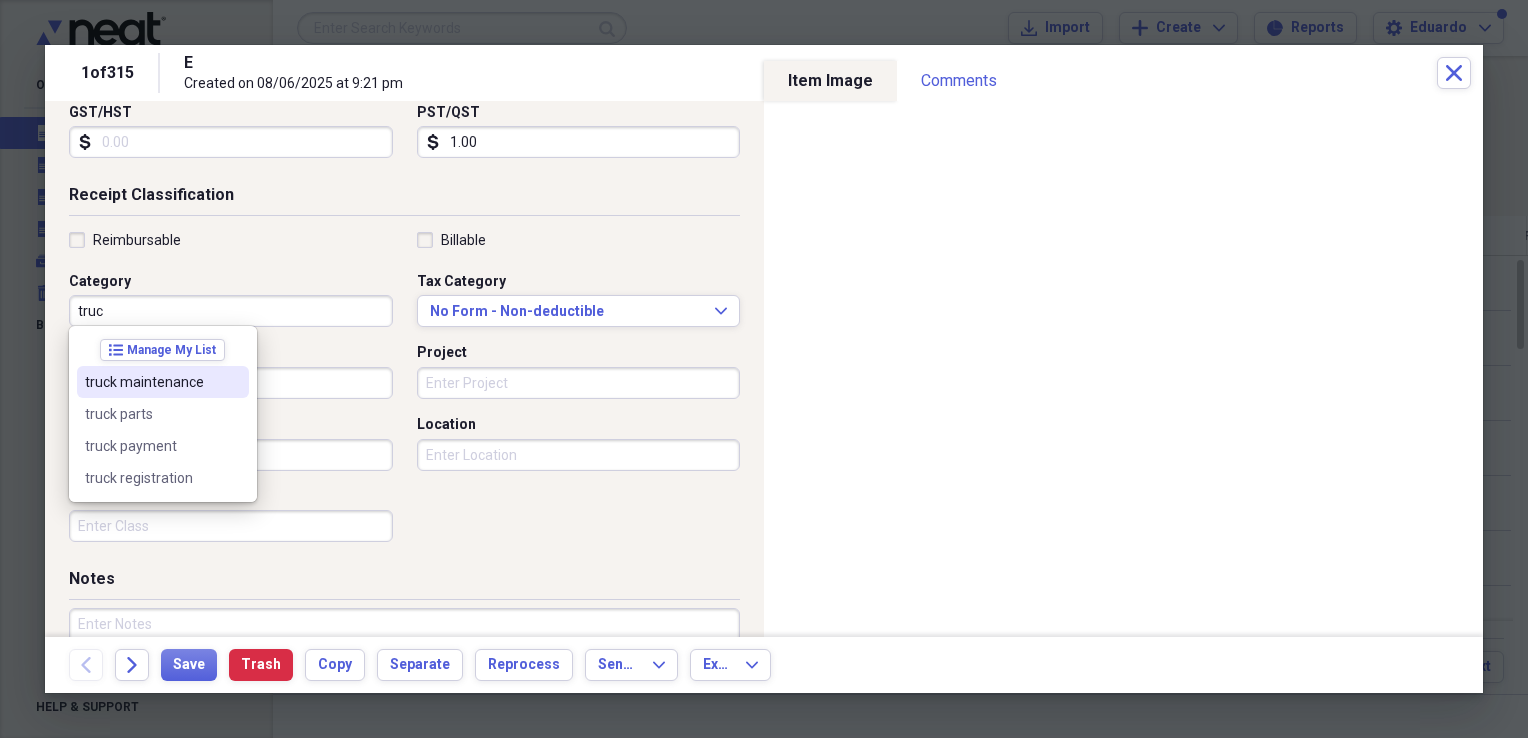 click on "truck maintenance" at bounding box center [151, 382] 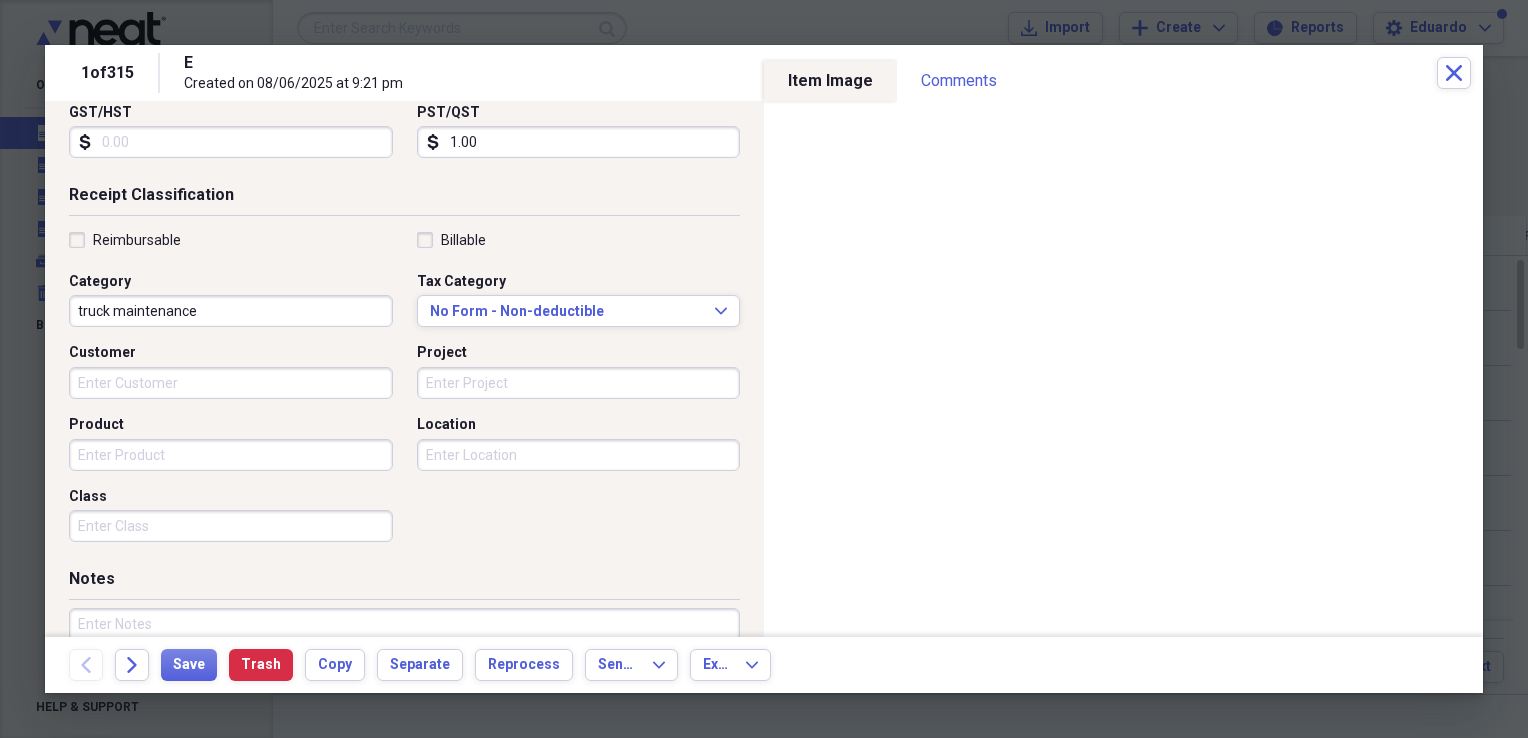 click on "truck maintenance" at bounding box center [231, 311] 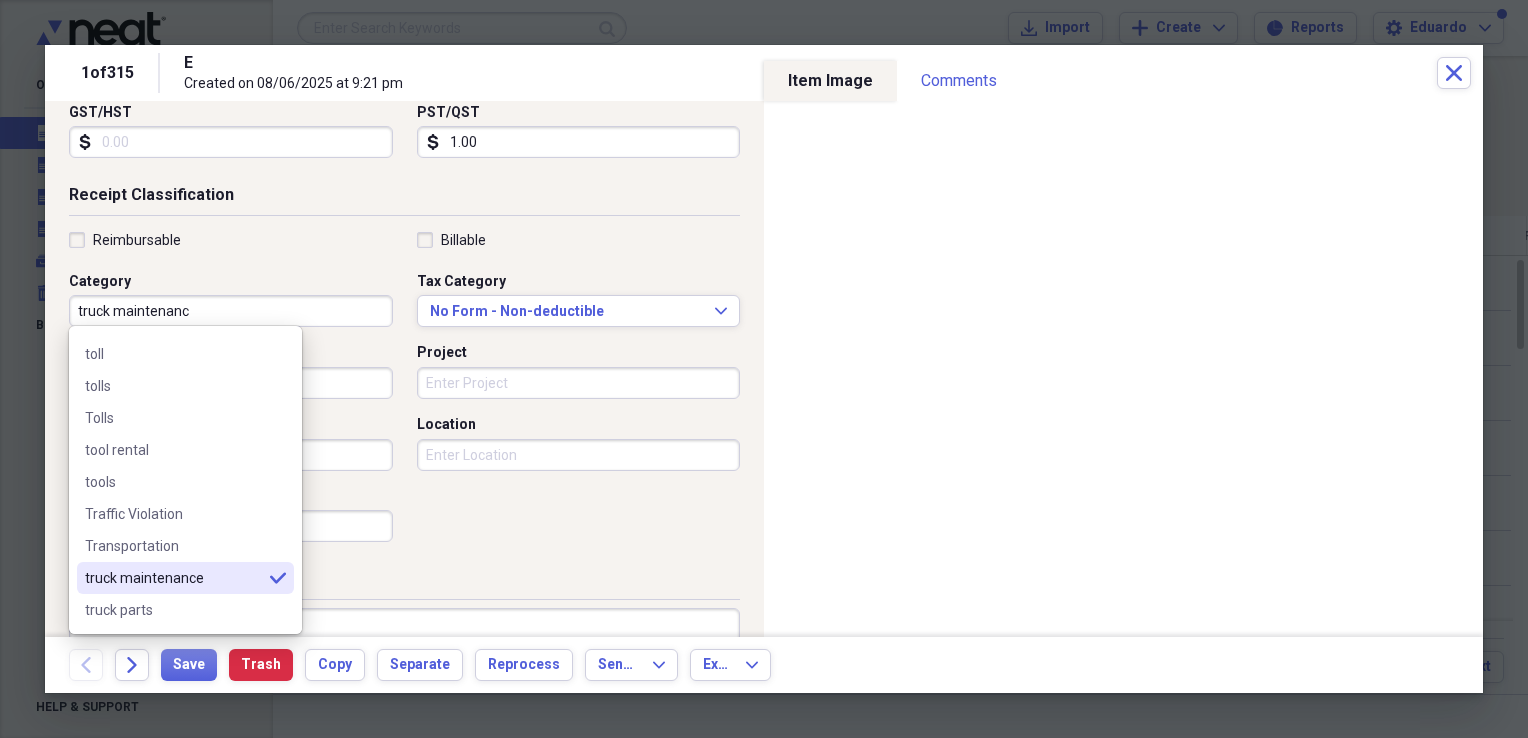 scroll, scrollTop: 0, scrollLeft: 0, axis: both 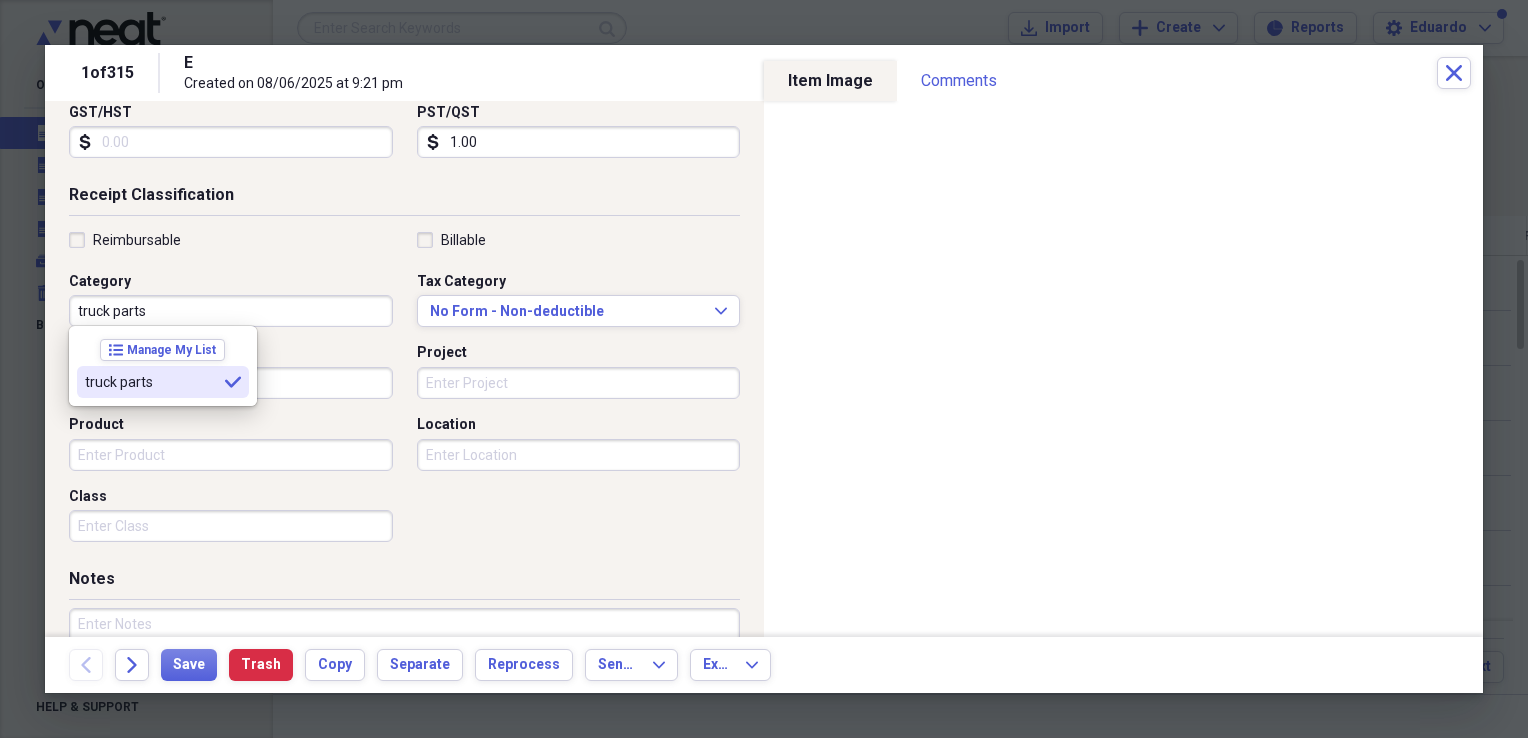 type on "truck parts" 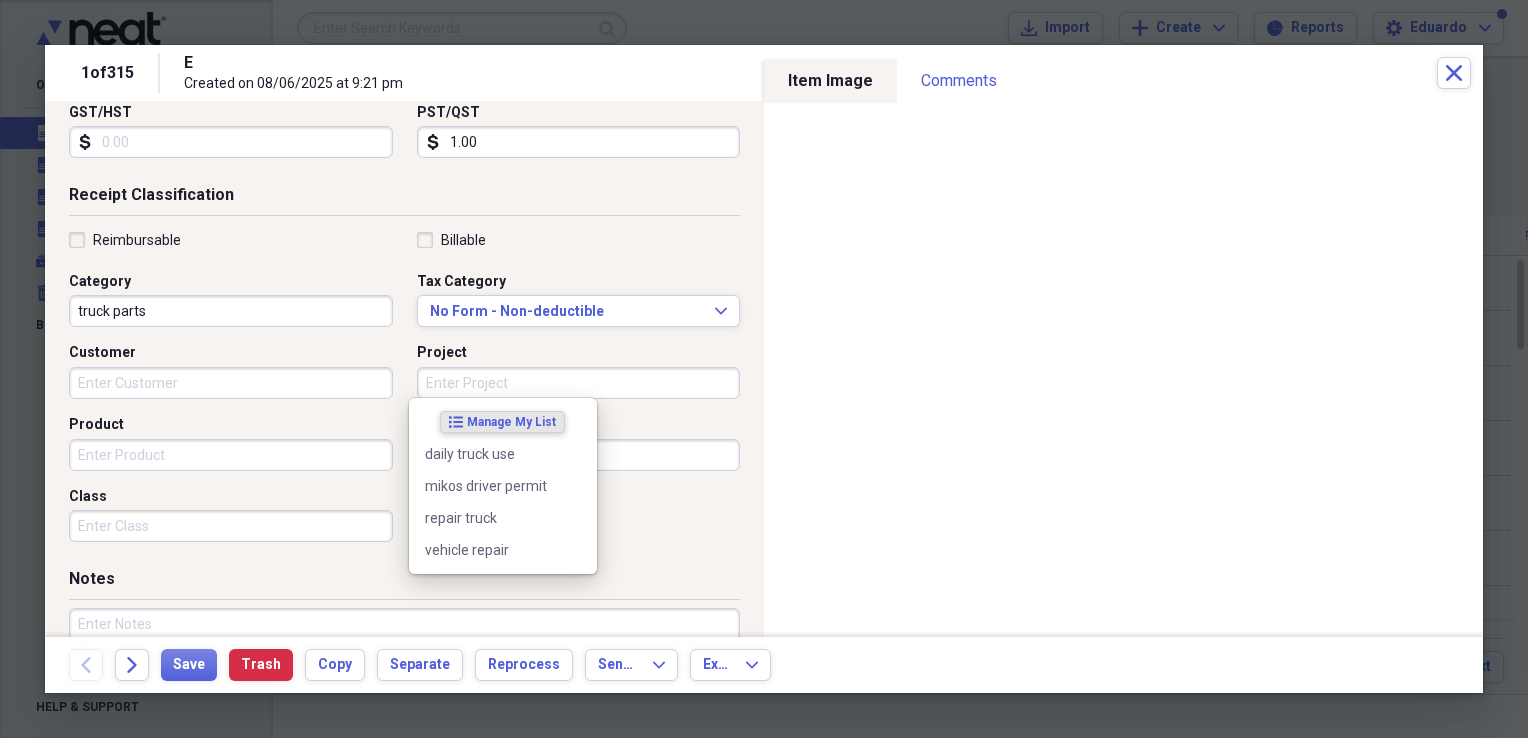 click on "Project" at bounding box center (579, 383) 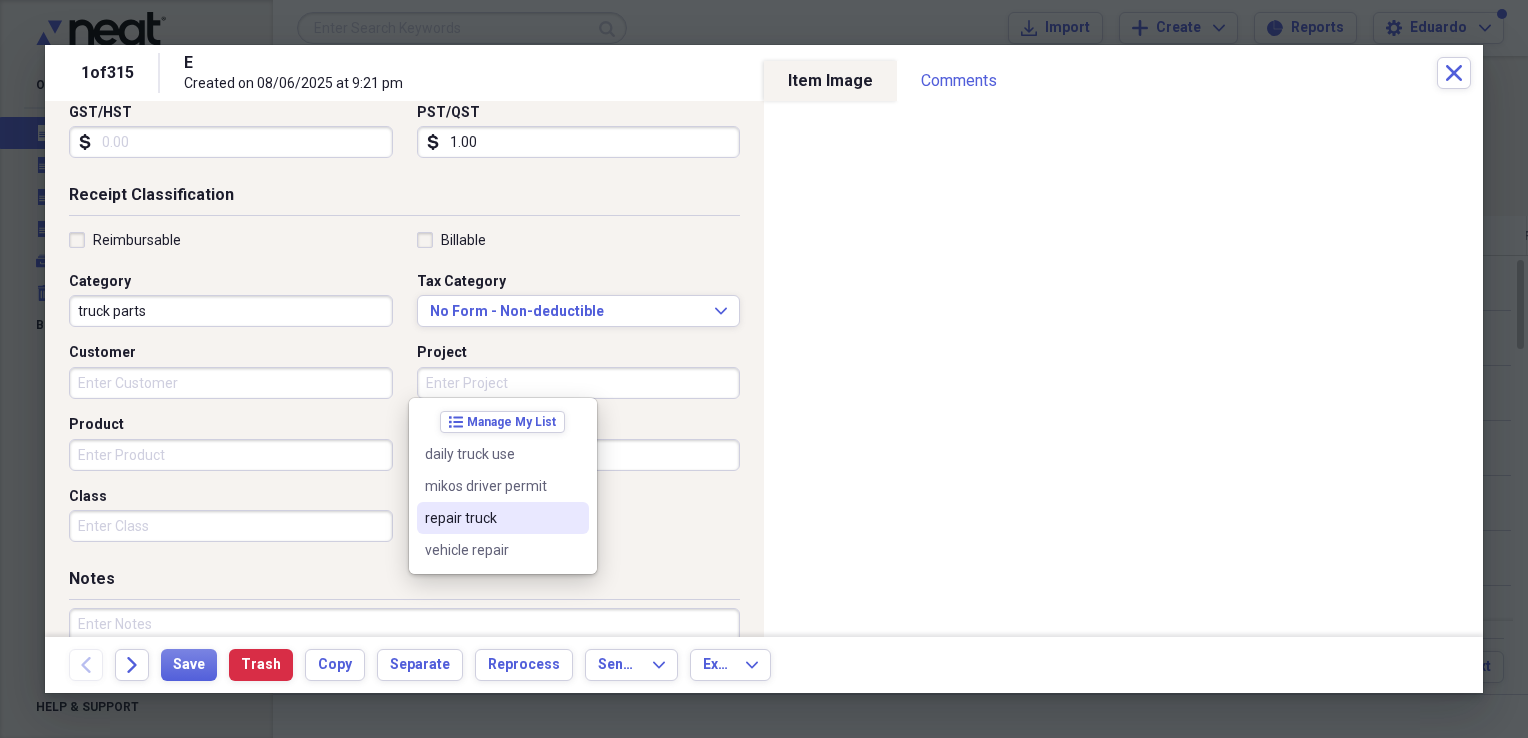 click on "repair truck" at bounding box center (503, 518) 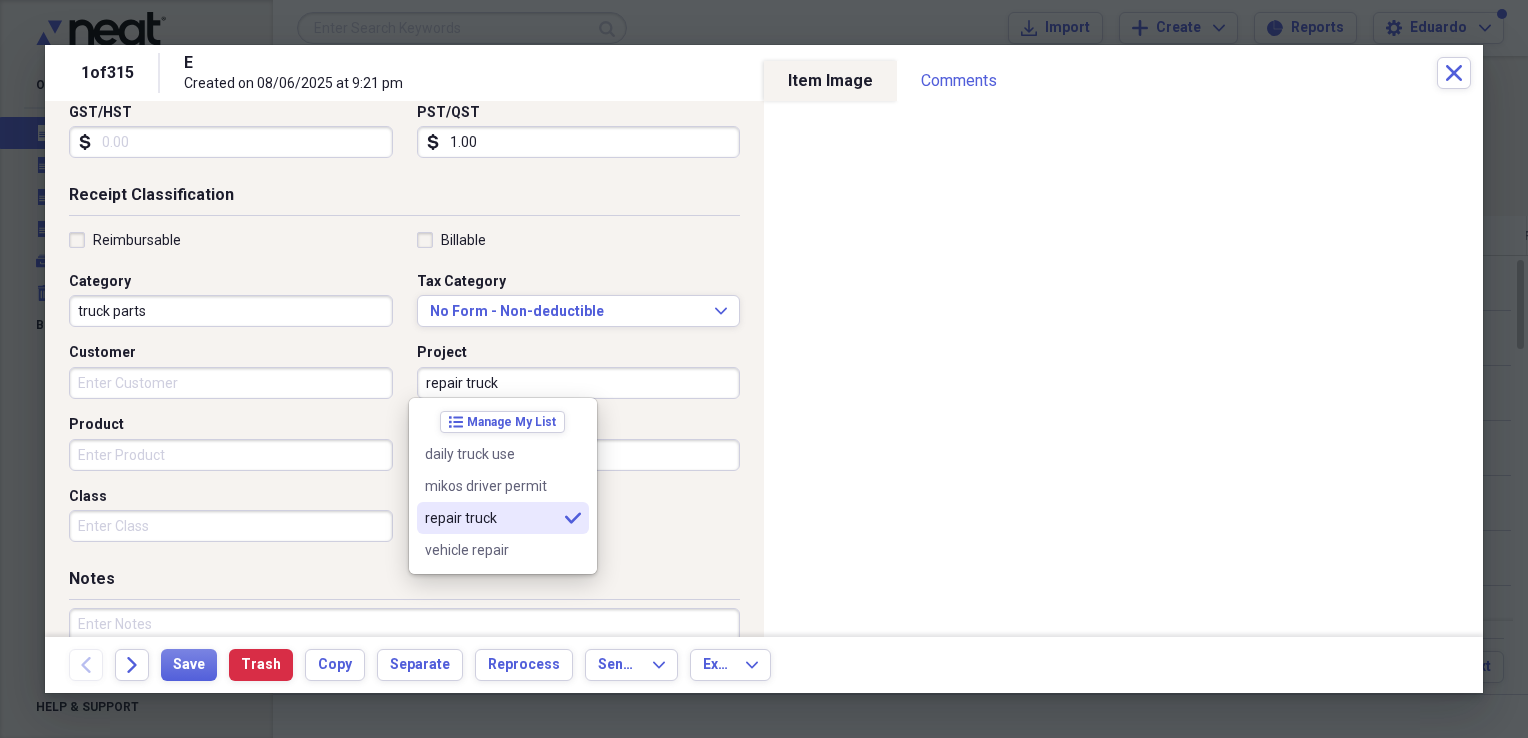 type on "repair truck" 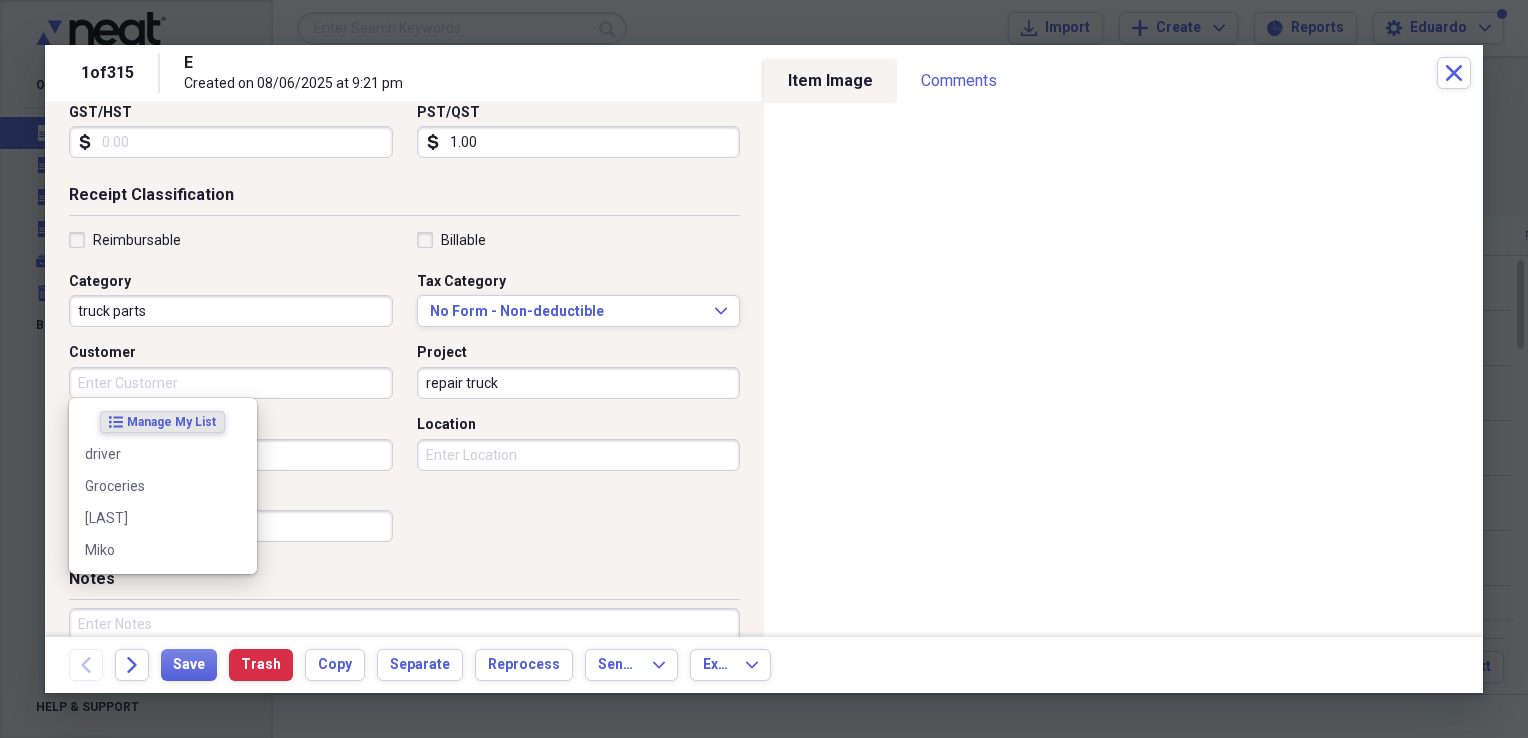 click on "Customer" at bounding box center [231, 383] 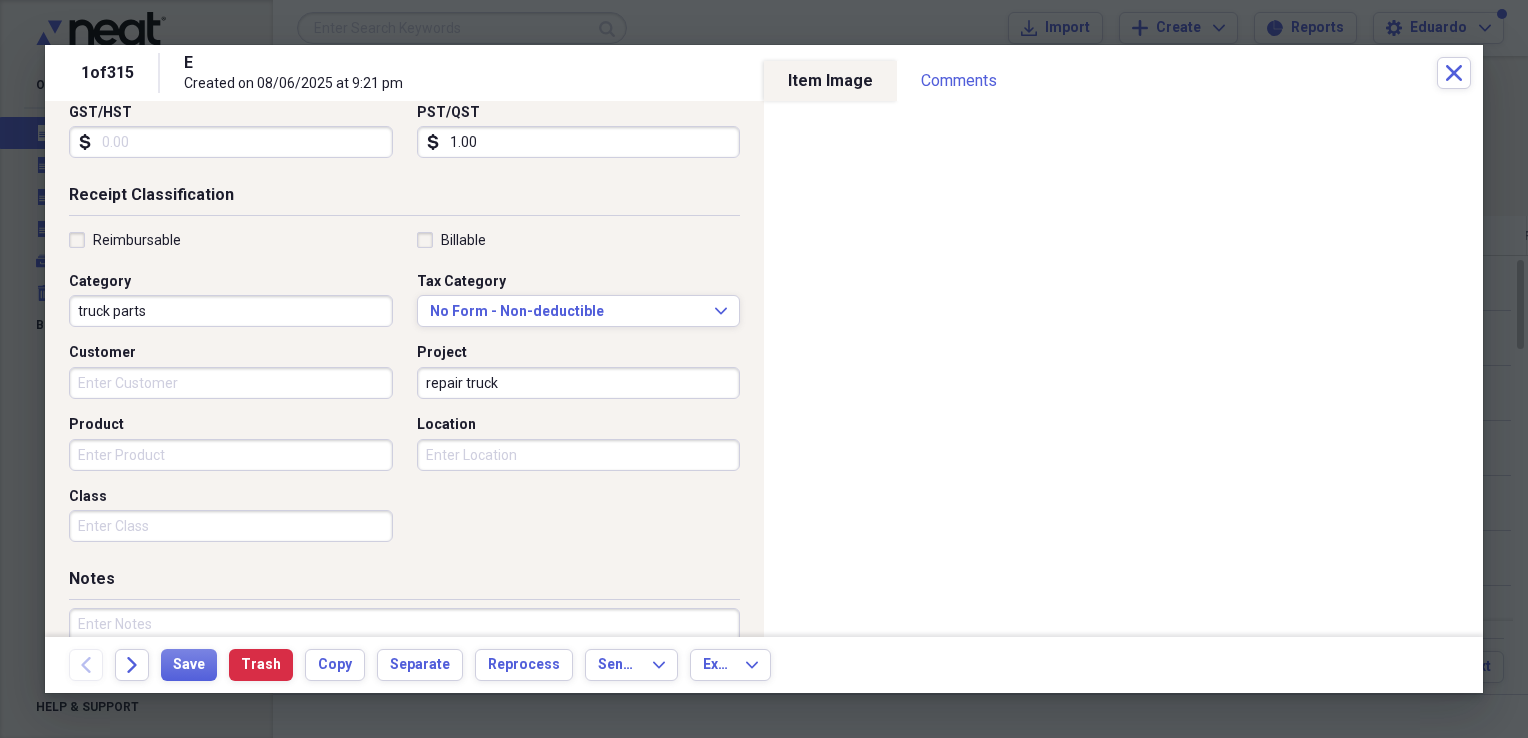 click on "Reimbursable Billable Category truck parts Tax Category No Form - Non-deductible Expand Customer Project repair truck Product Location Class" at bounding box center (404, 391) 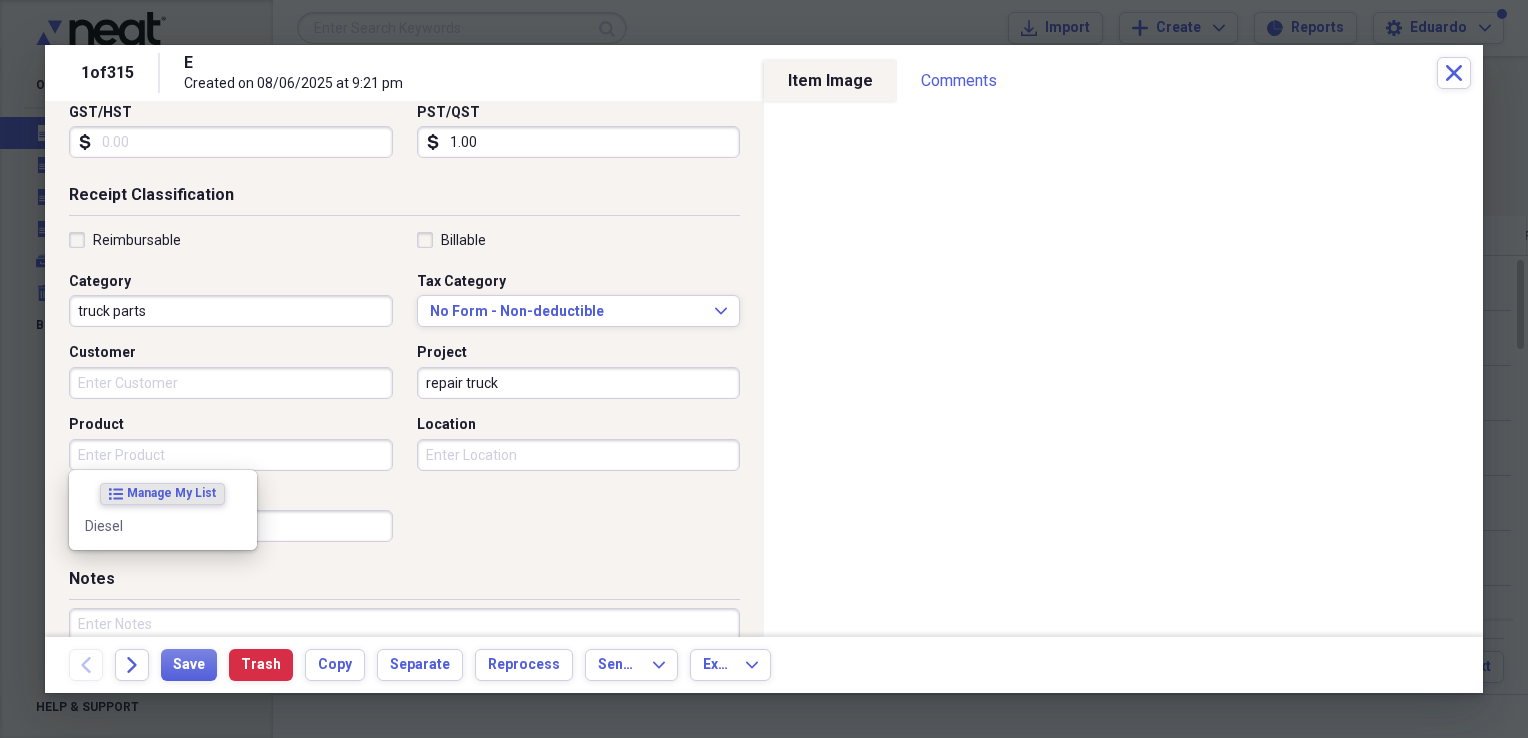 click on "Product" at bounding box center [231, 455] 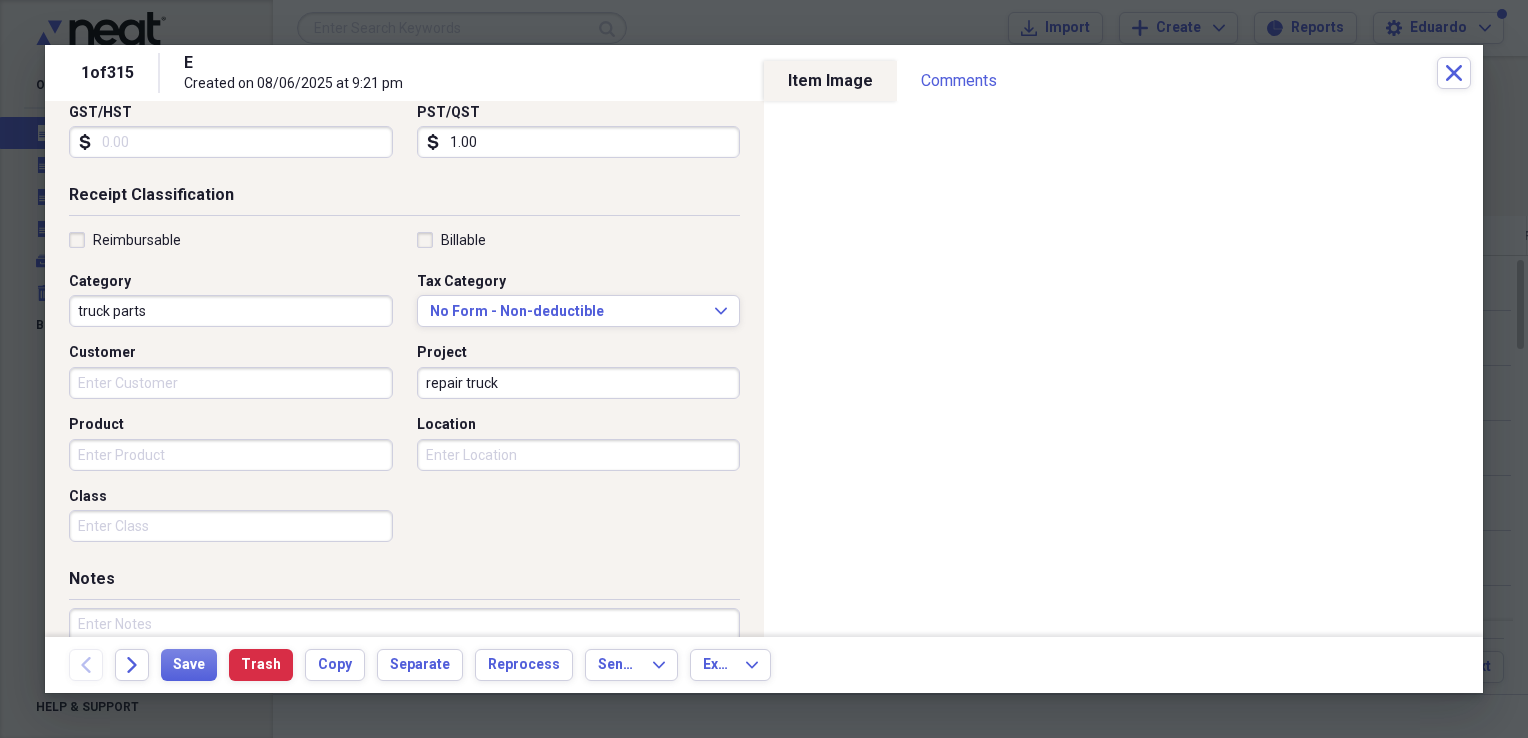 click on "Receipt Classification Reimbursable Billable Category truck parts Tax Category No Form - Non-deductible Expand Customer Project repair truck Product Location Class" at bounding box center [404, 376] 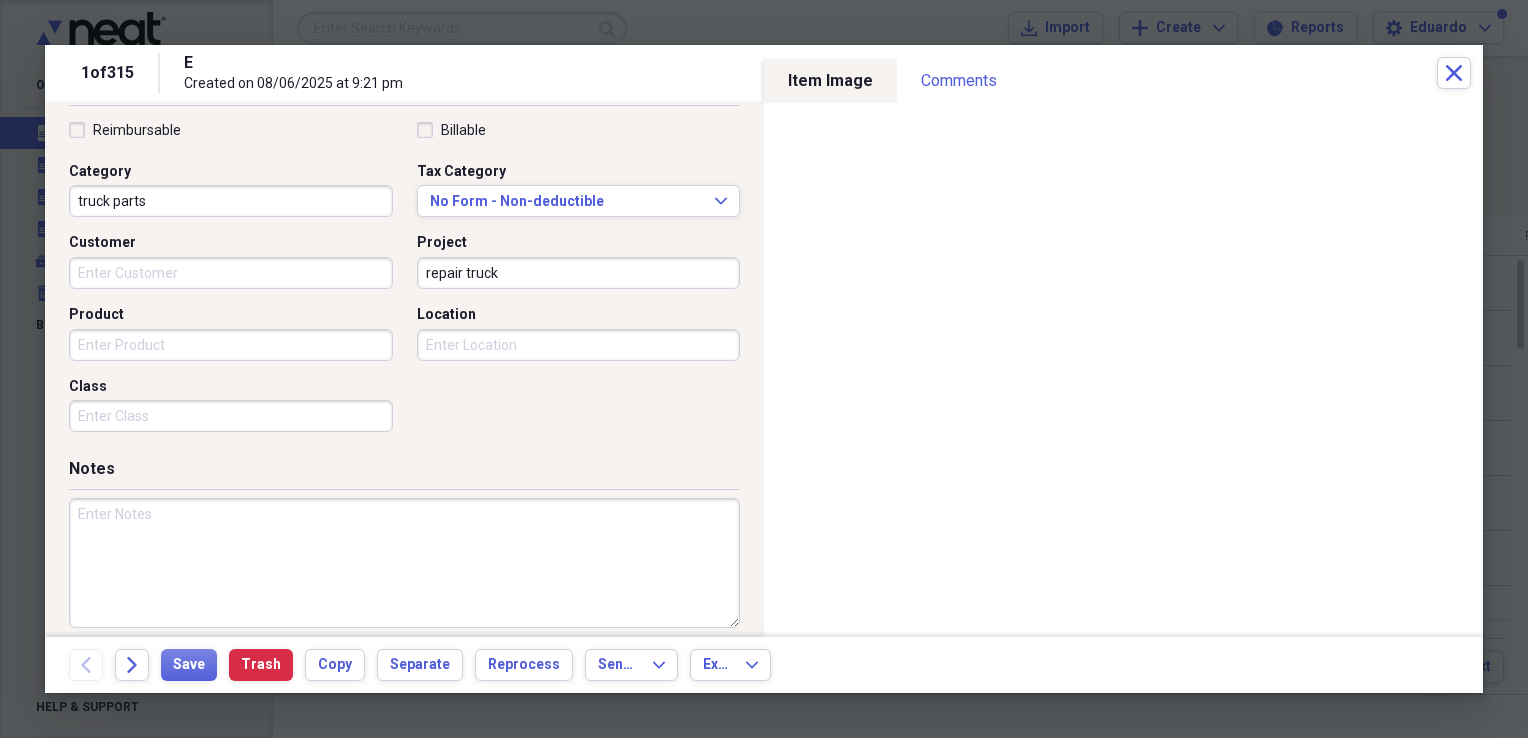scroll, scrollTop: 483, scrollLeft: 0, axis: vertical 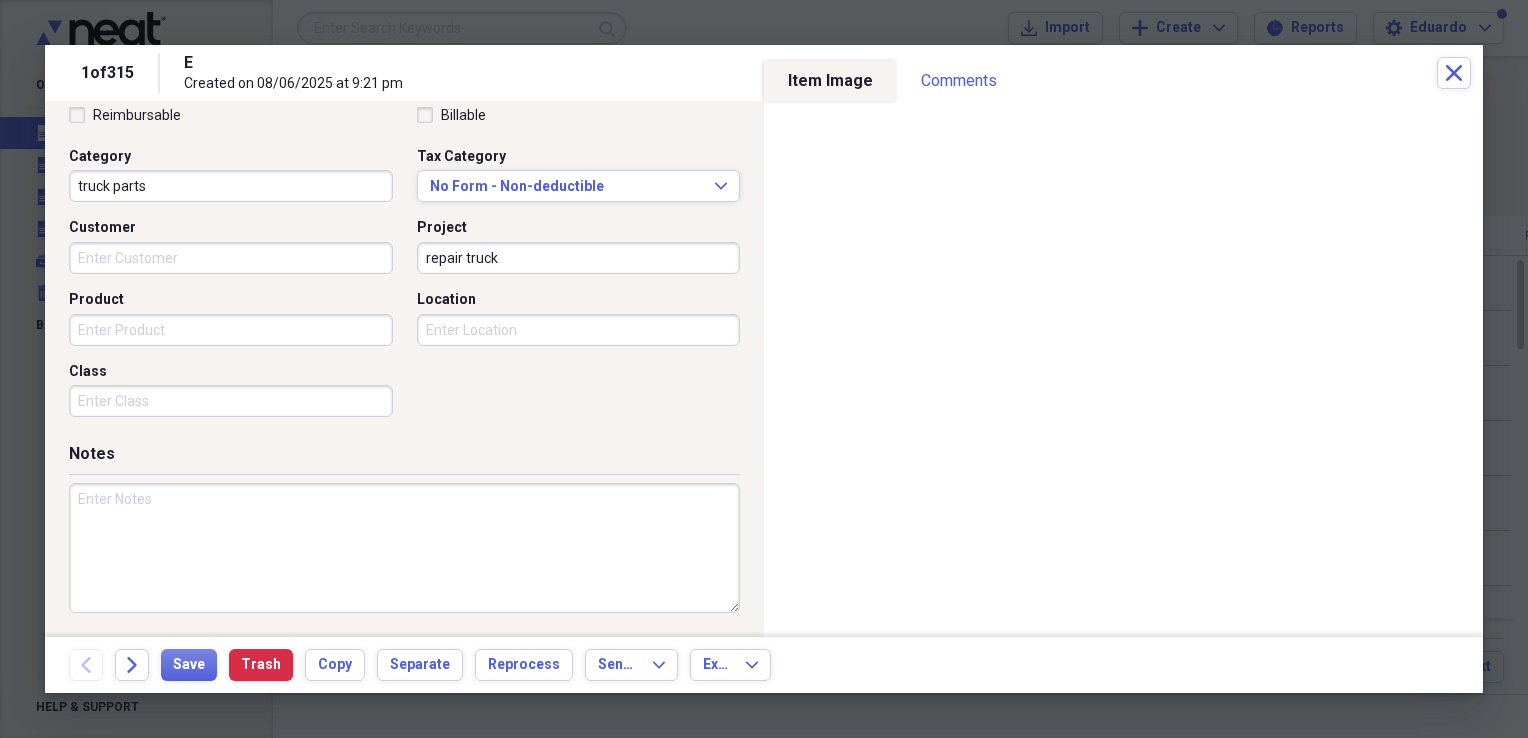 click on "Class" at bounding box center (231, 401) 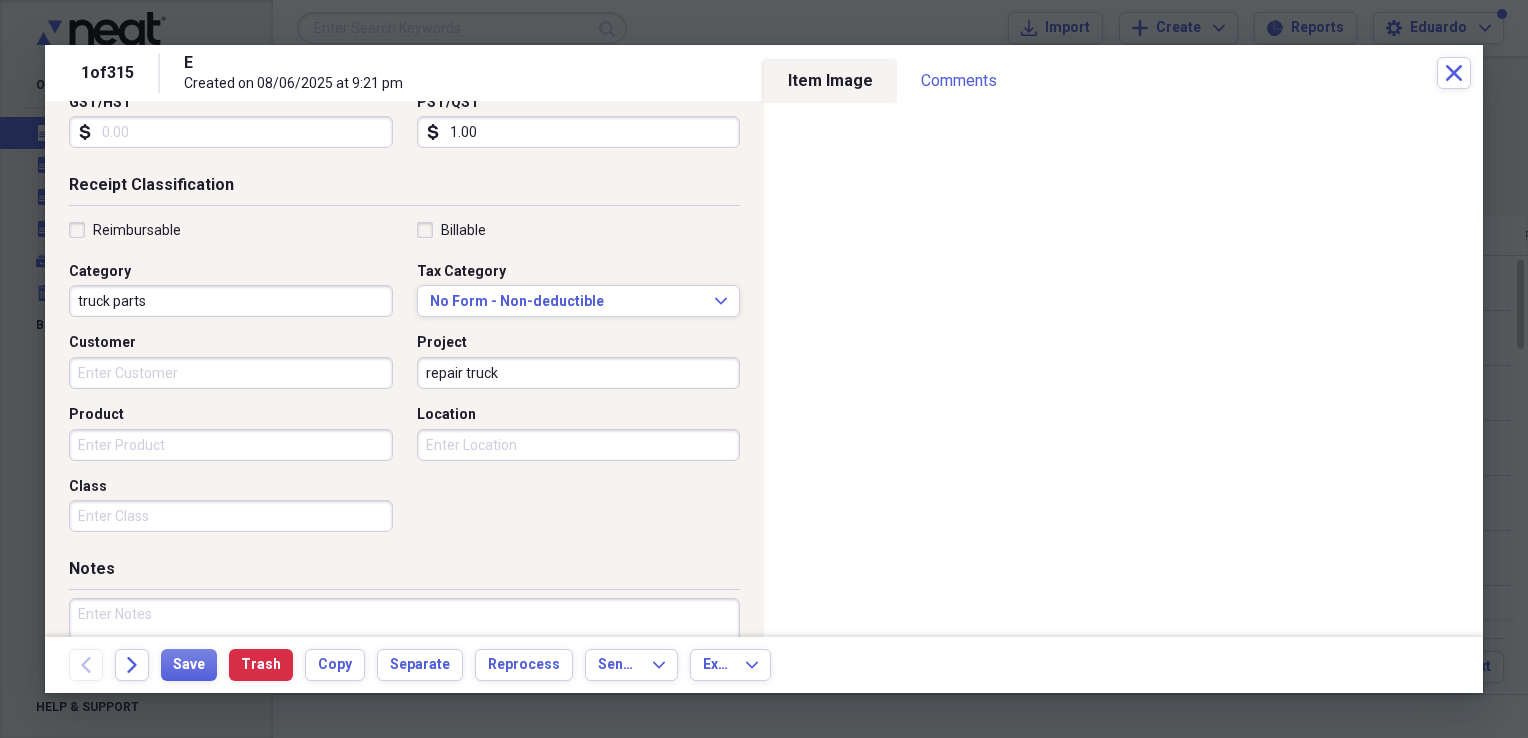 scroll, scrollTop: 362, scrollLeft: 0, axis: vertical 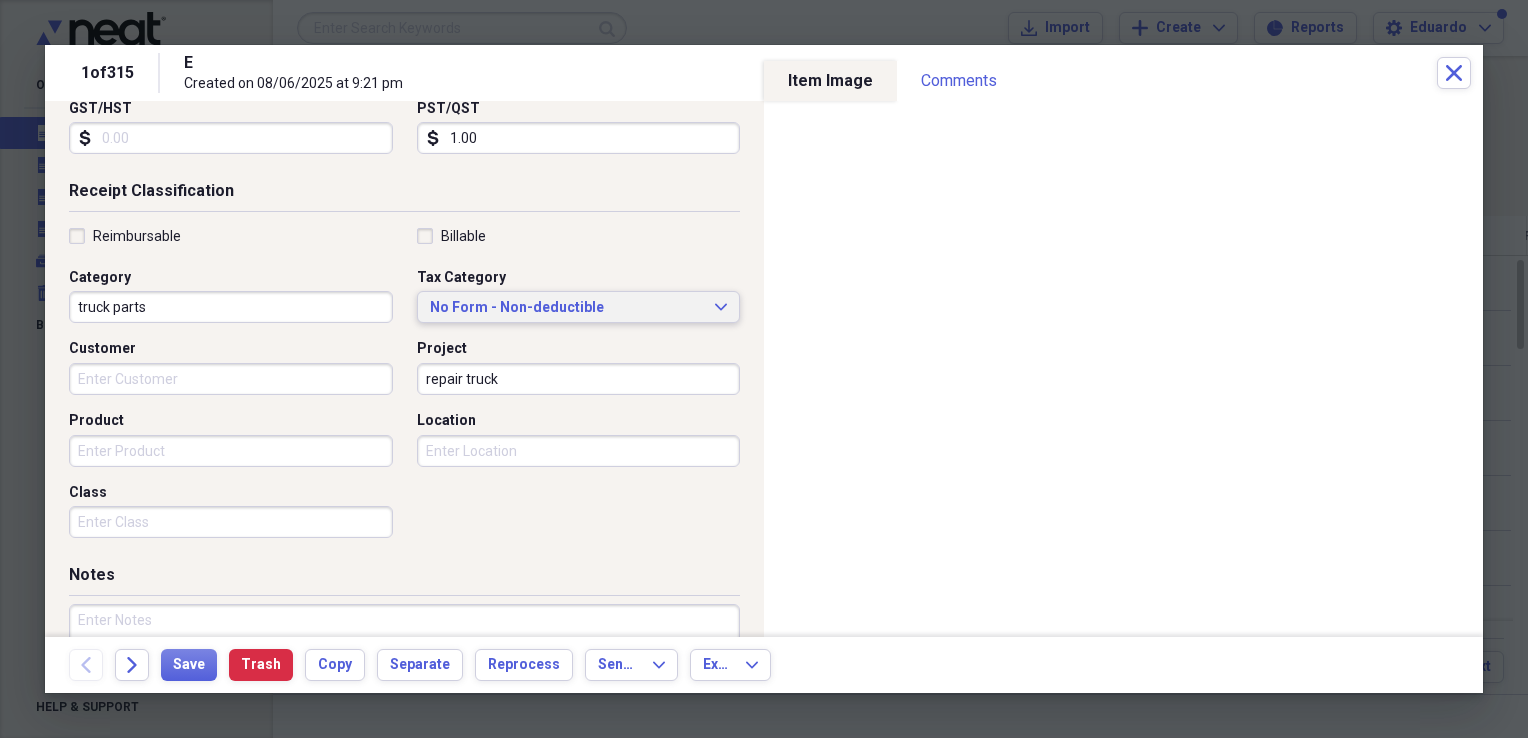 click on "No Form - Non-deductible" at bounding box center (567, 308) 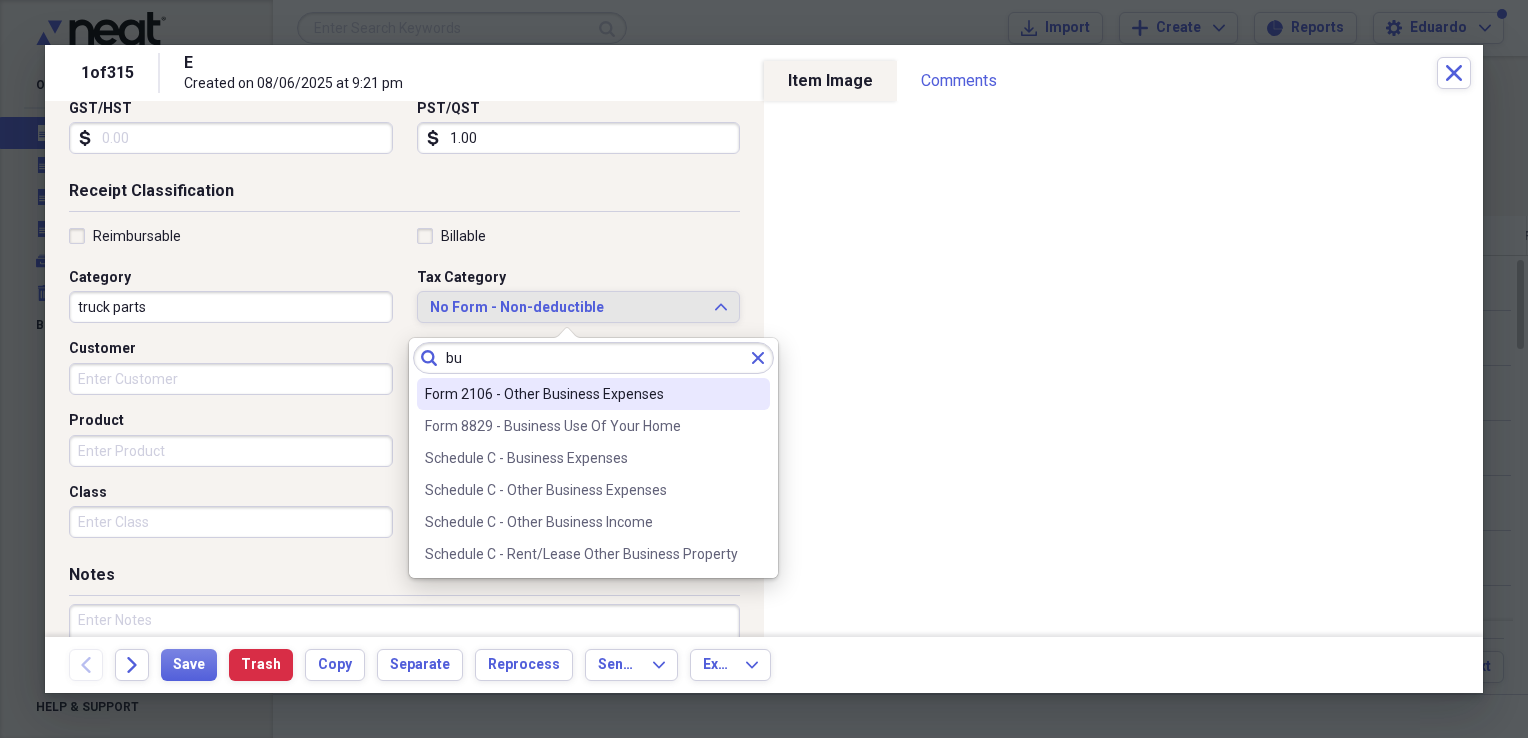 type on "b" 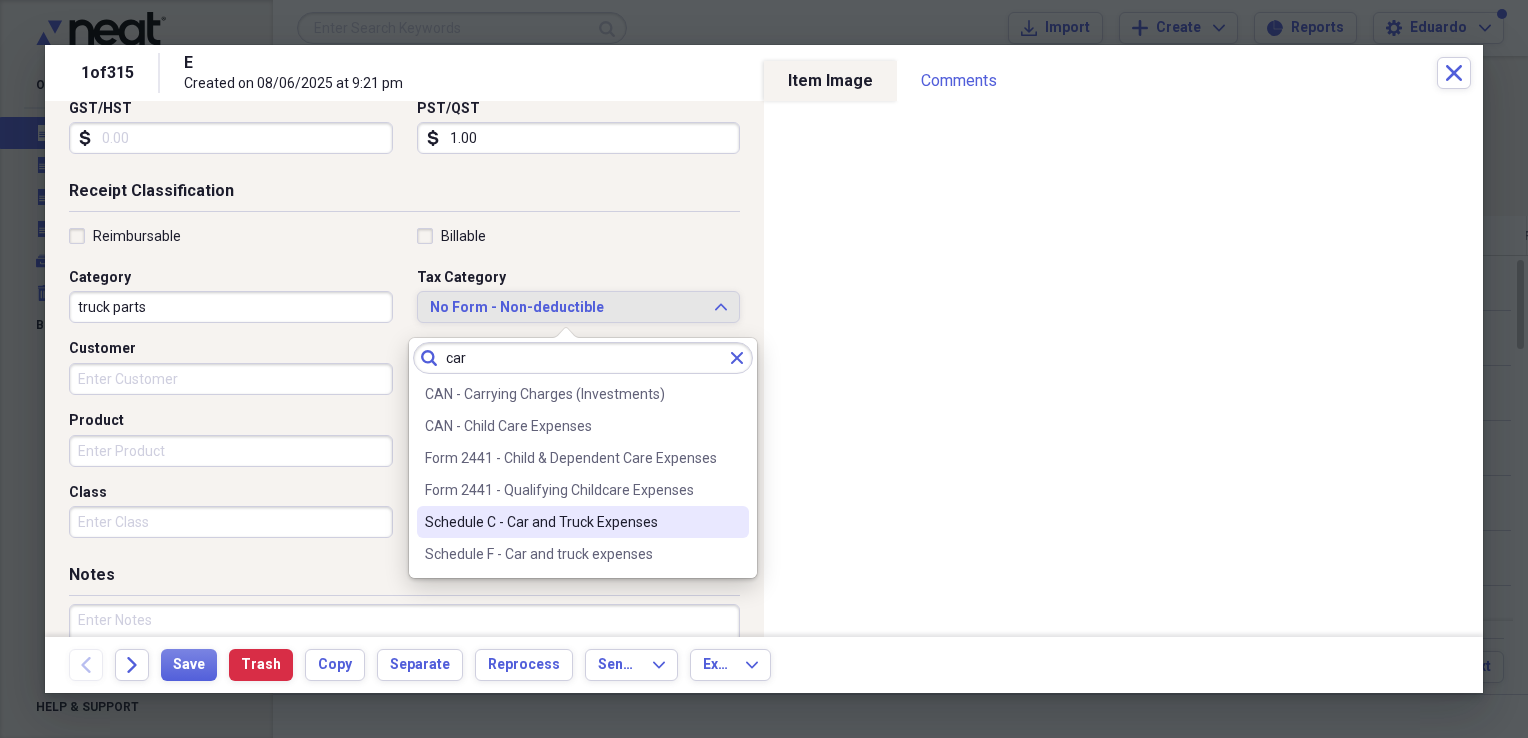 type on "car" 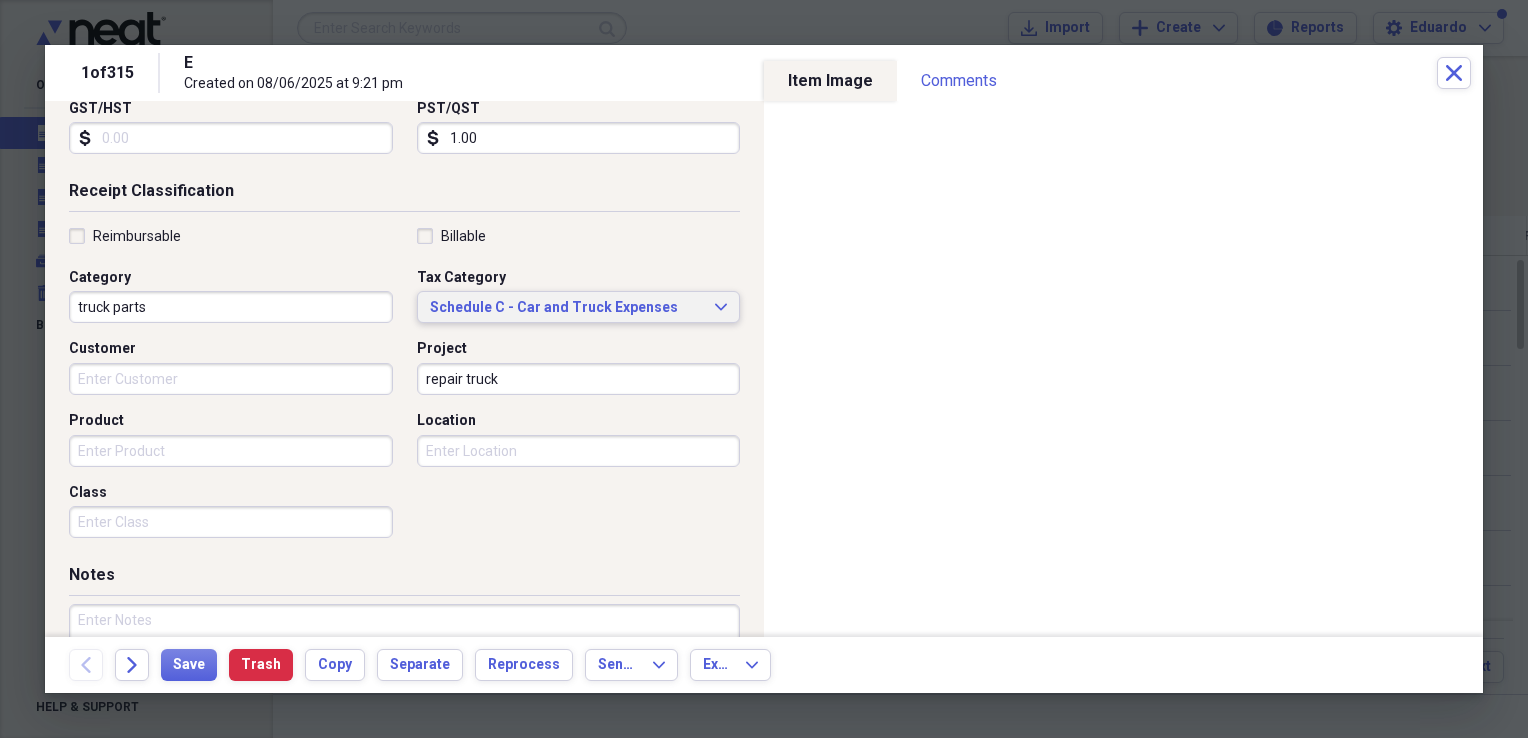 click on "Schedule C - Car and Truck Expenses" at bounding box center [567, 308] 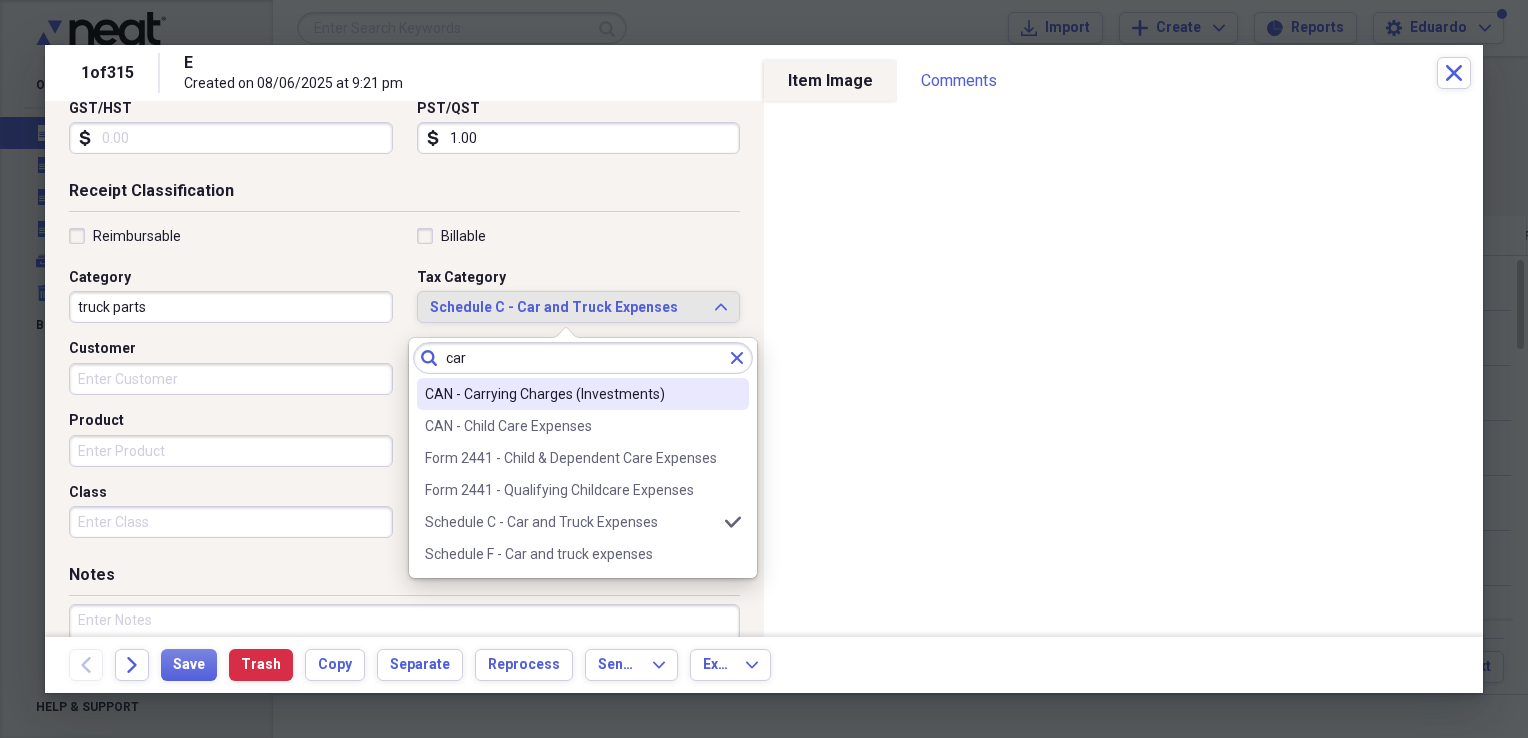 click 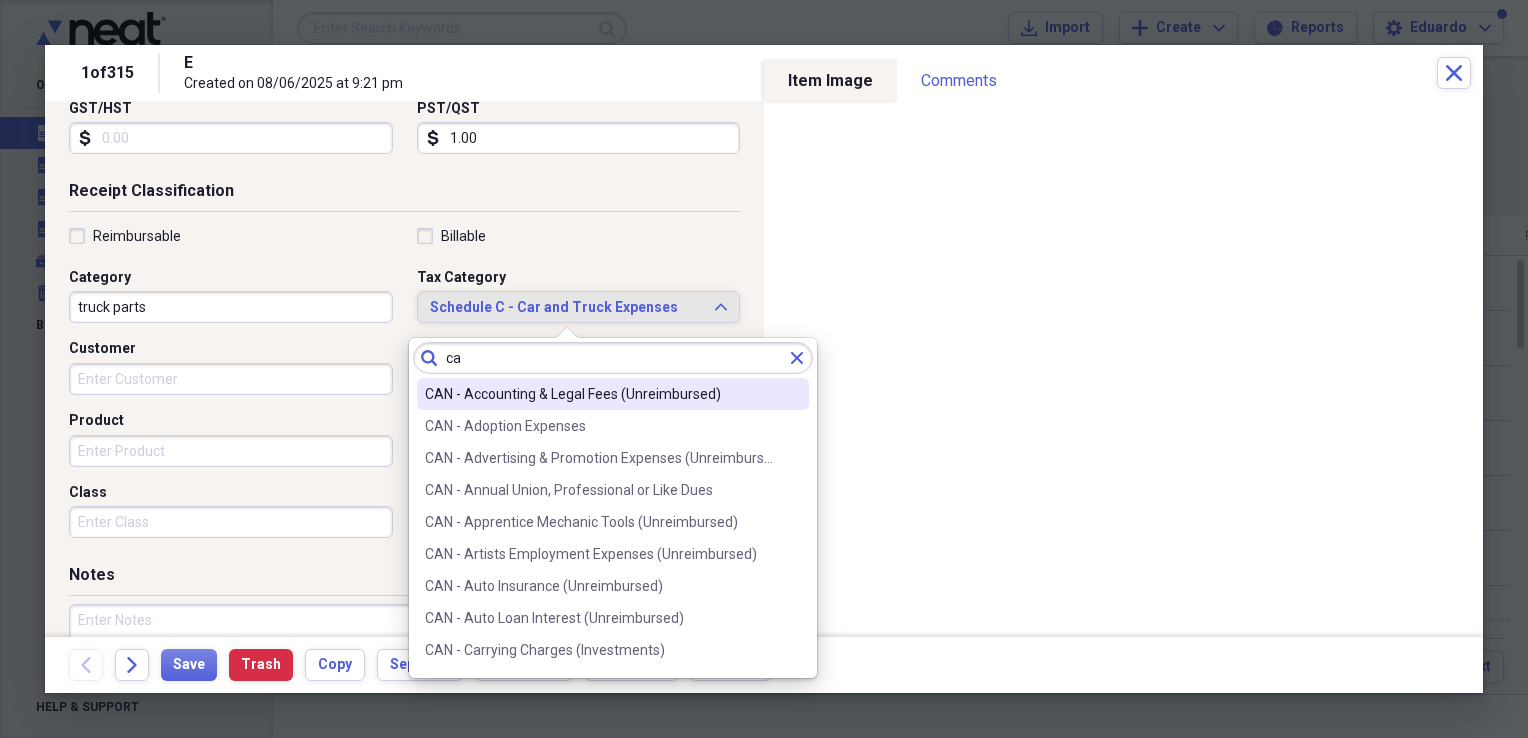 type on "c" 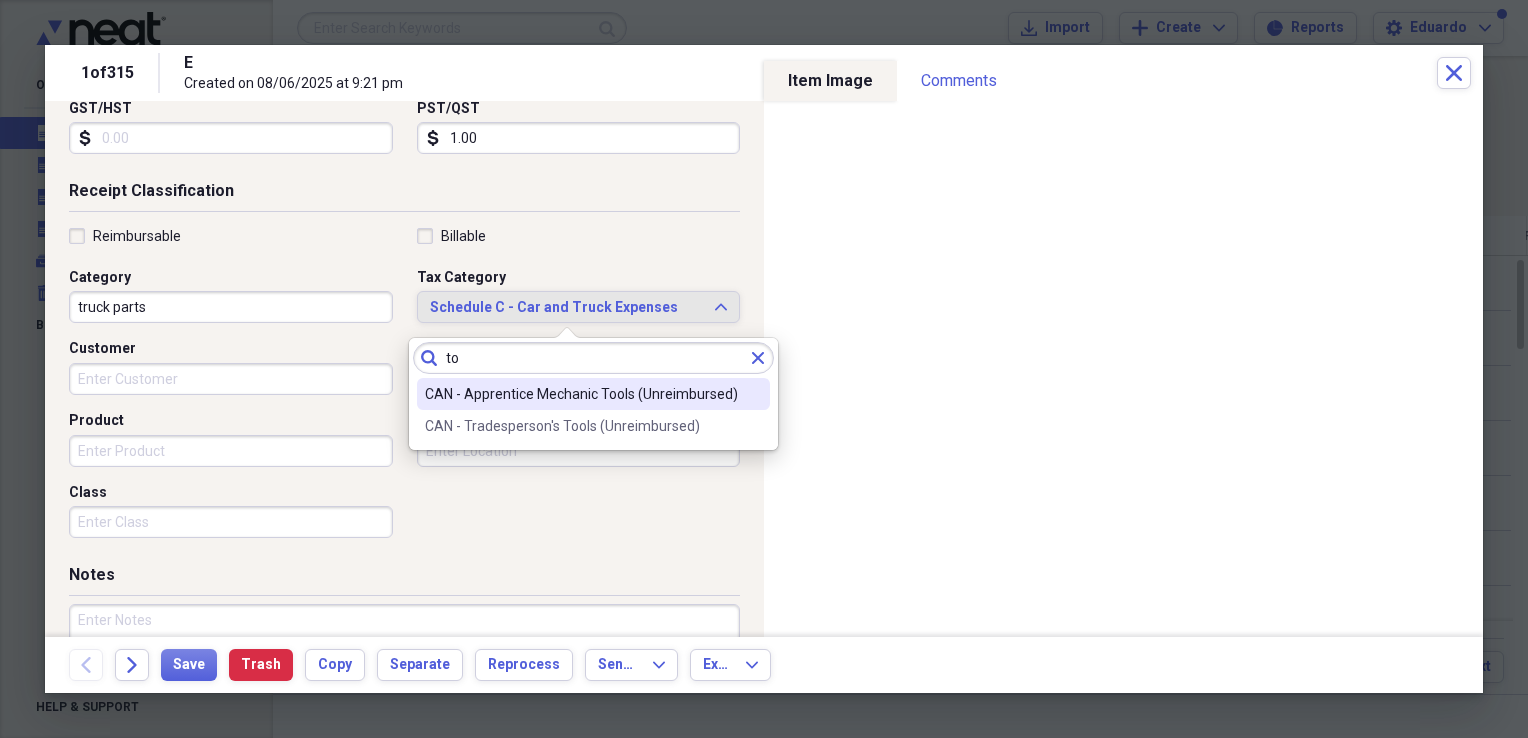type on "t" 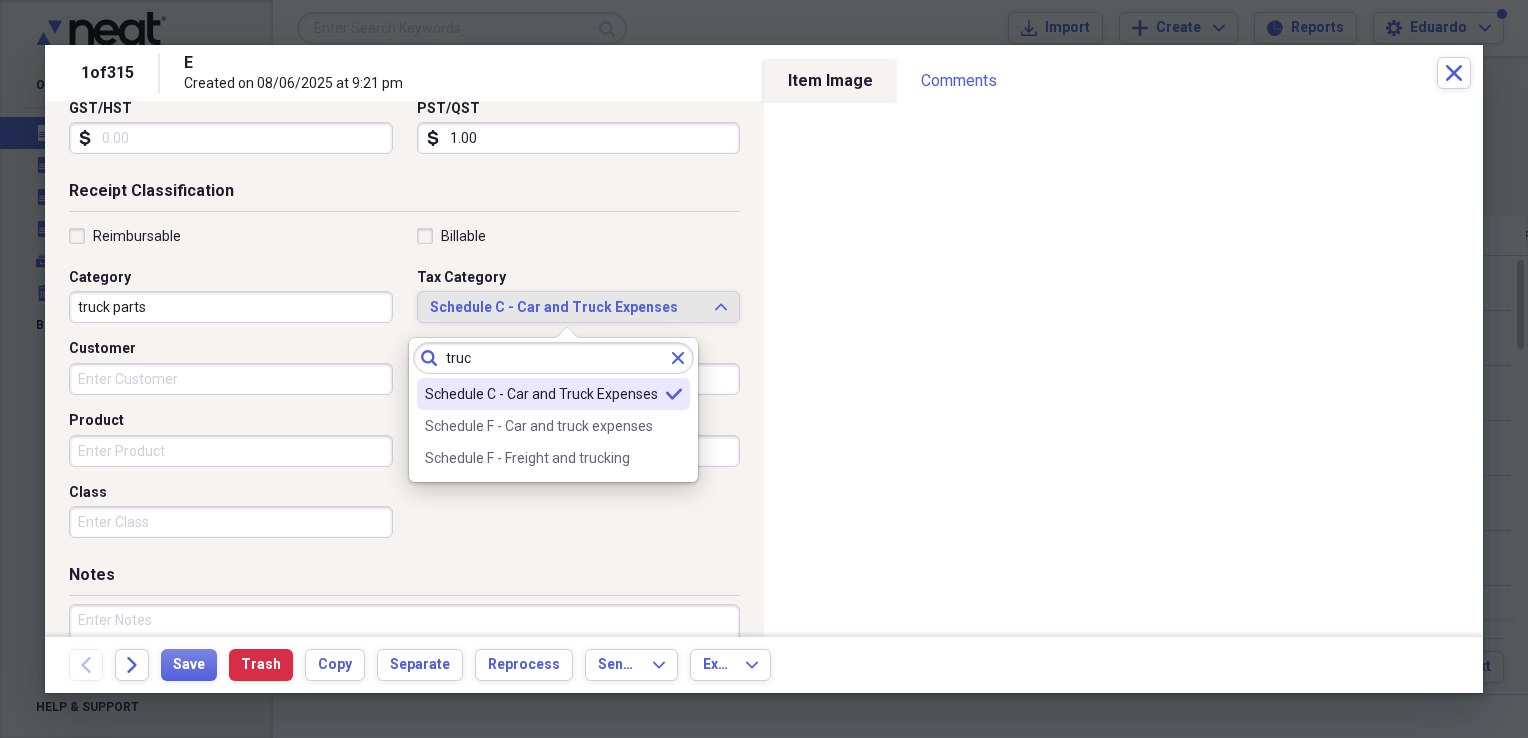 type on "truc" 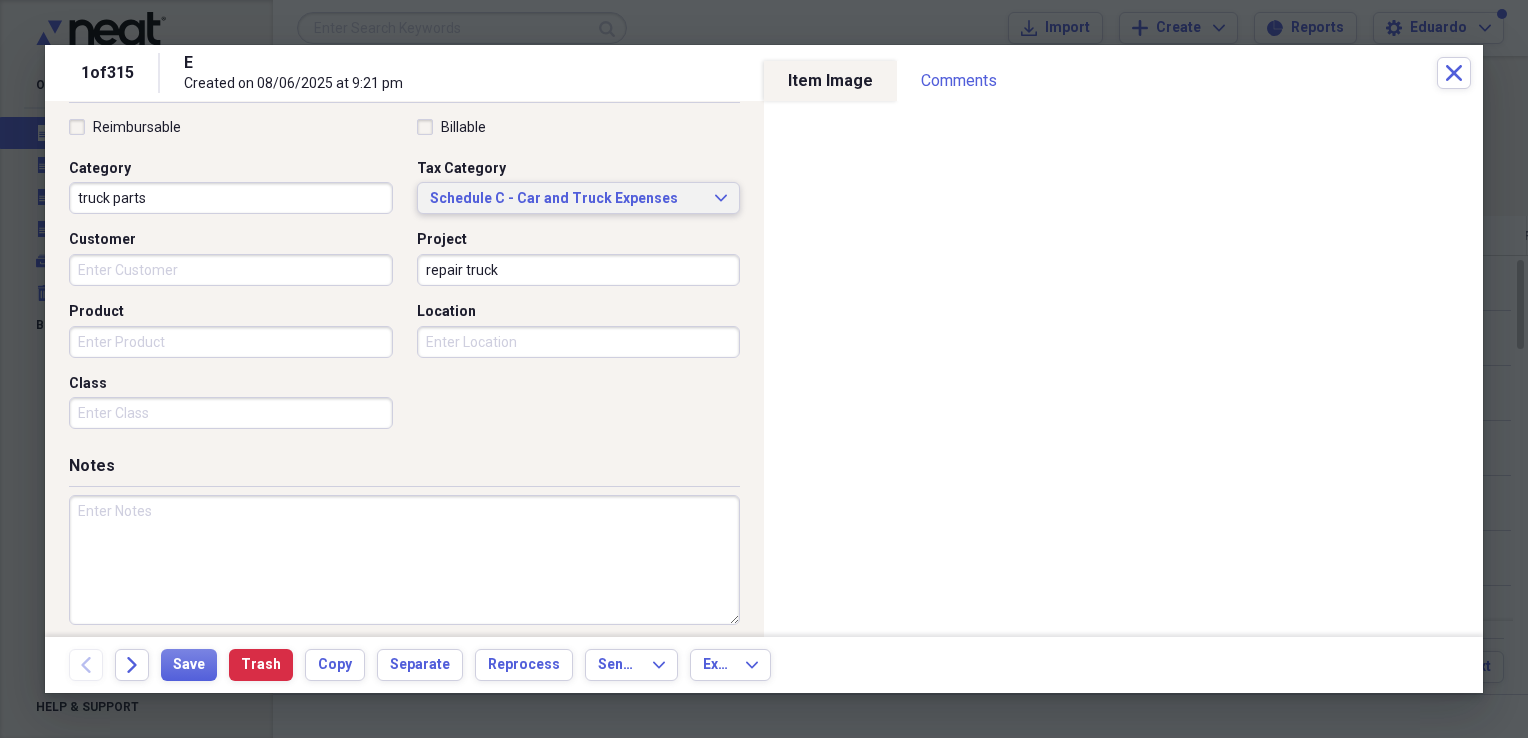 scroll, scrollTop: 483, scrollLeft: 0, axis: vertical 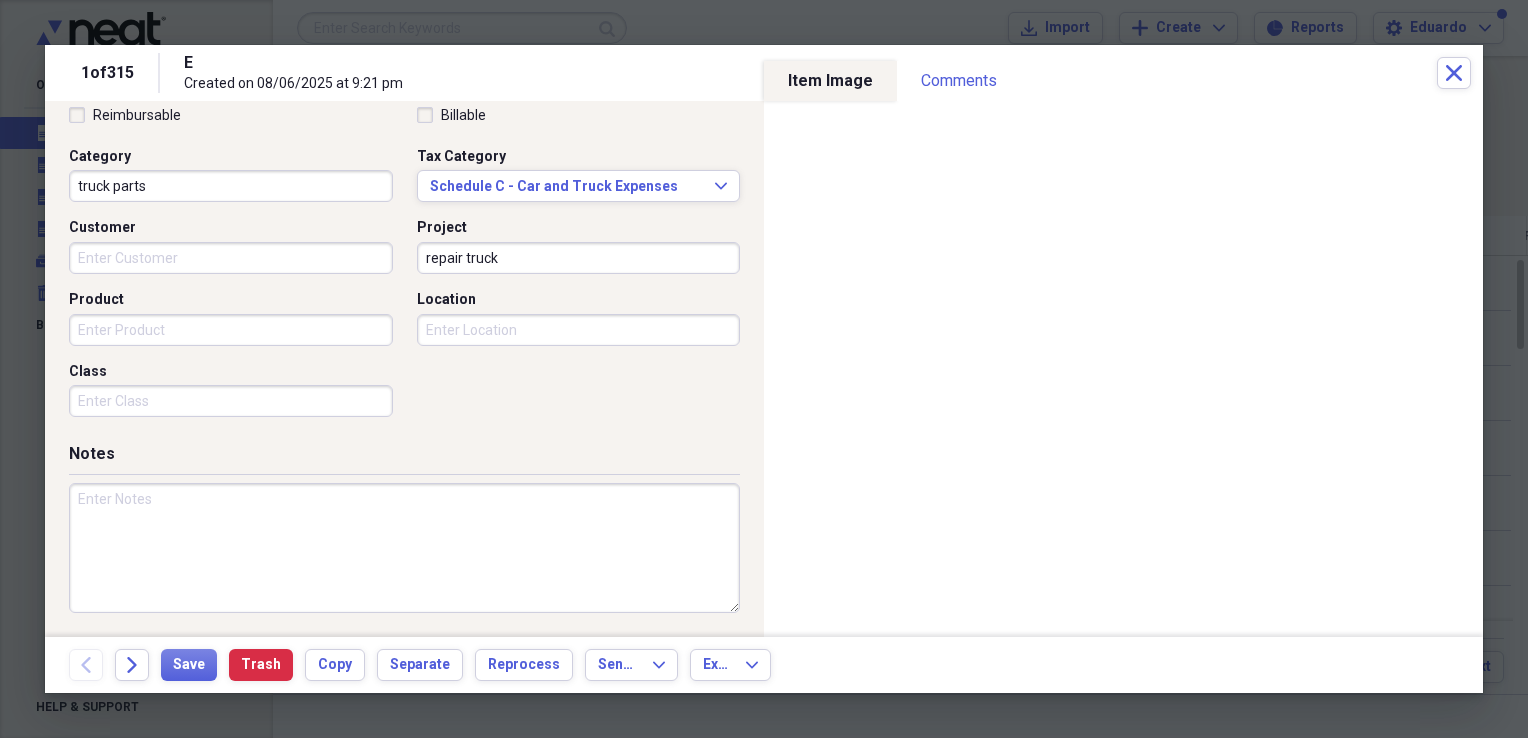 click at bounding box center (404, 548) 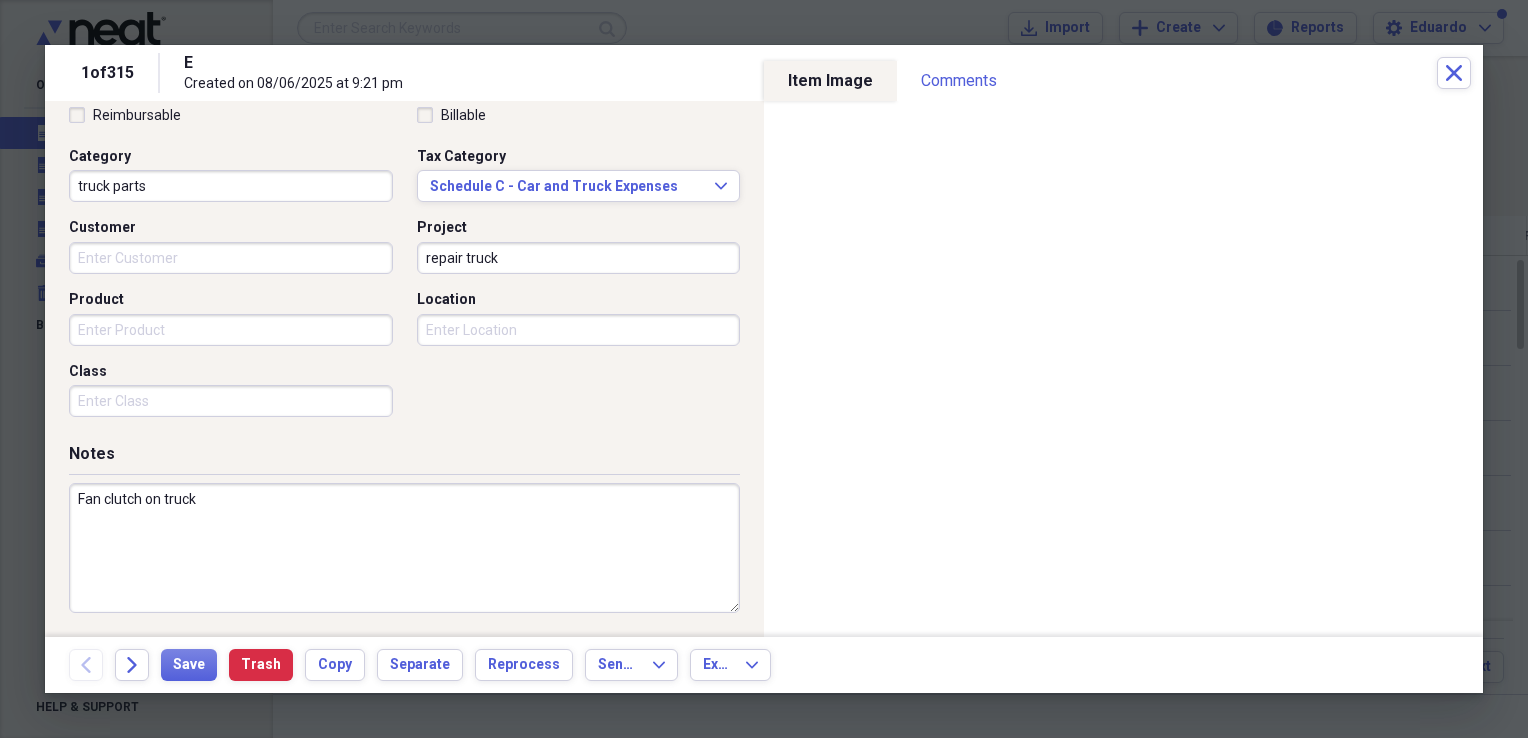click on "Fan clutch on truck" at bounding box center [404, 548] 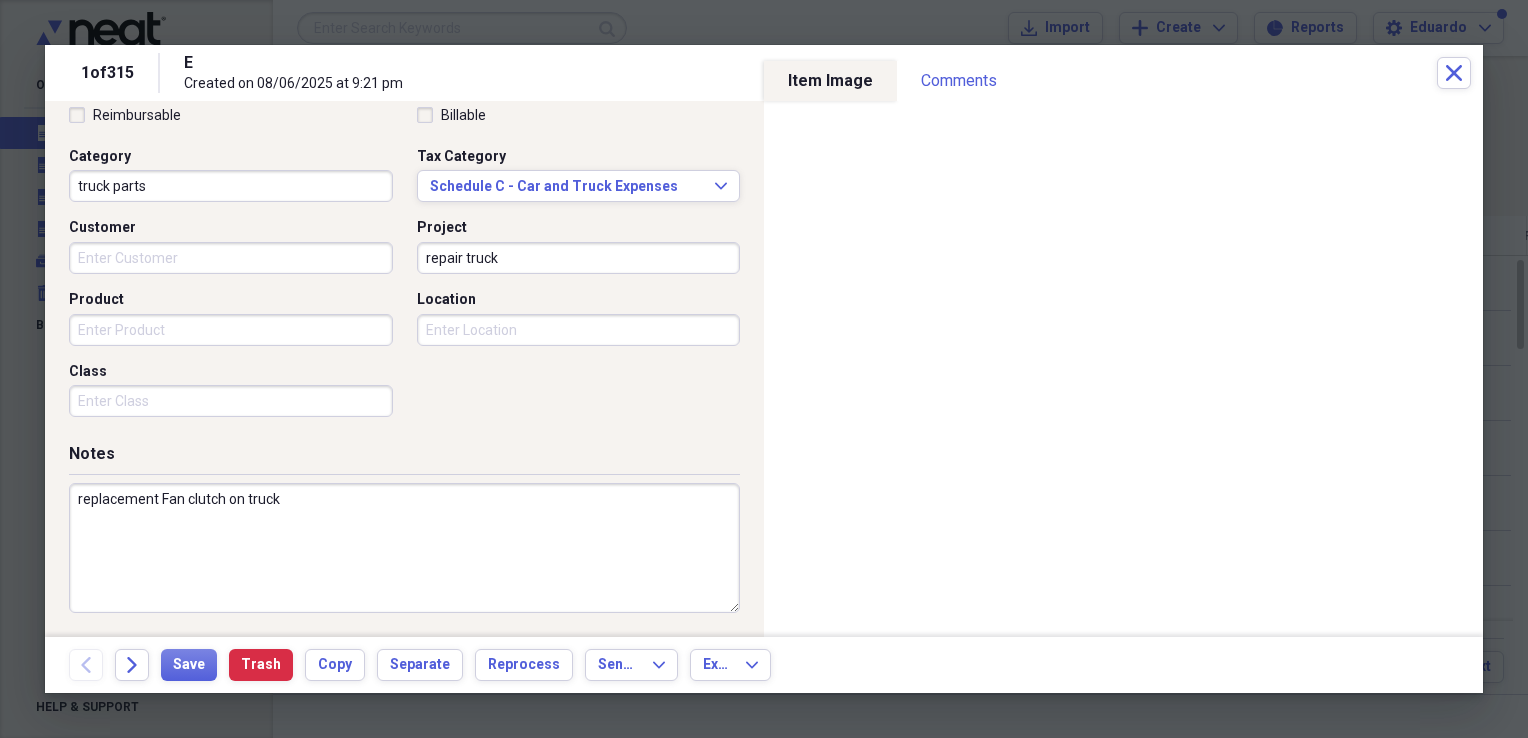 click on "replacement Fan clutch on truck" at bounding box center [404, 548] 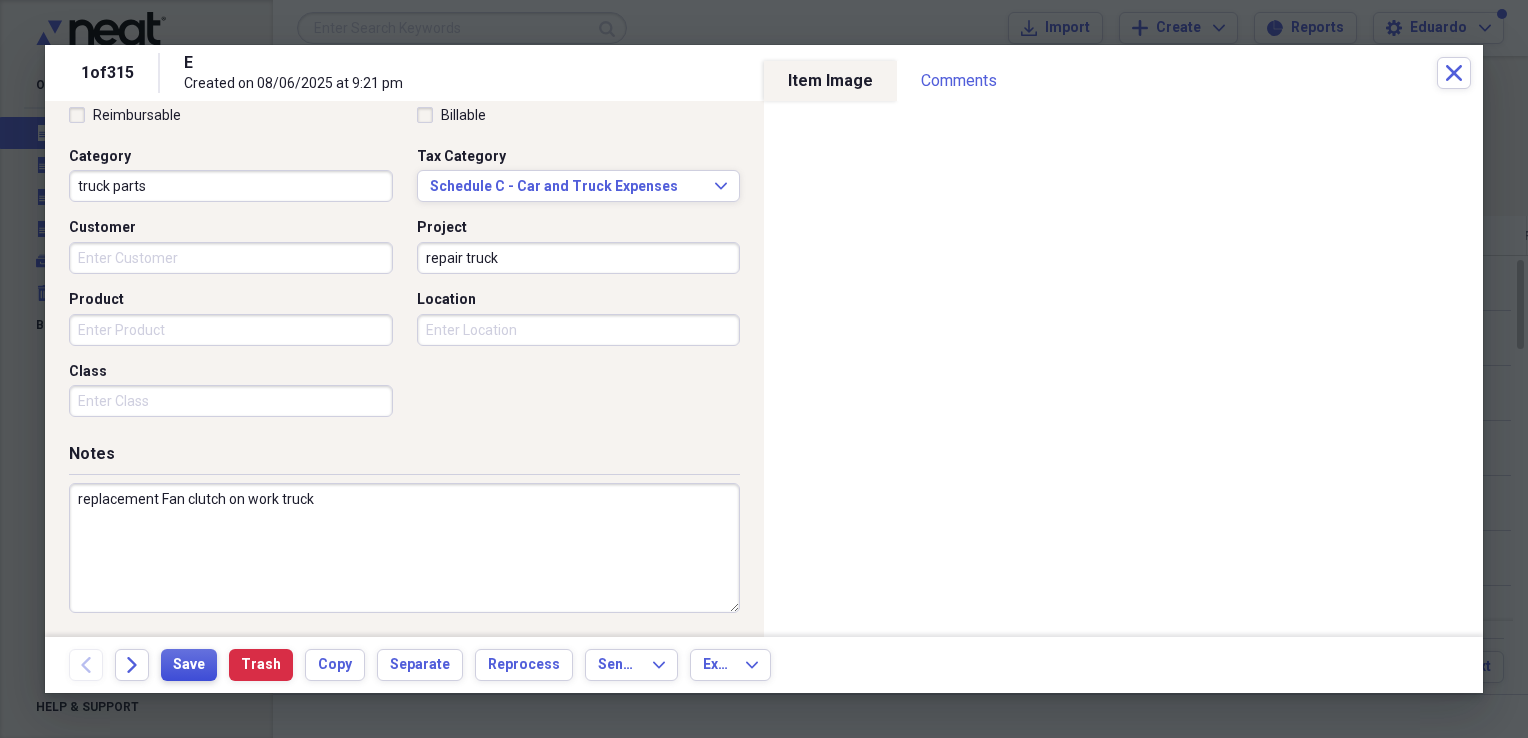 click on "Save" at bounding box center [189, 665] 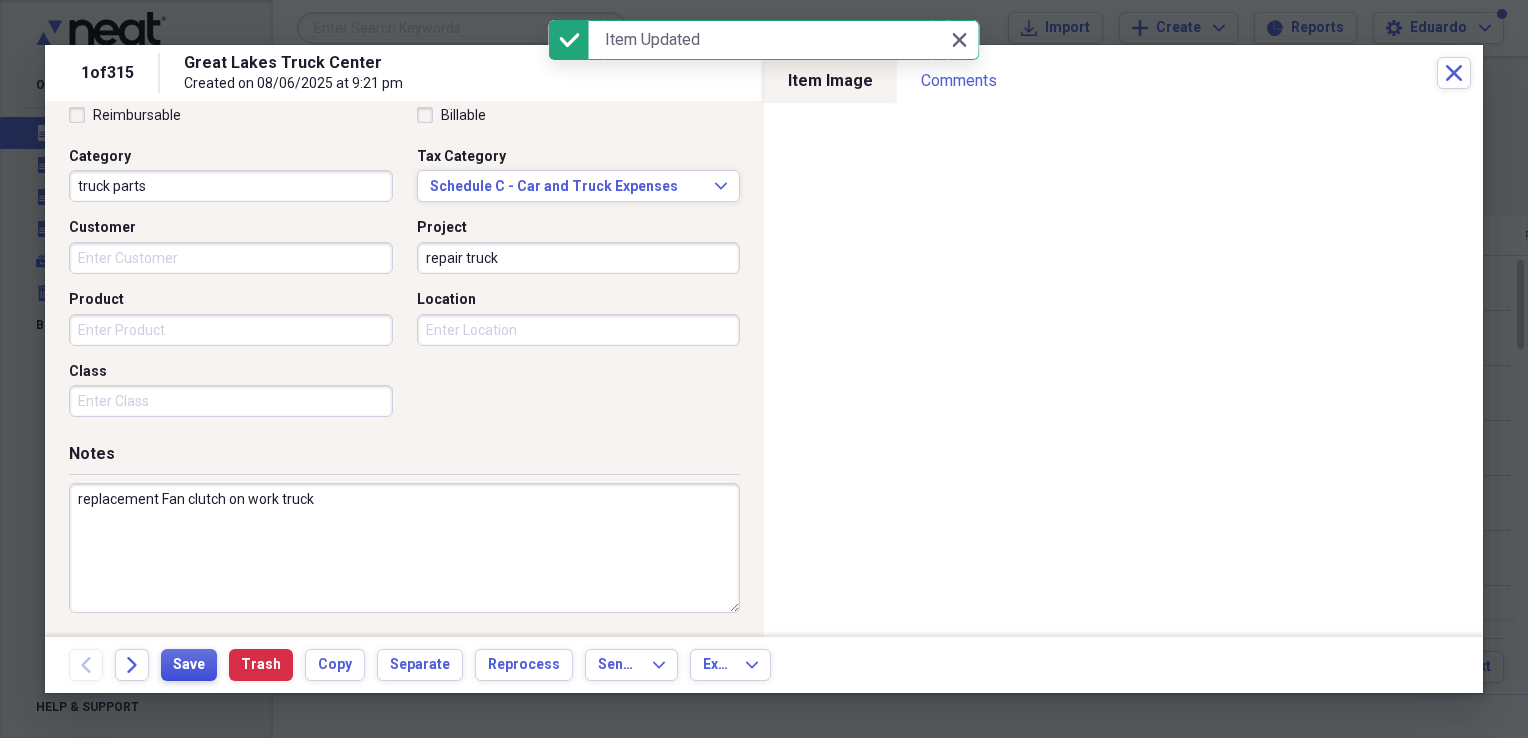 type on "replacement Fan clutch on work truck" 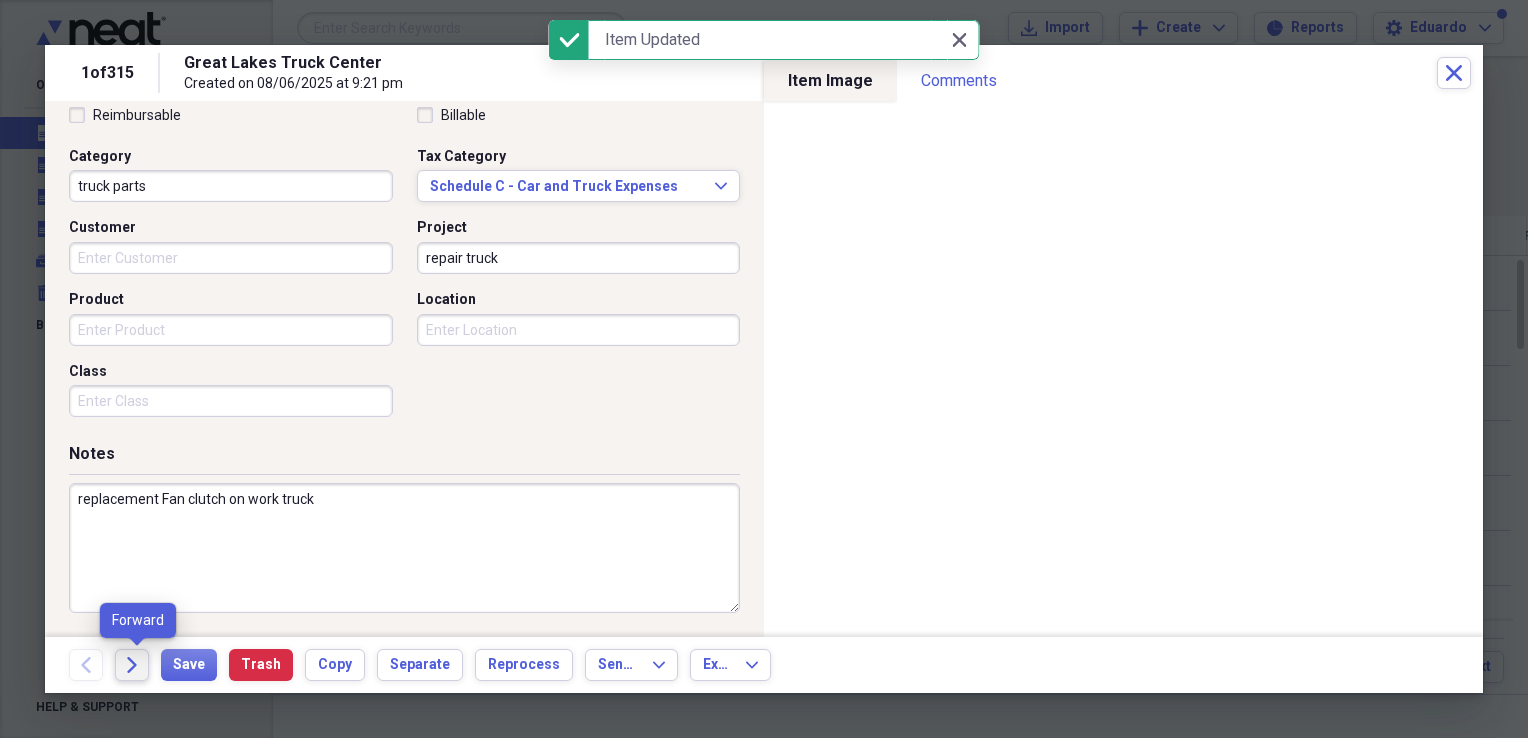 click on "Forward" at bounding box center [132, 665] 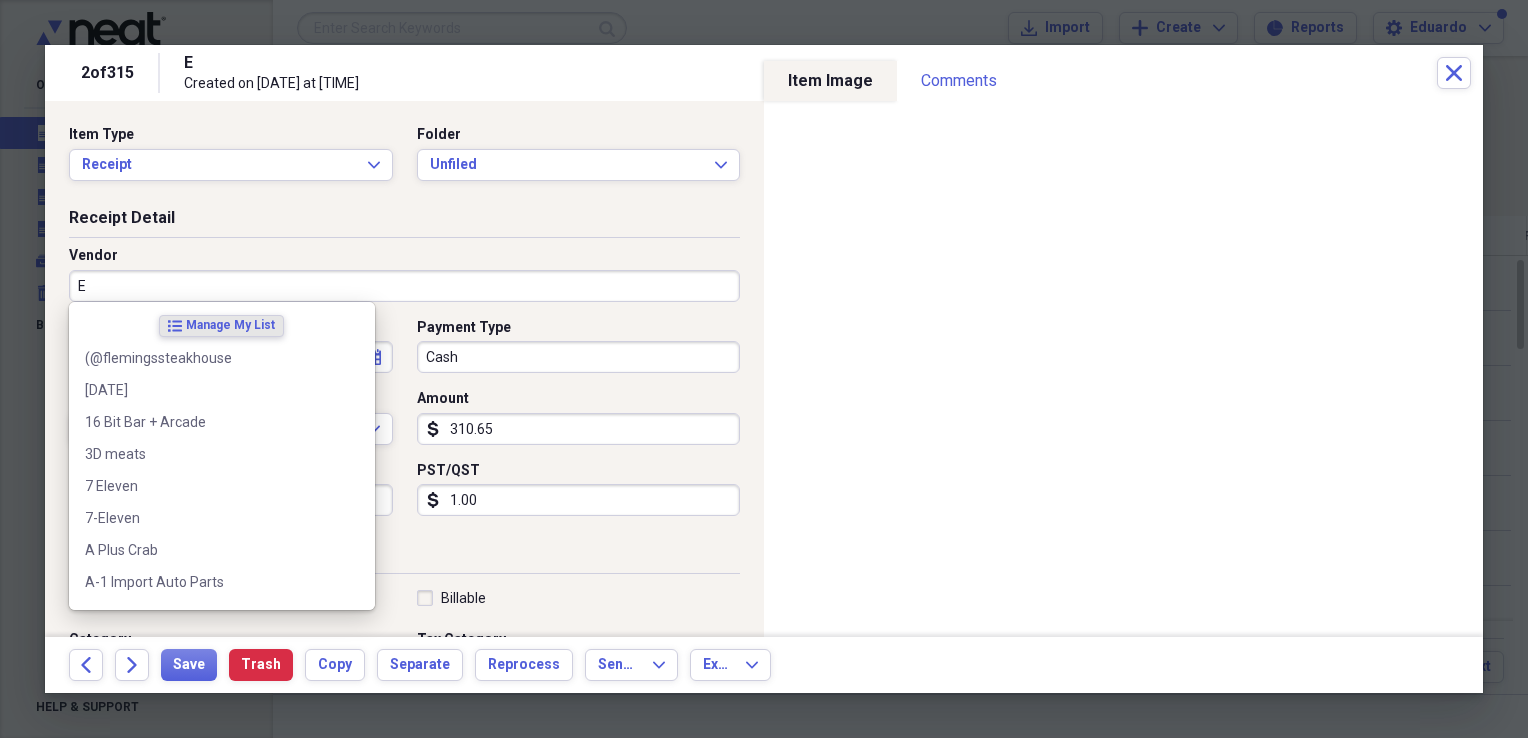 click on "E" at bounding box center (404, 286) 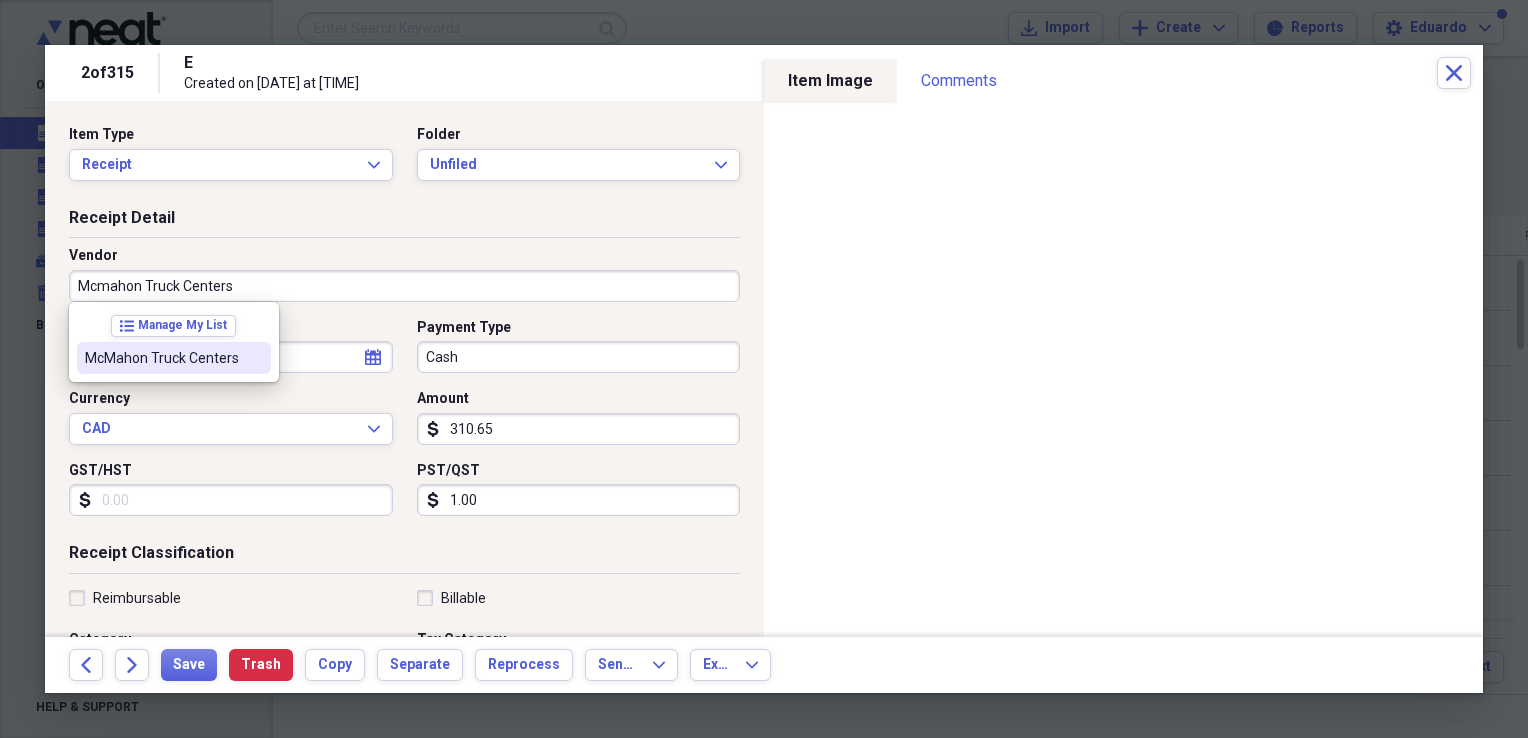 drag, startPoint x: 204, startPoint y: 286, endPoint x: 188, endPoint y: 357, distance: 72.780495 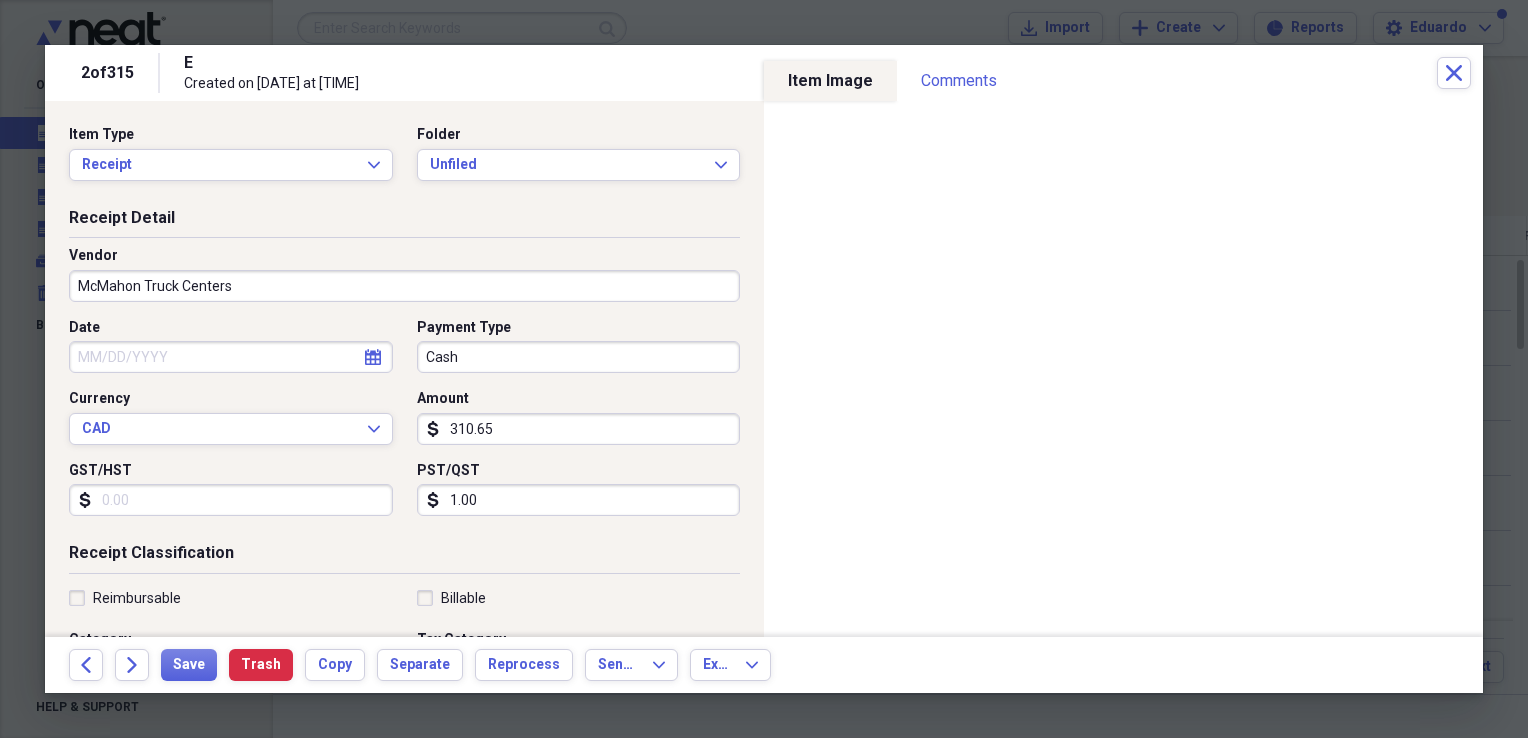 type on "car maintenance" 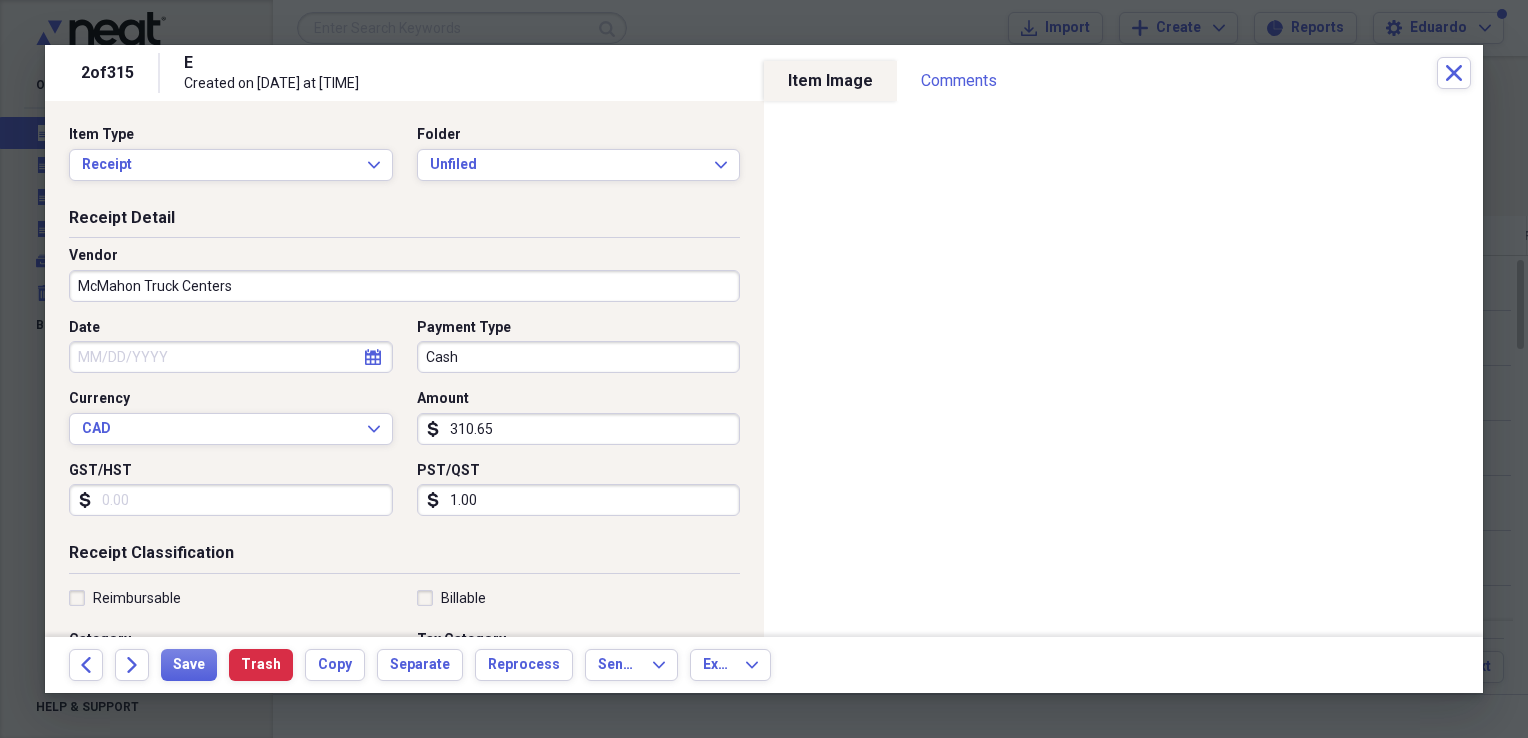 select on "7" 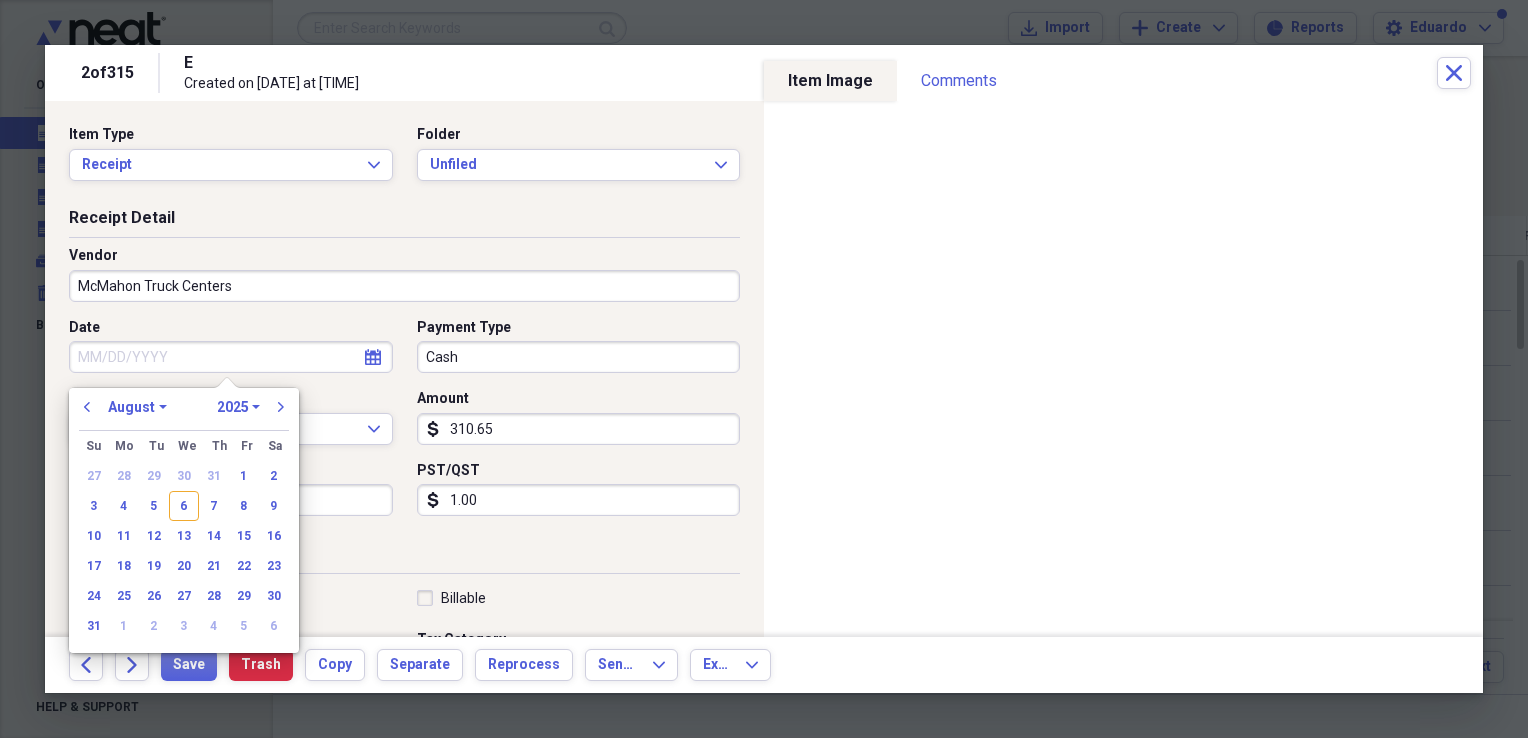 click on "Date" at bounding box center (231, 357) 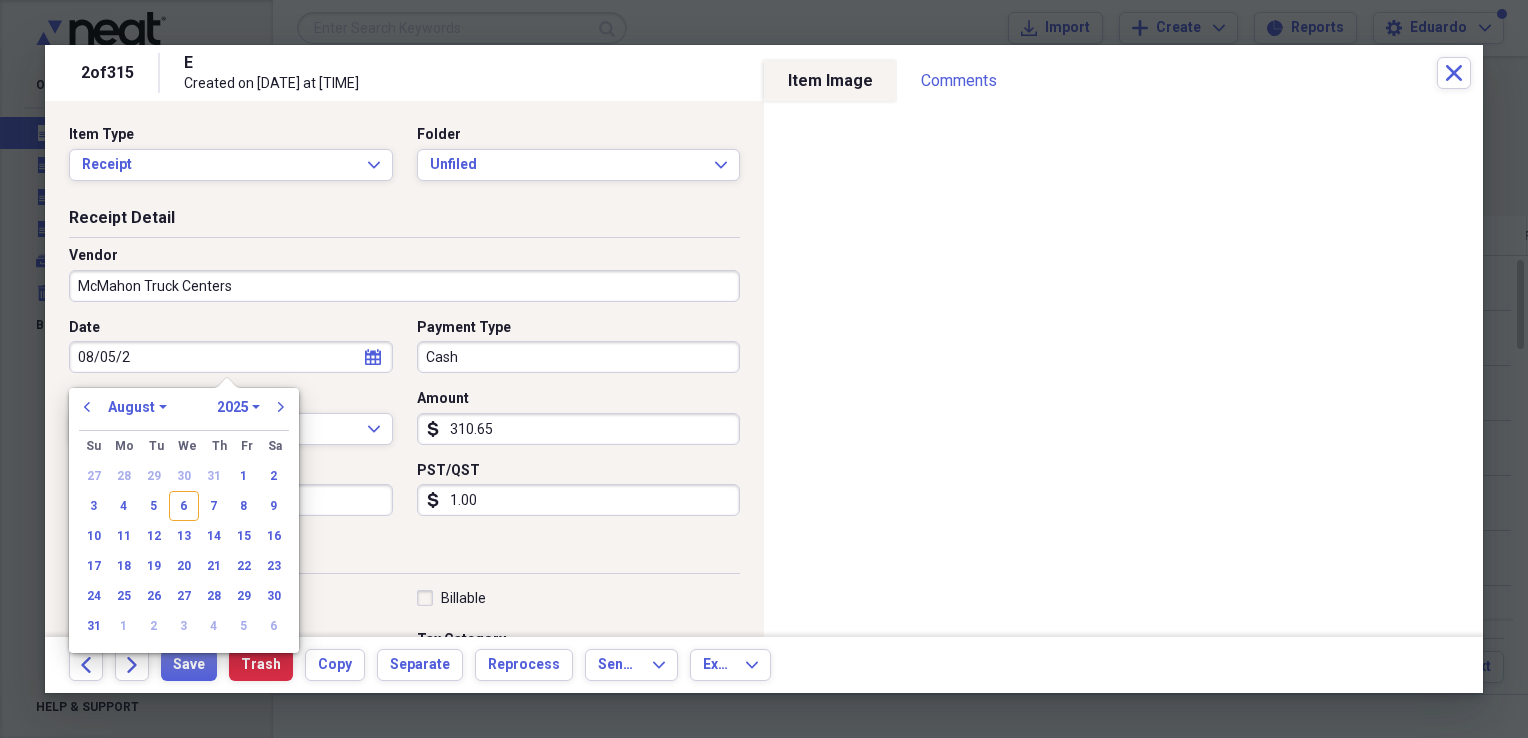 type on "08/05/20" 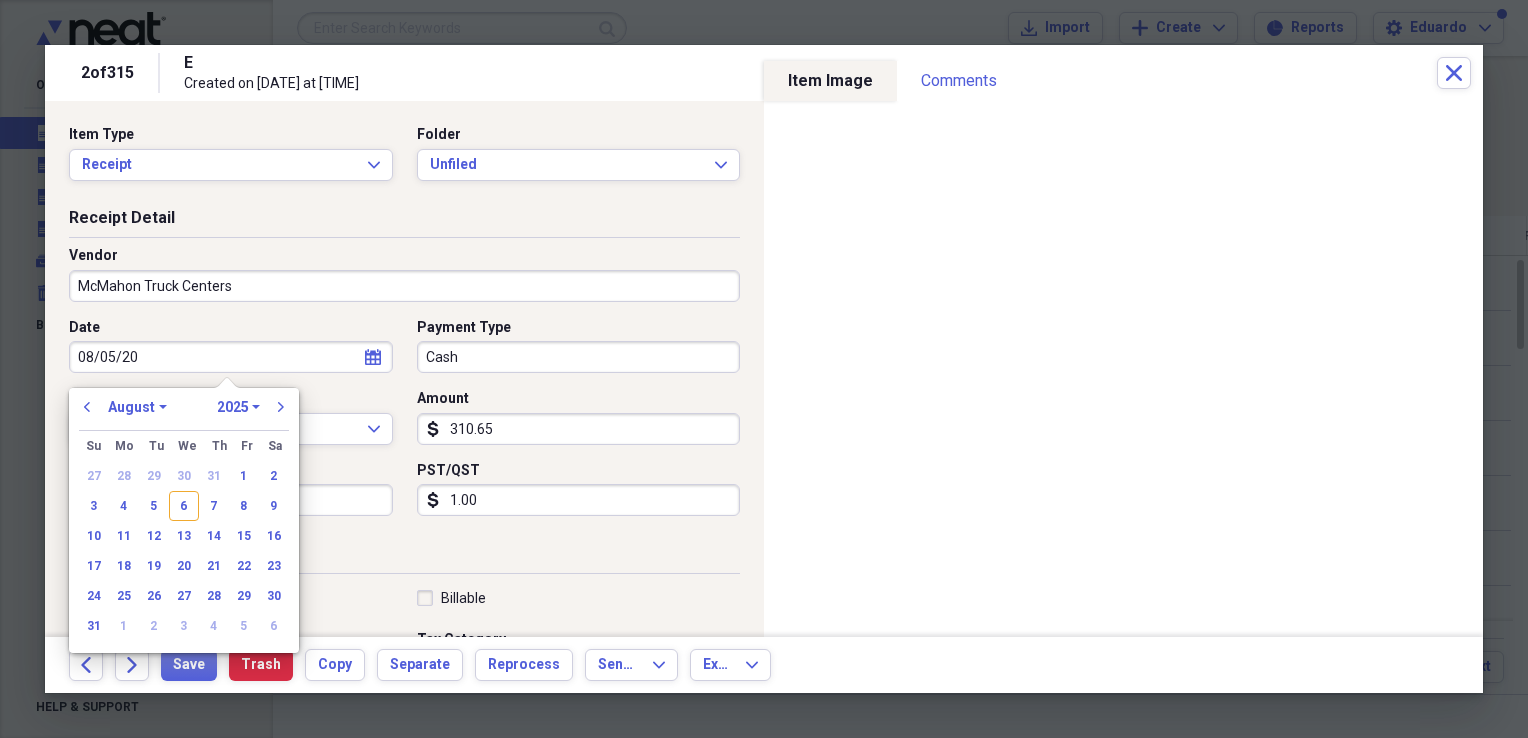 select on "2020" 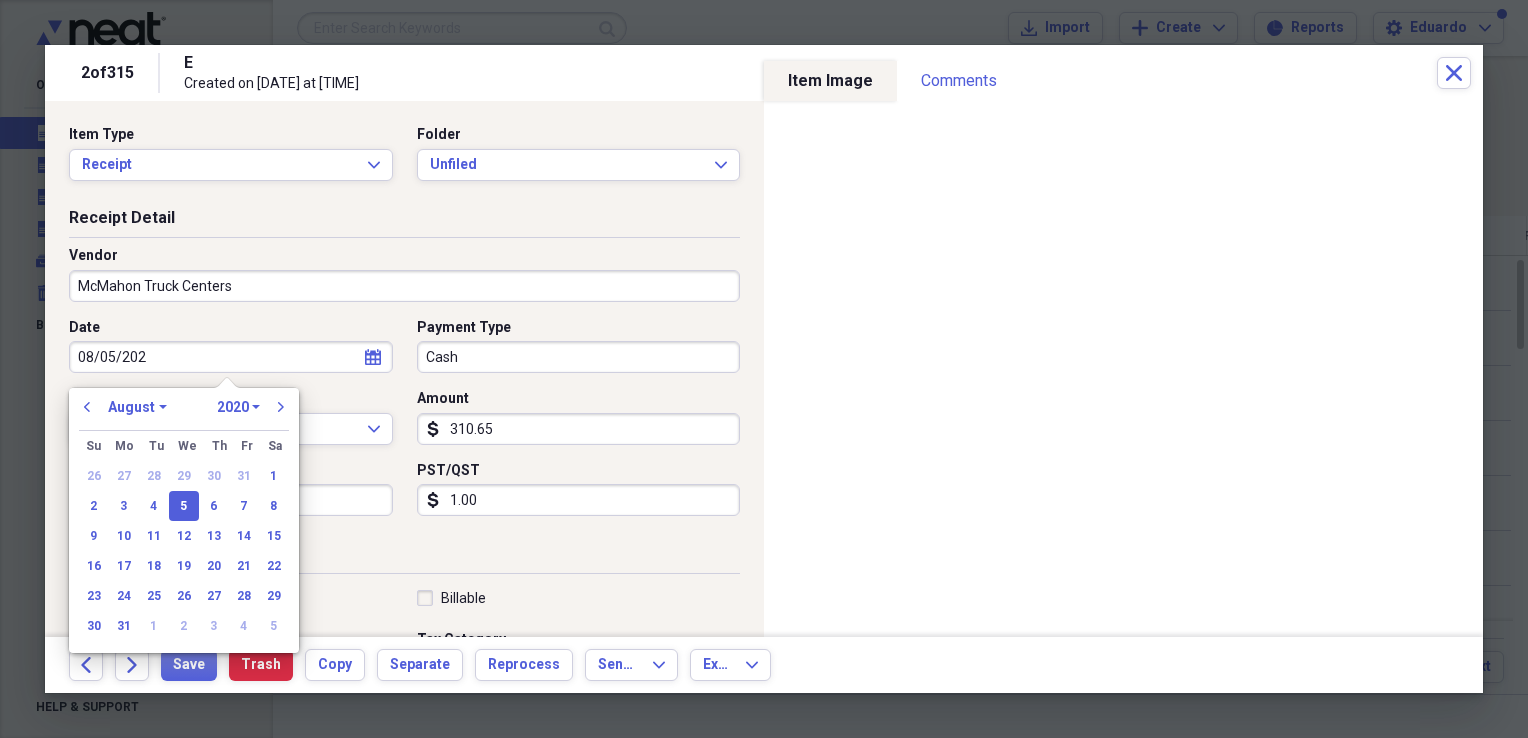 type on "08/05/2025" 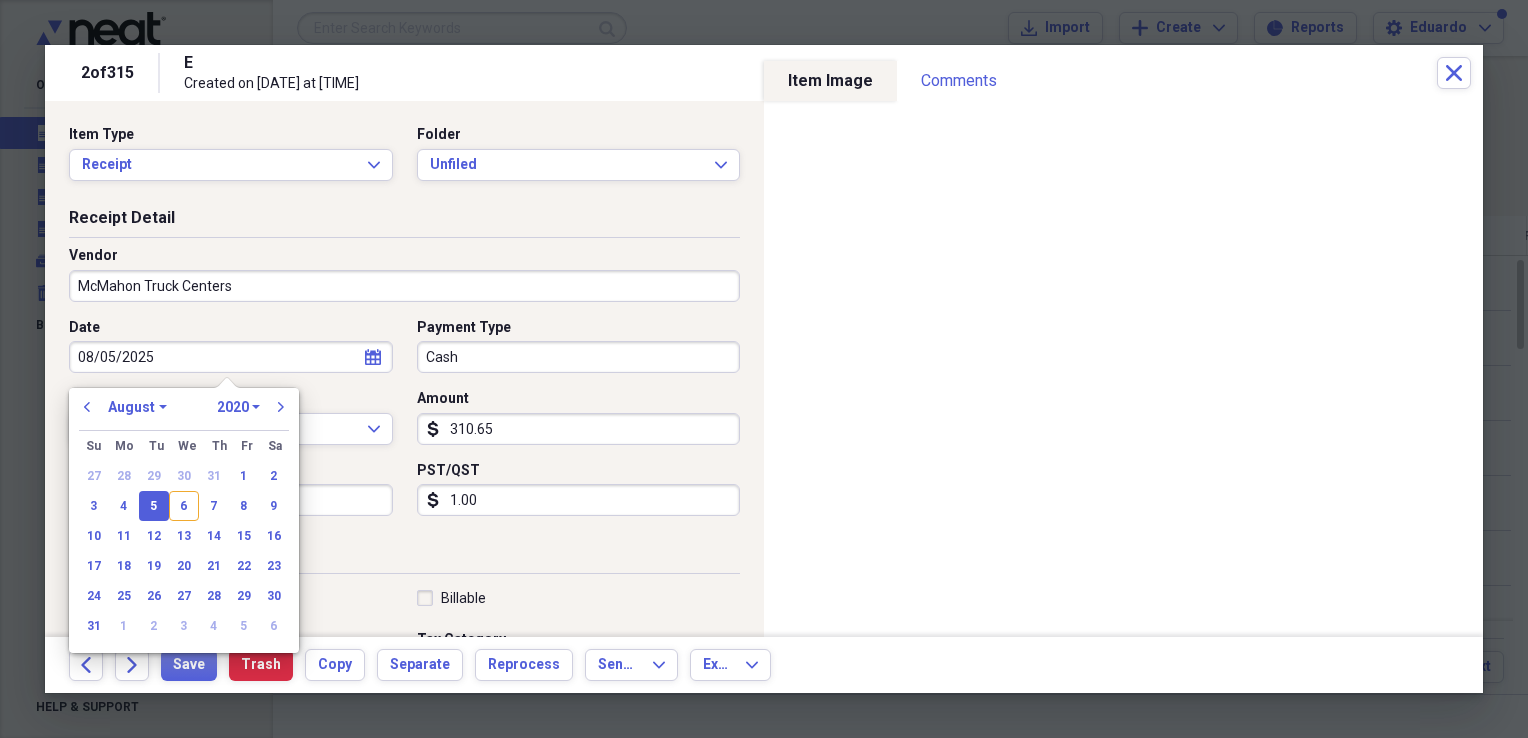 select on "2025" 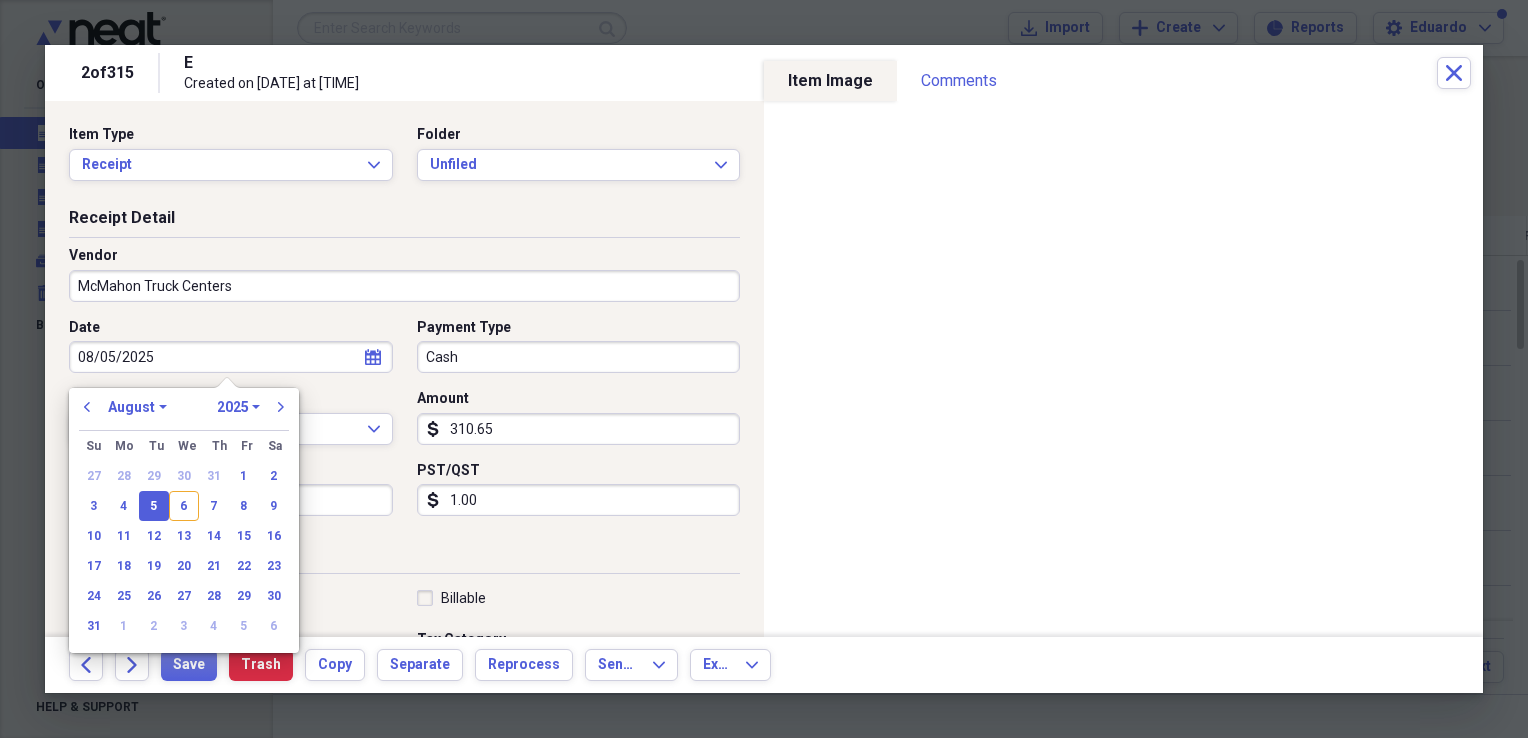 type on "08/05/2025" 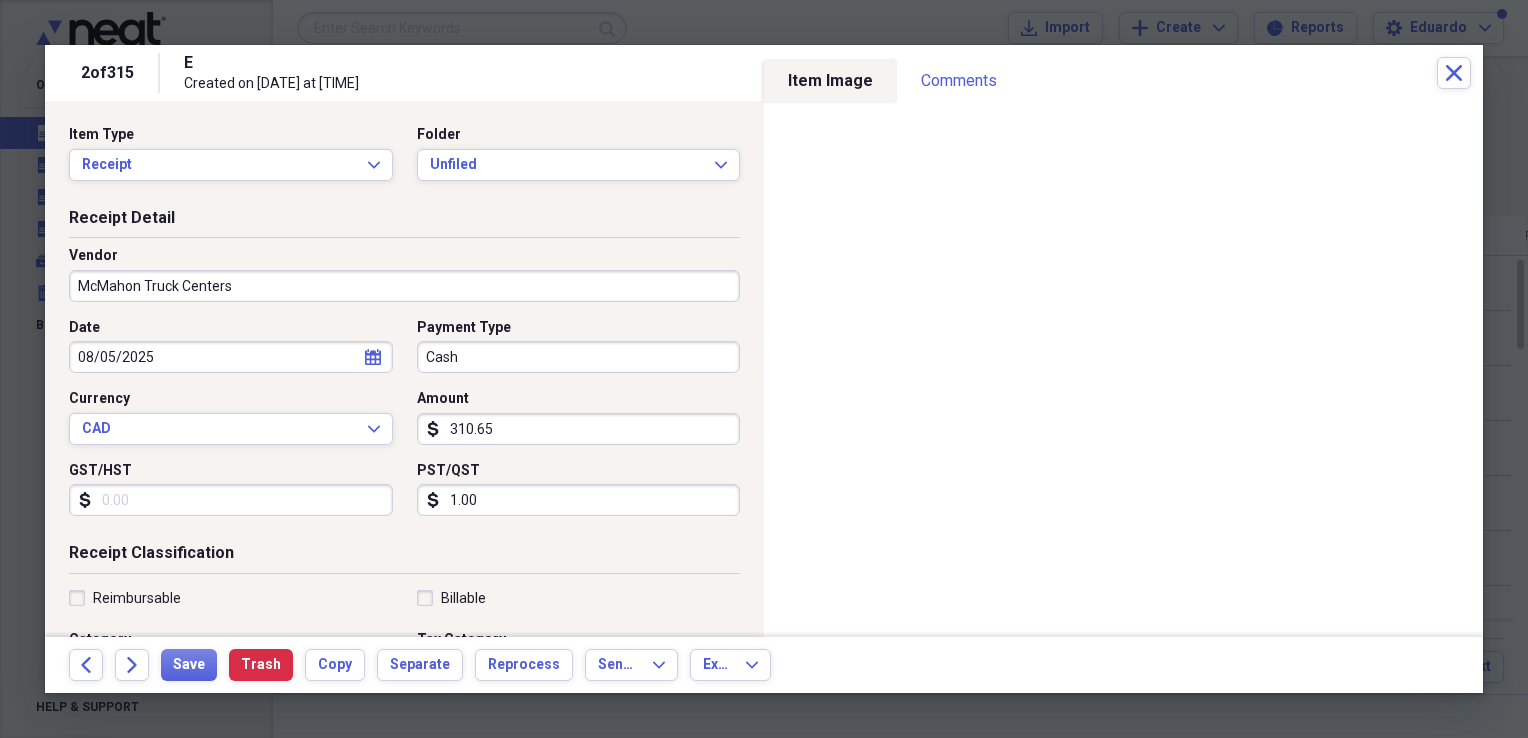 click on "Receipt Classification" at bounding box center (404, 557) 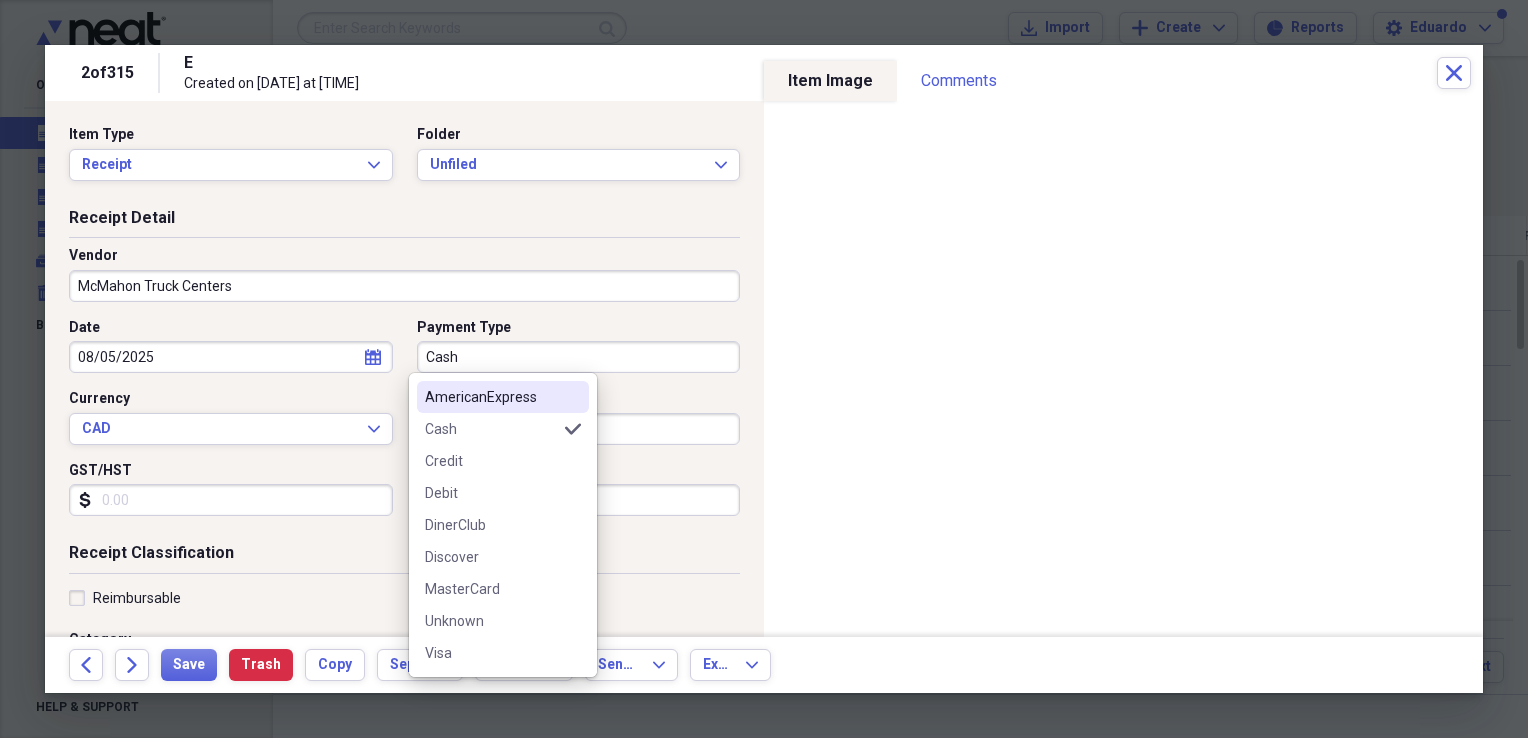 click on "Cash" at bounding box center [579, 357] 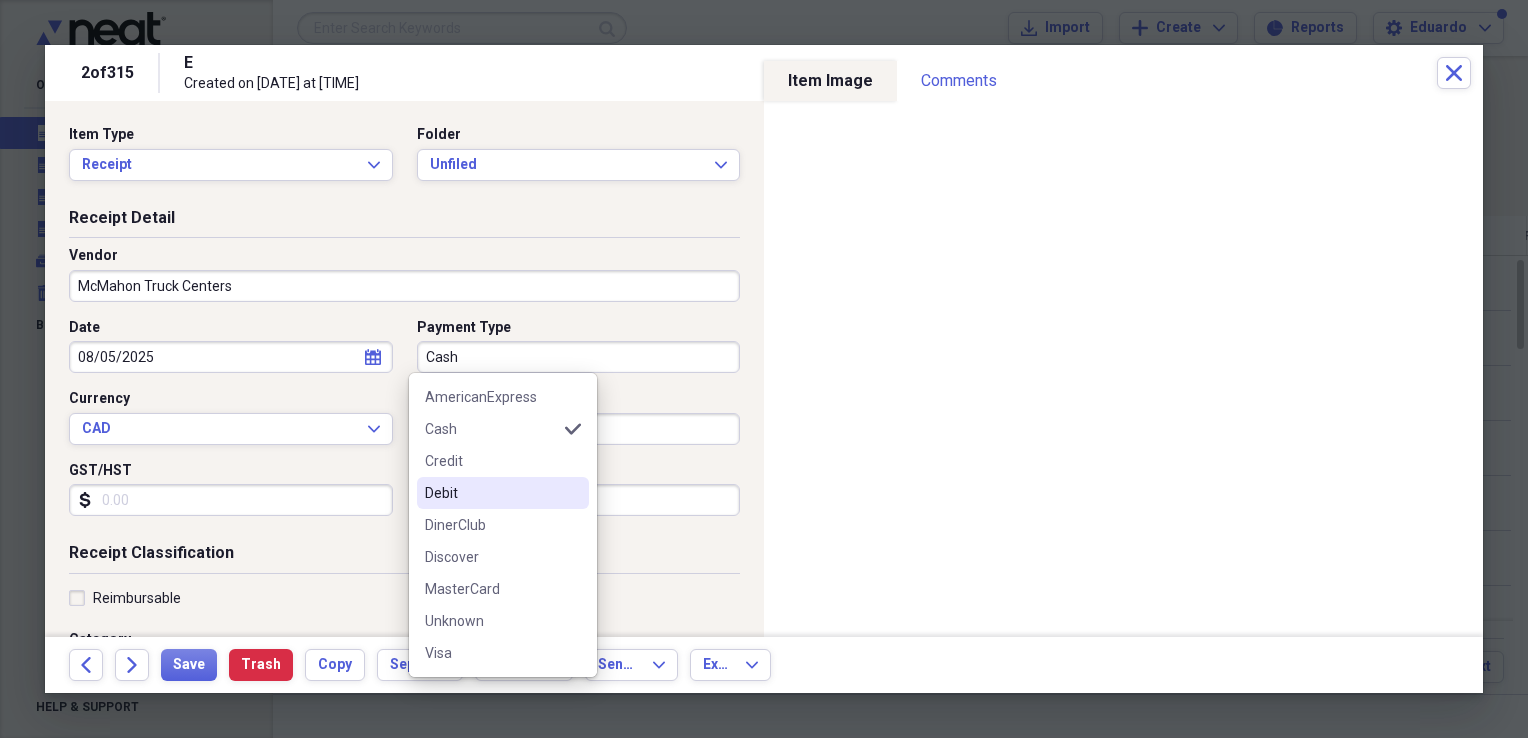 click on "Debit" at bounding box center (503, 493) 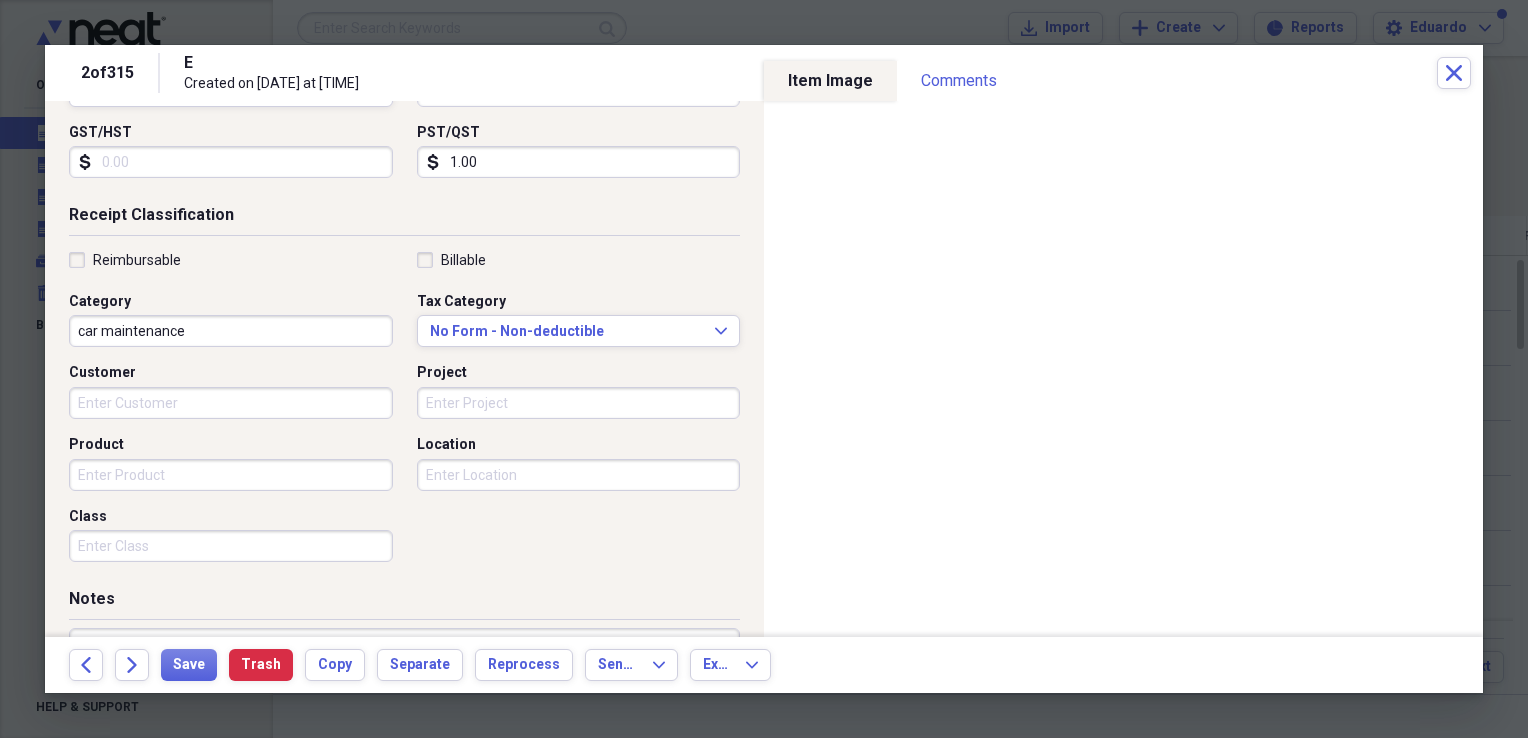 scroll, scrollTop: 348, scrollLeft: 0, axis: vertical 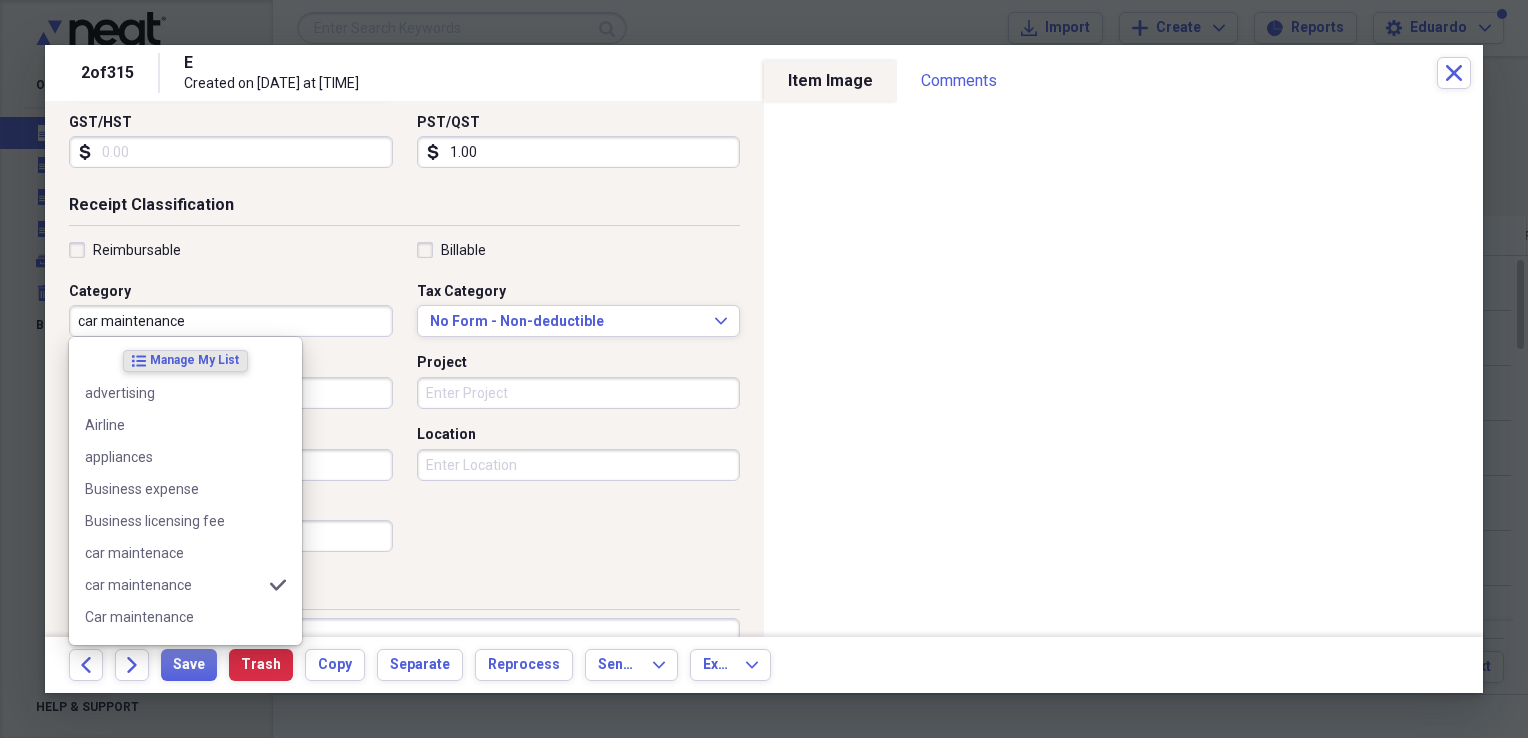 click on "car maintenance" at bounding box center (231, 321) 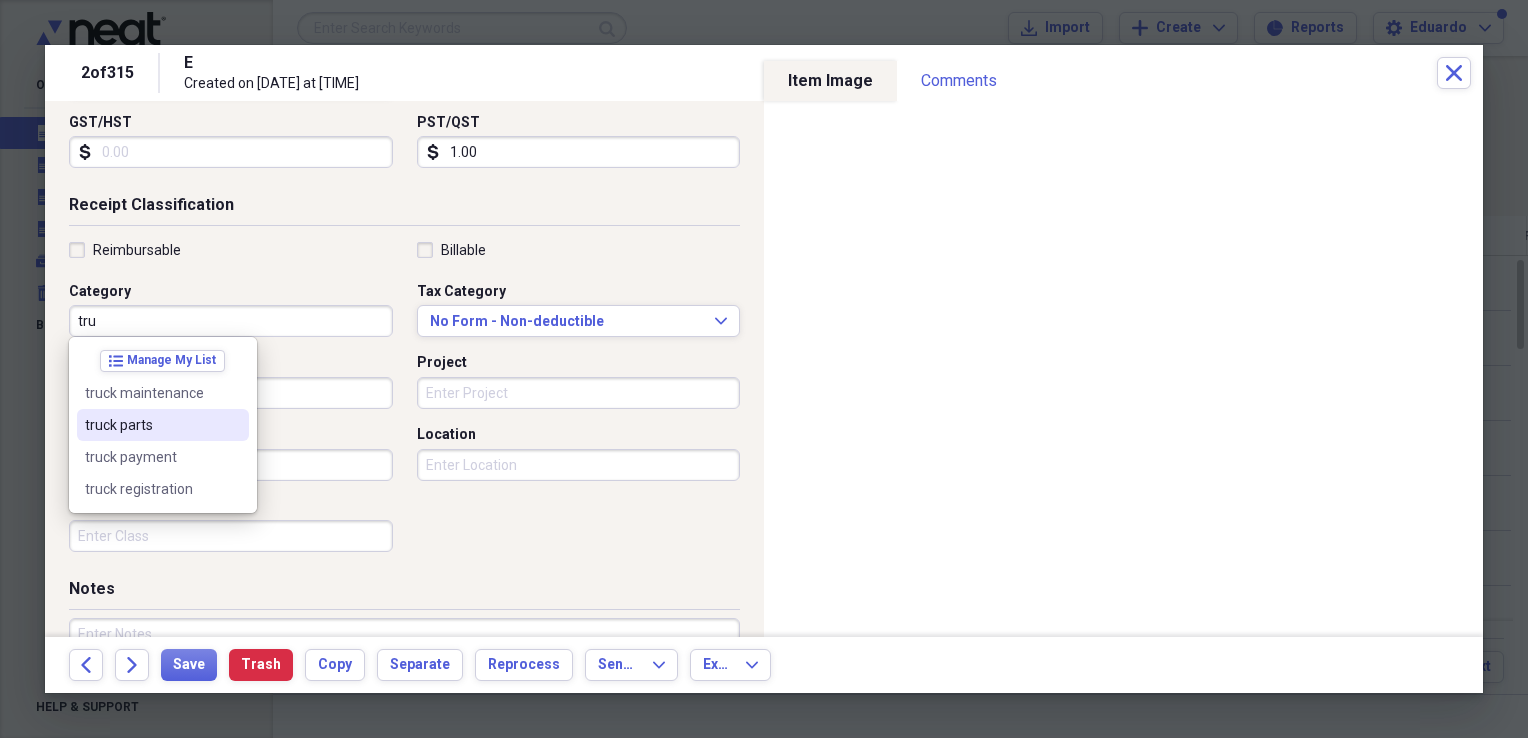 click on "truck parts" at bounding box center [151, 425] 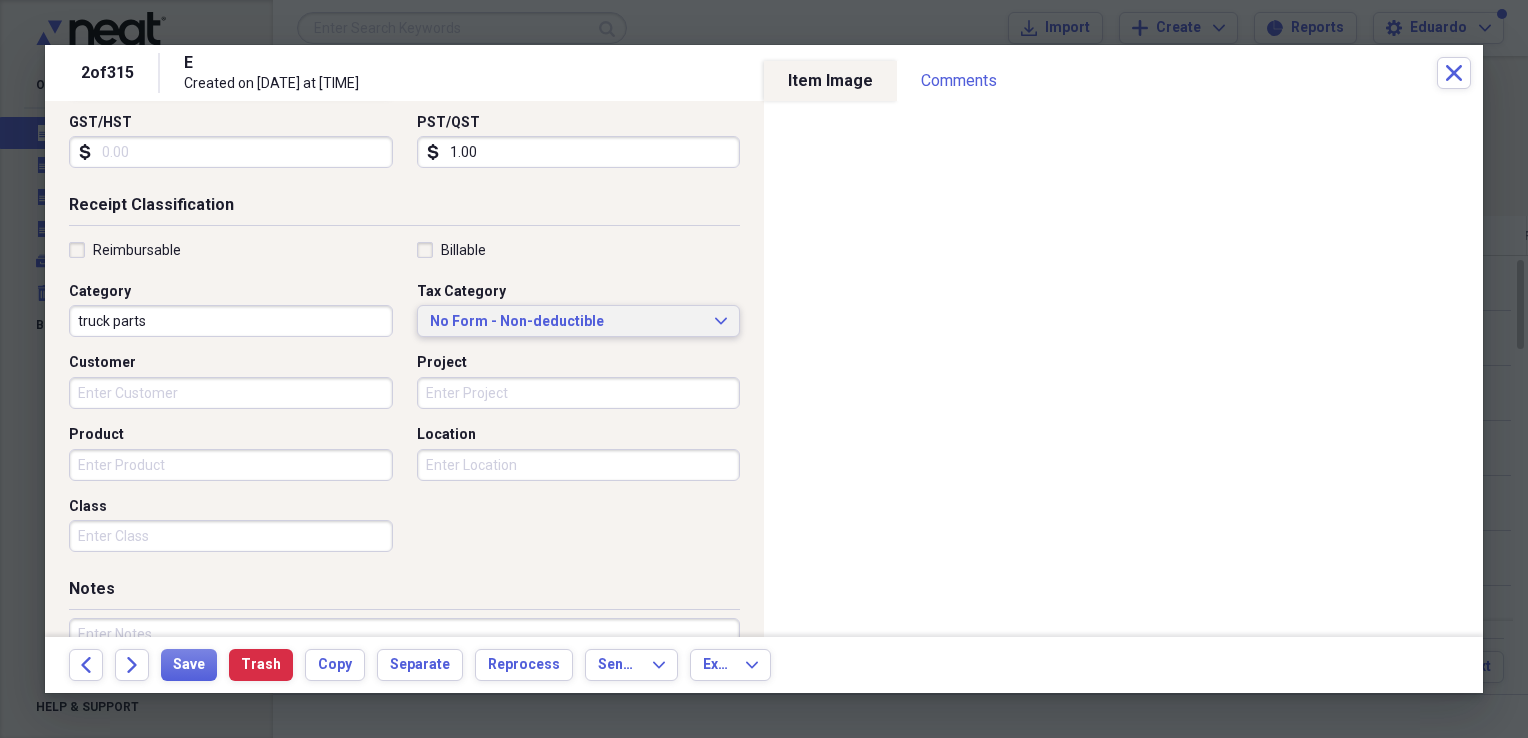 click on "No Form - Non-deductible" at bounding box center (567, 322) 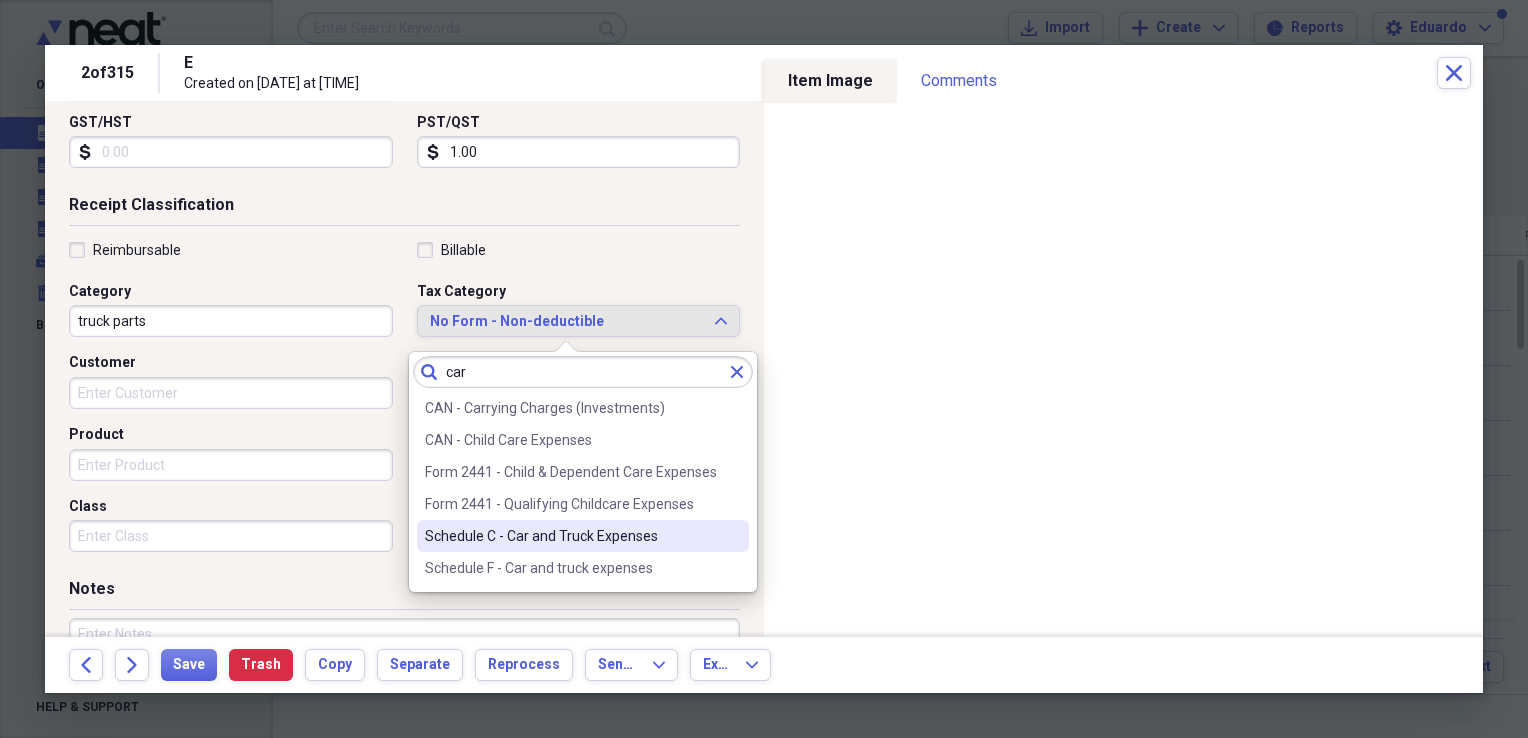 type on "car" 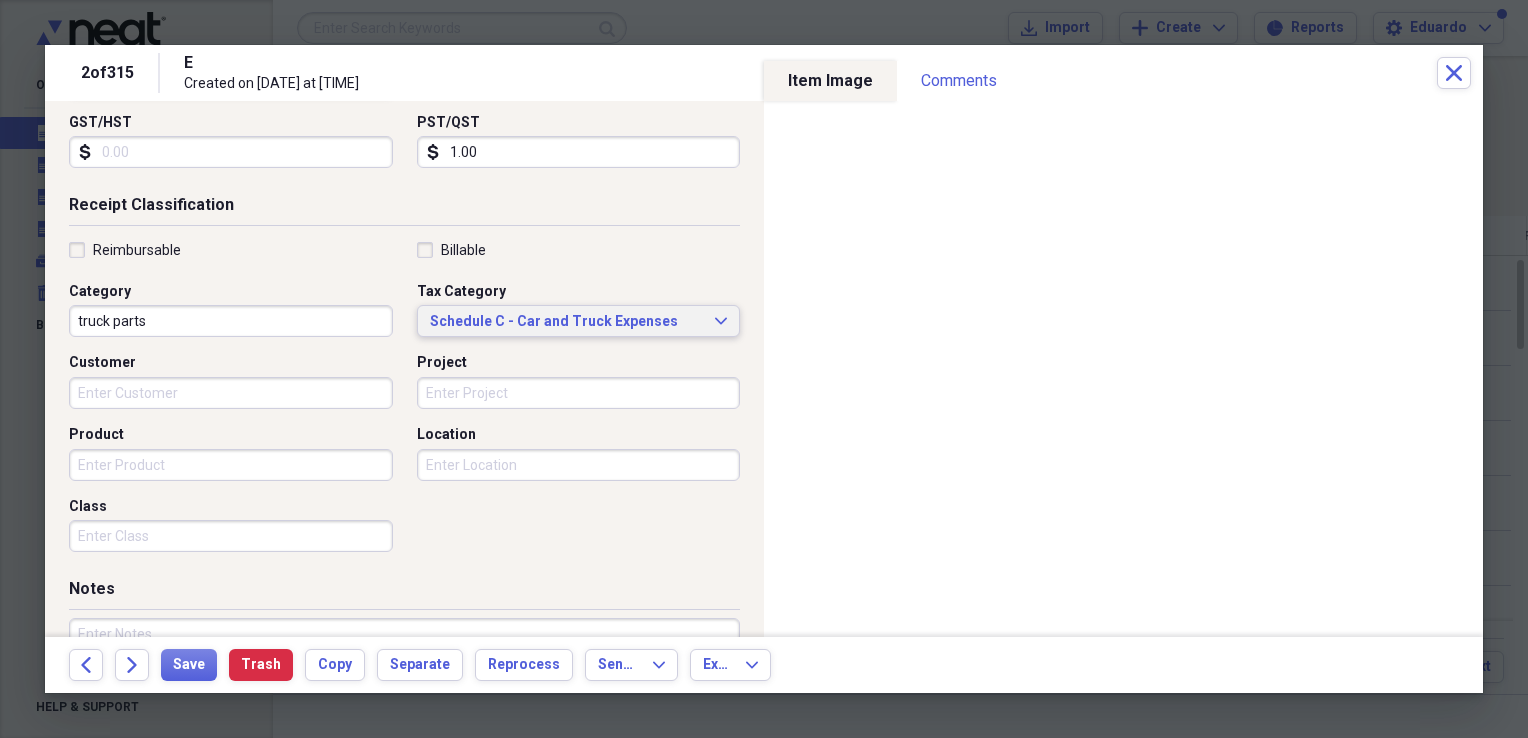 scroll, scrollTop: 483, scrollLeft: 0, axis: vertical 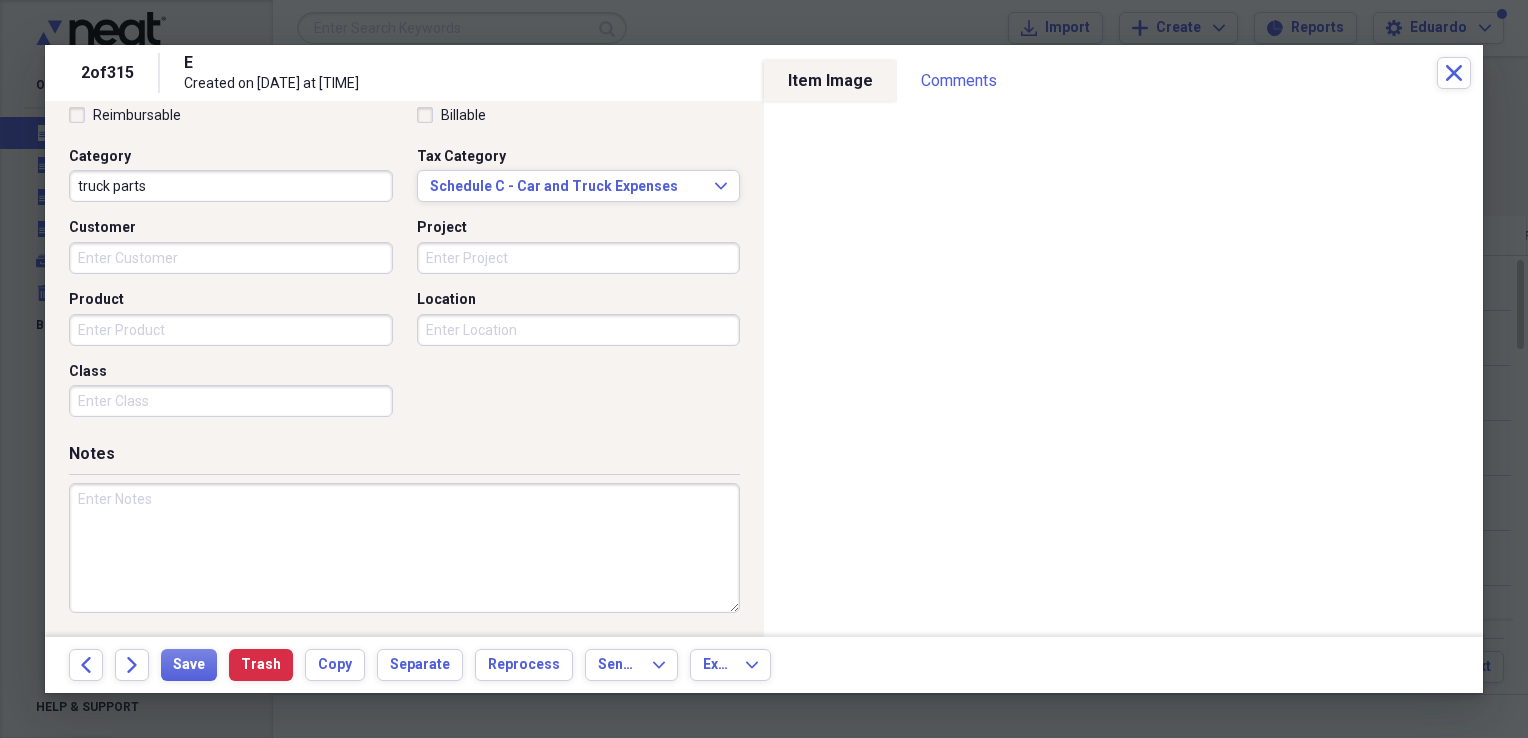 click at bounding box center [404, 548] 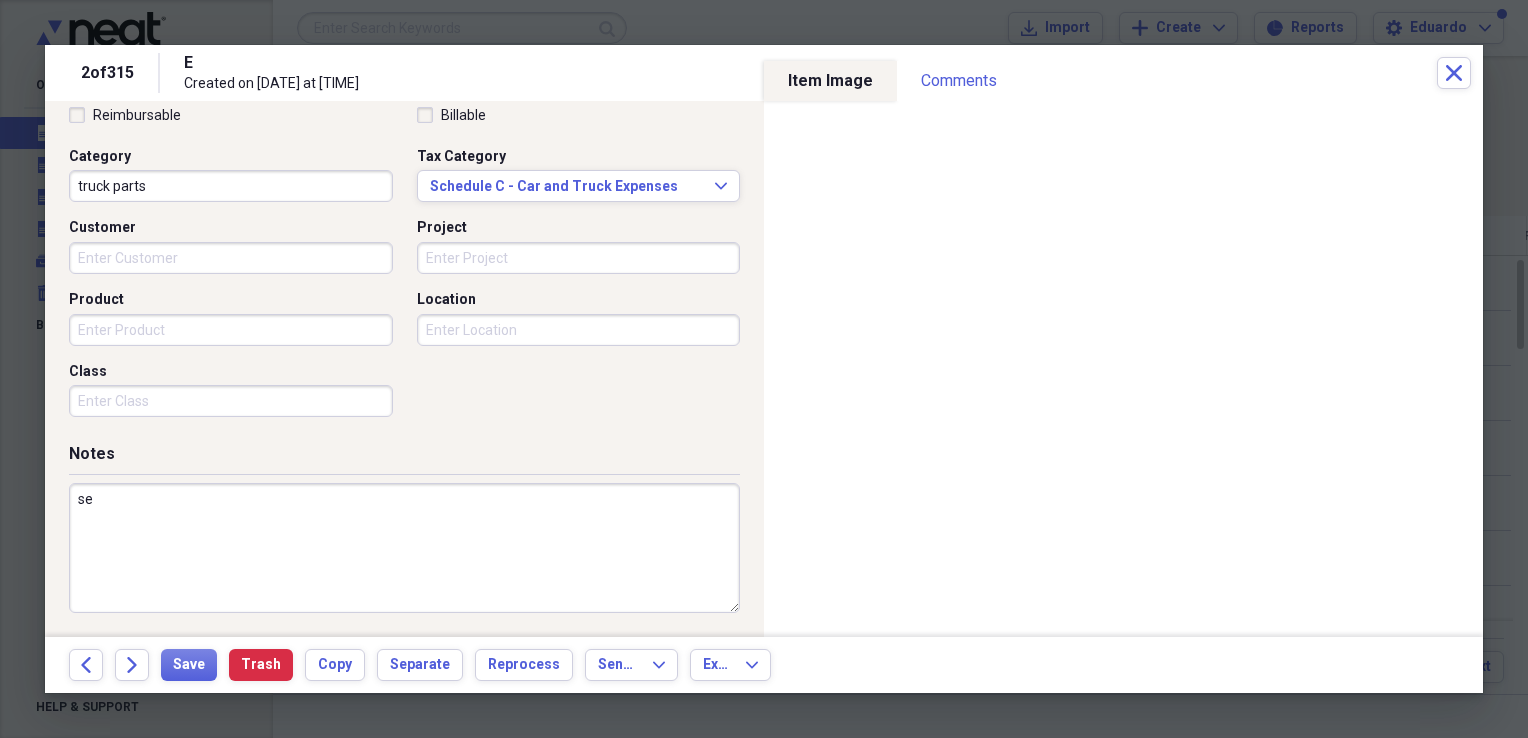 type on "s" 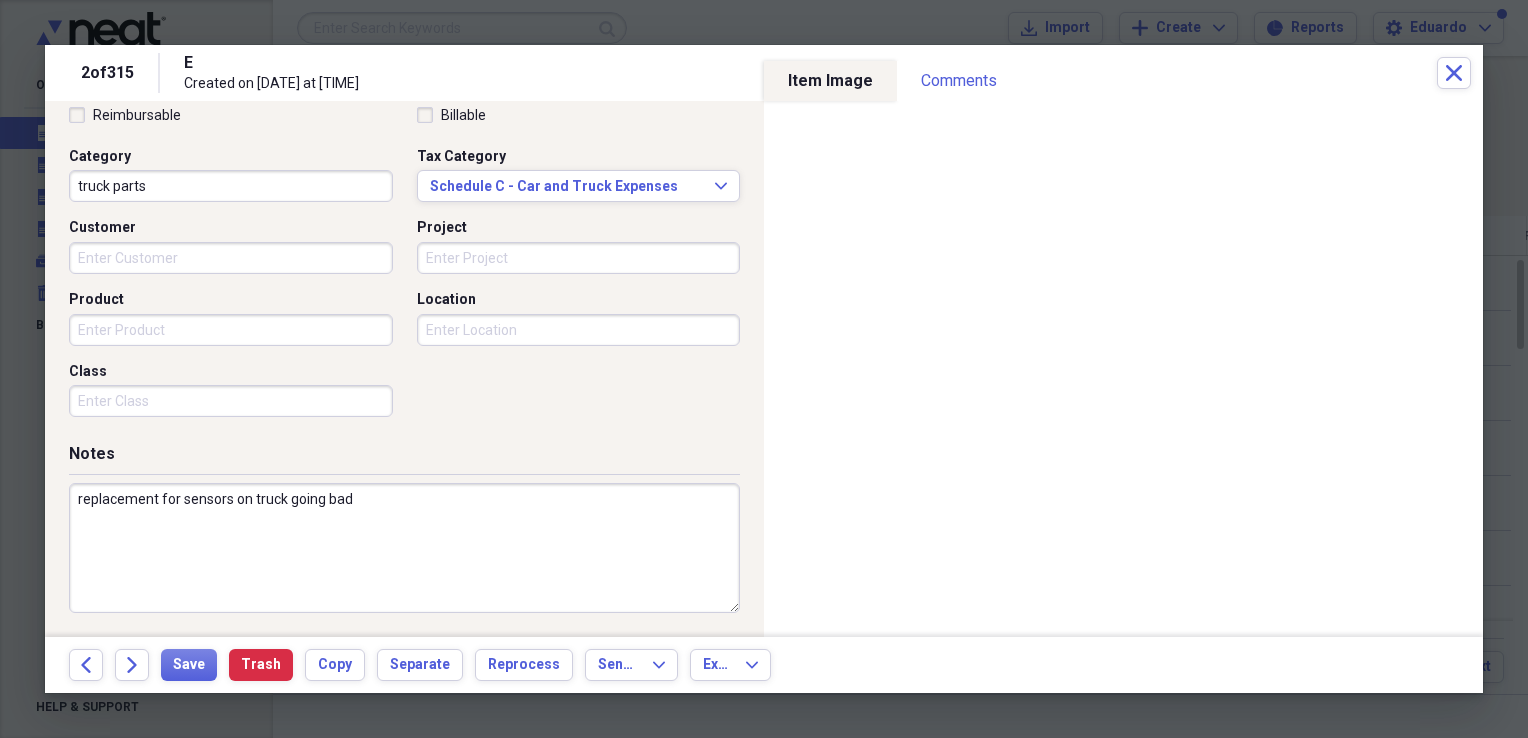 type on "replacement for sensors on truck going bad" 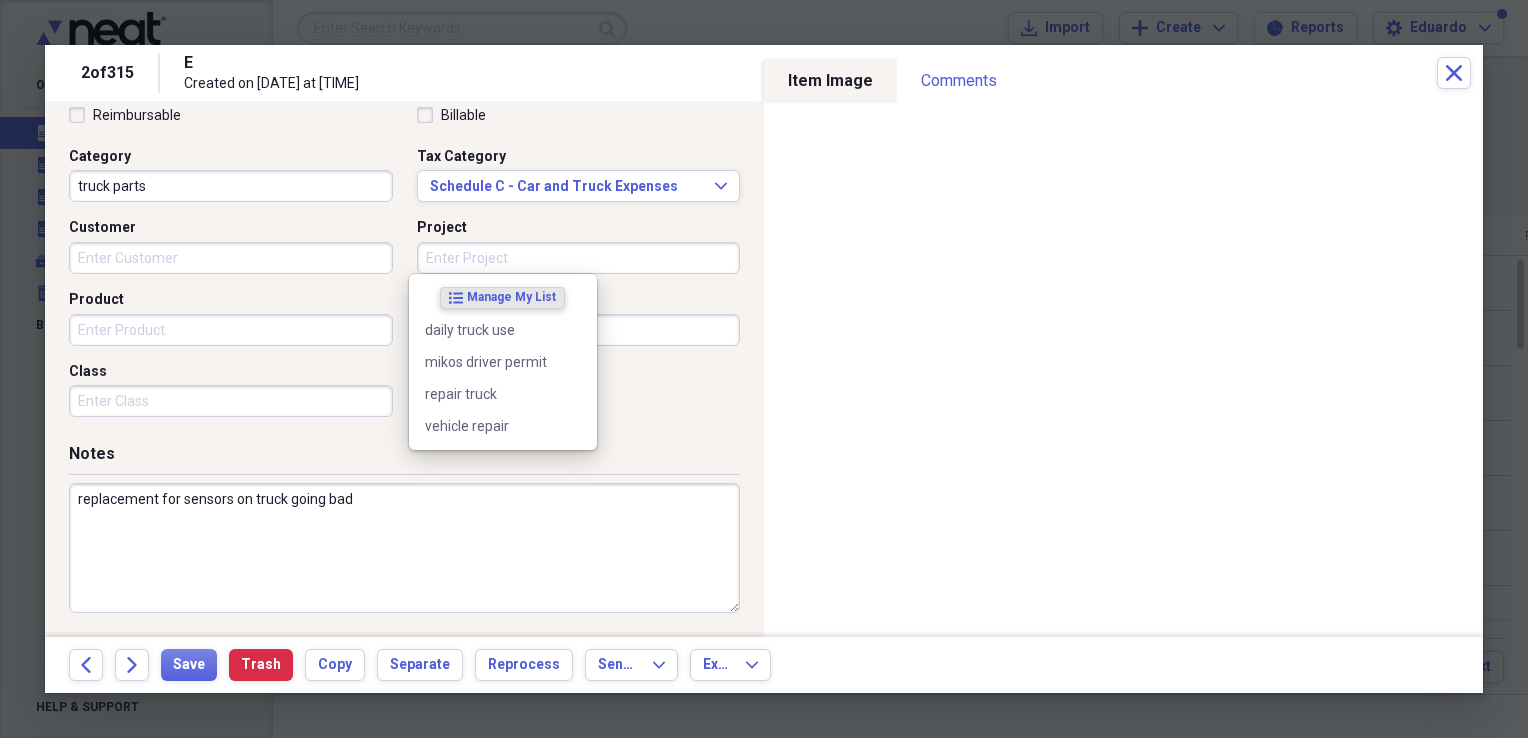 click on "Project" at bounding box center [579, 258] 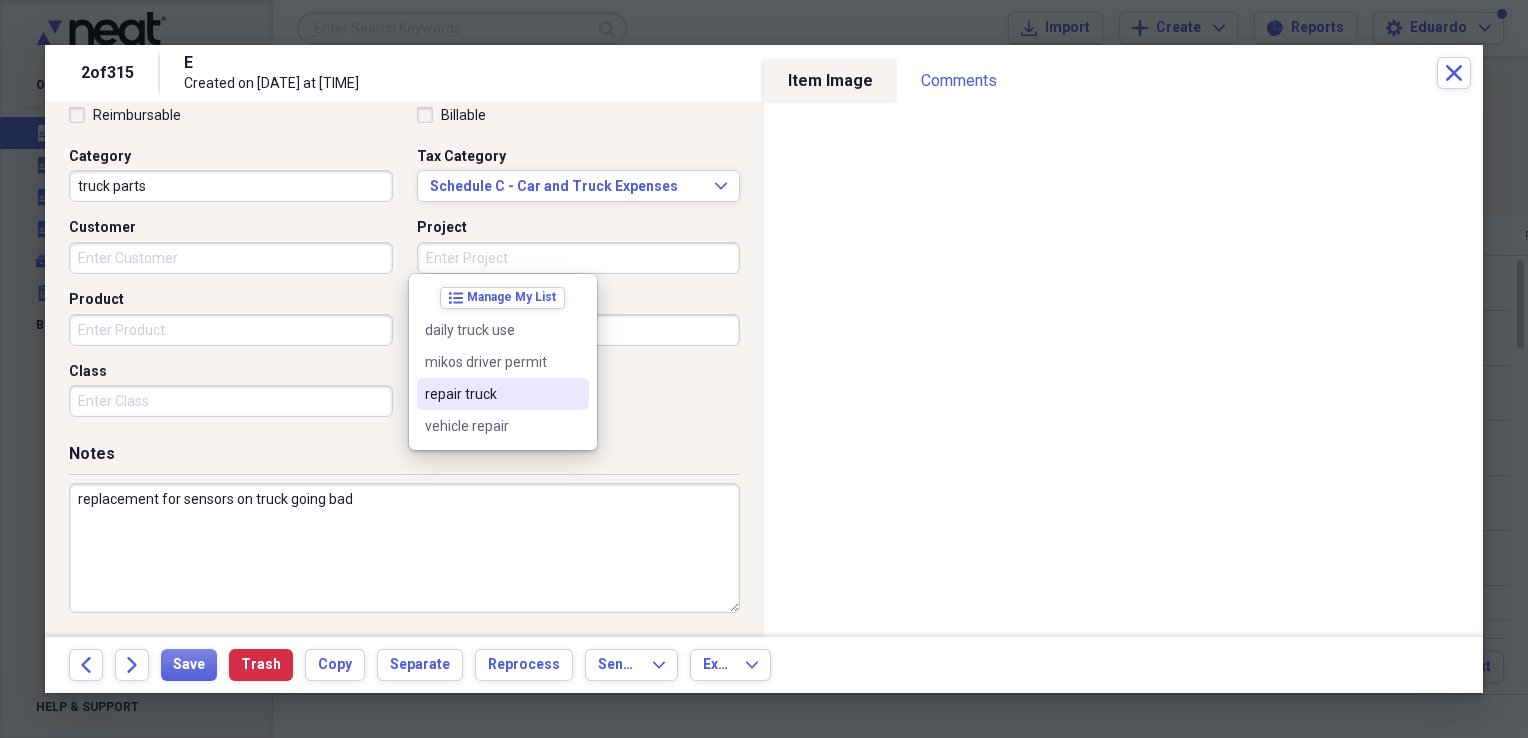 click on "repair truck" at bounding box center [491, 394] 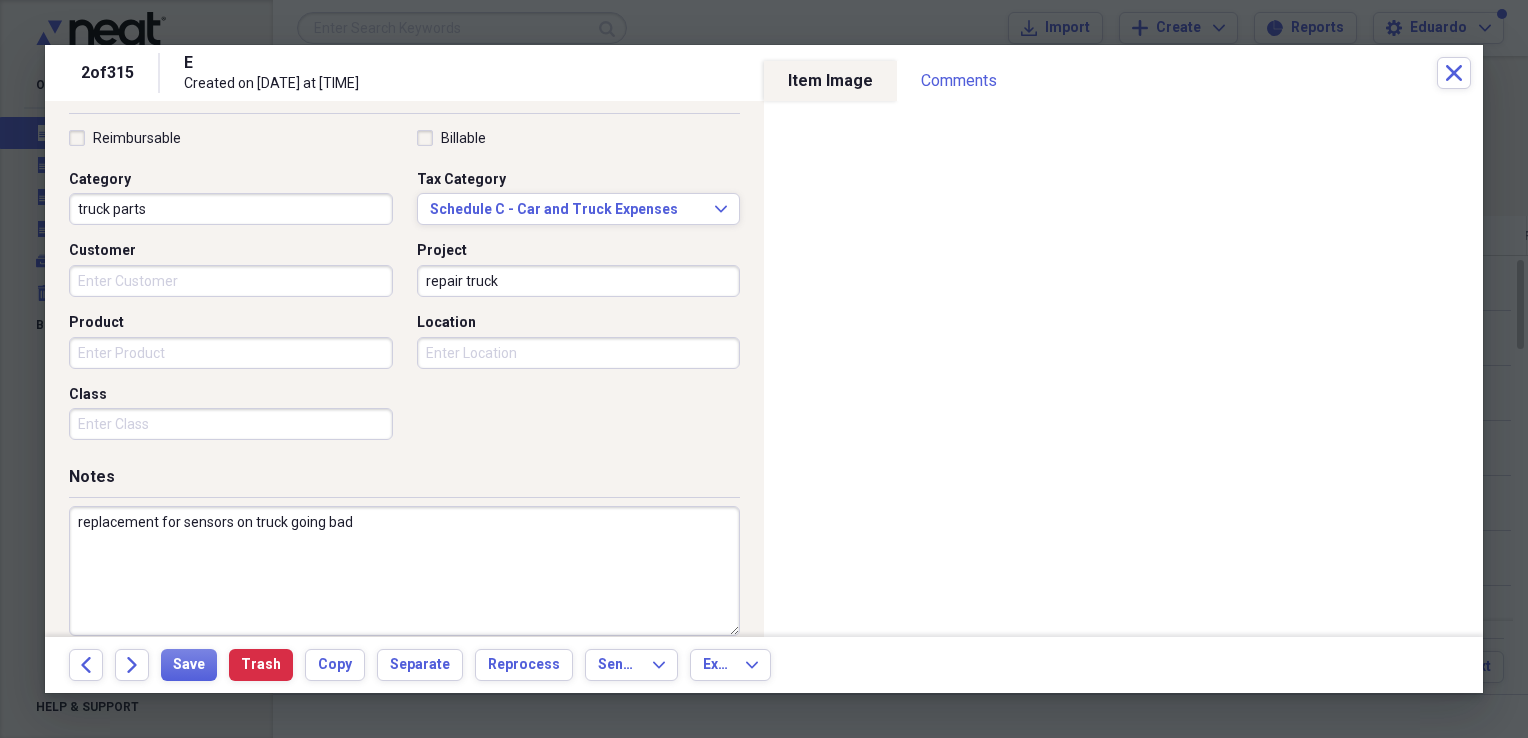 scroll, scrollTop: 467, scrollLeft: 0, axis: vertical 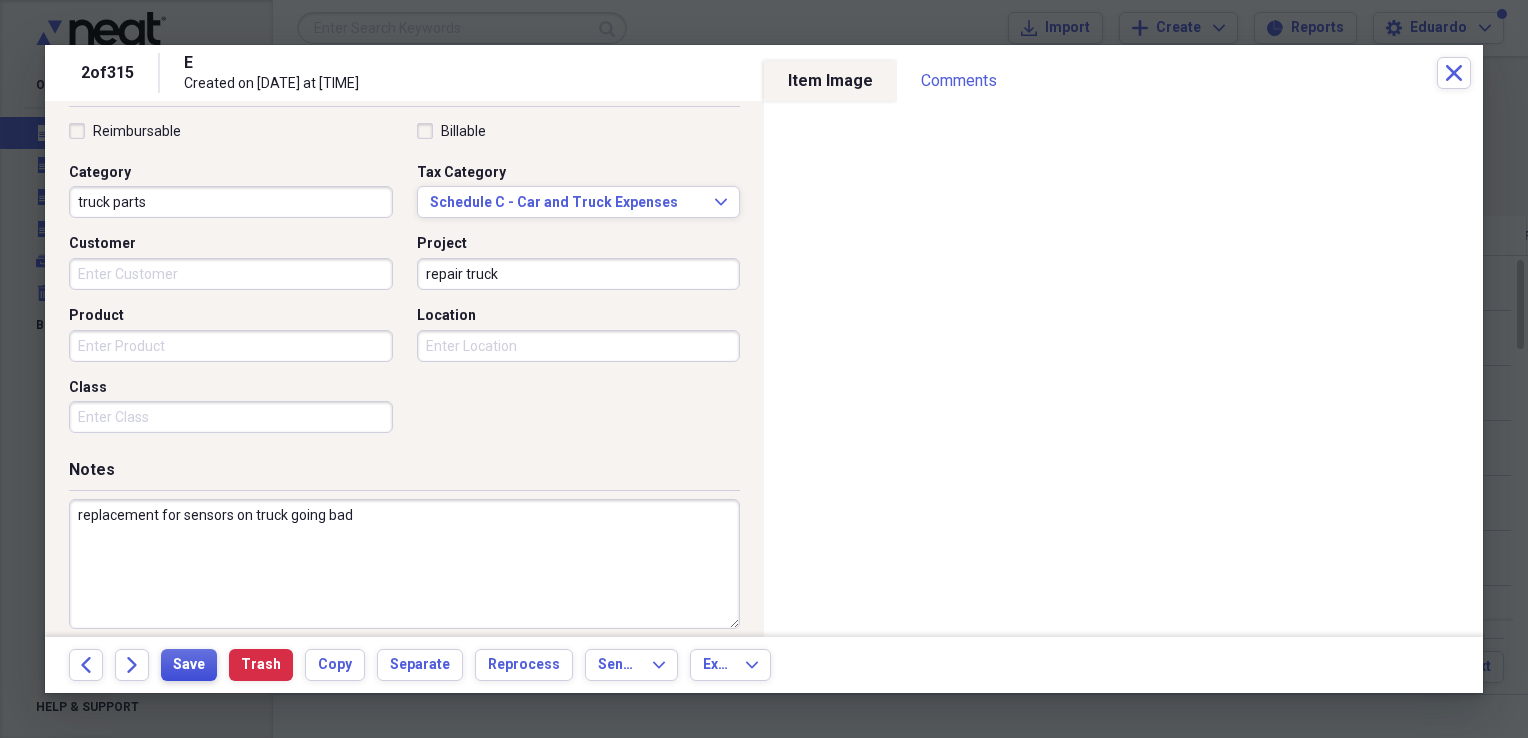 click on "Save" at bounding box center (189, 665) 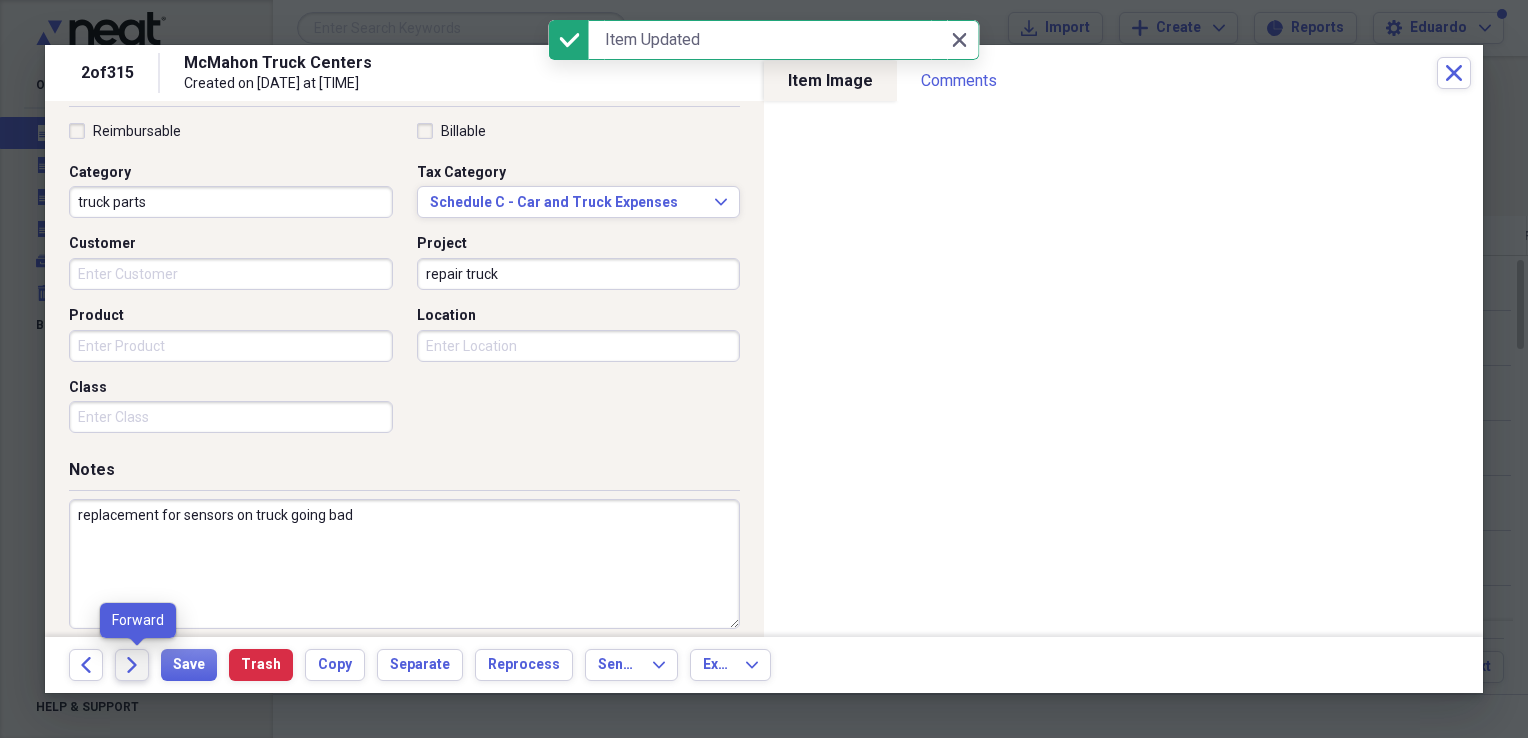 click on "Forward" at bounding box center [132, 665] 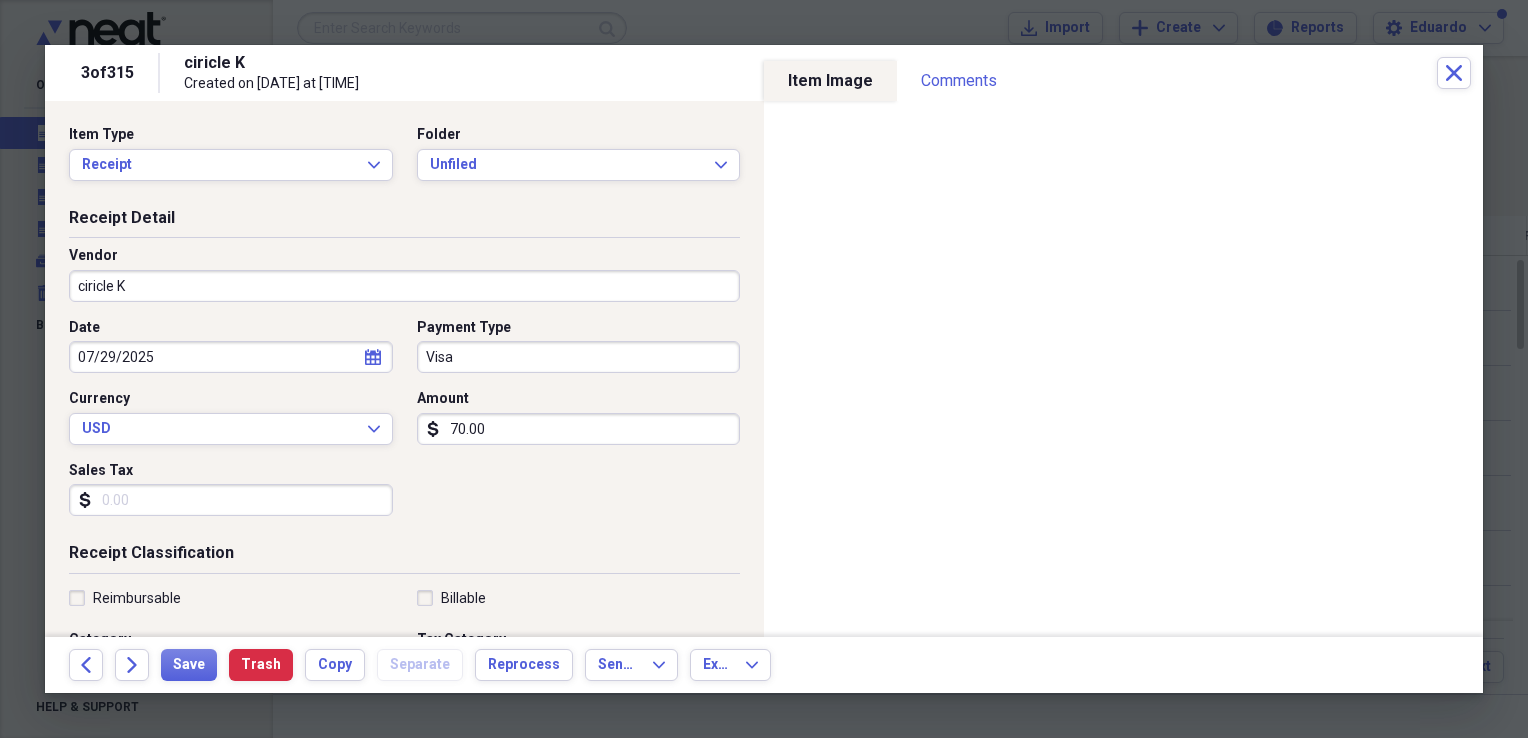 click on "Sales Tax" at bounding box center [231, 500] 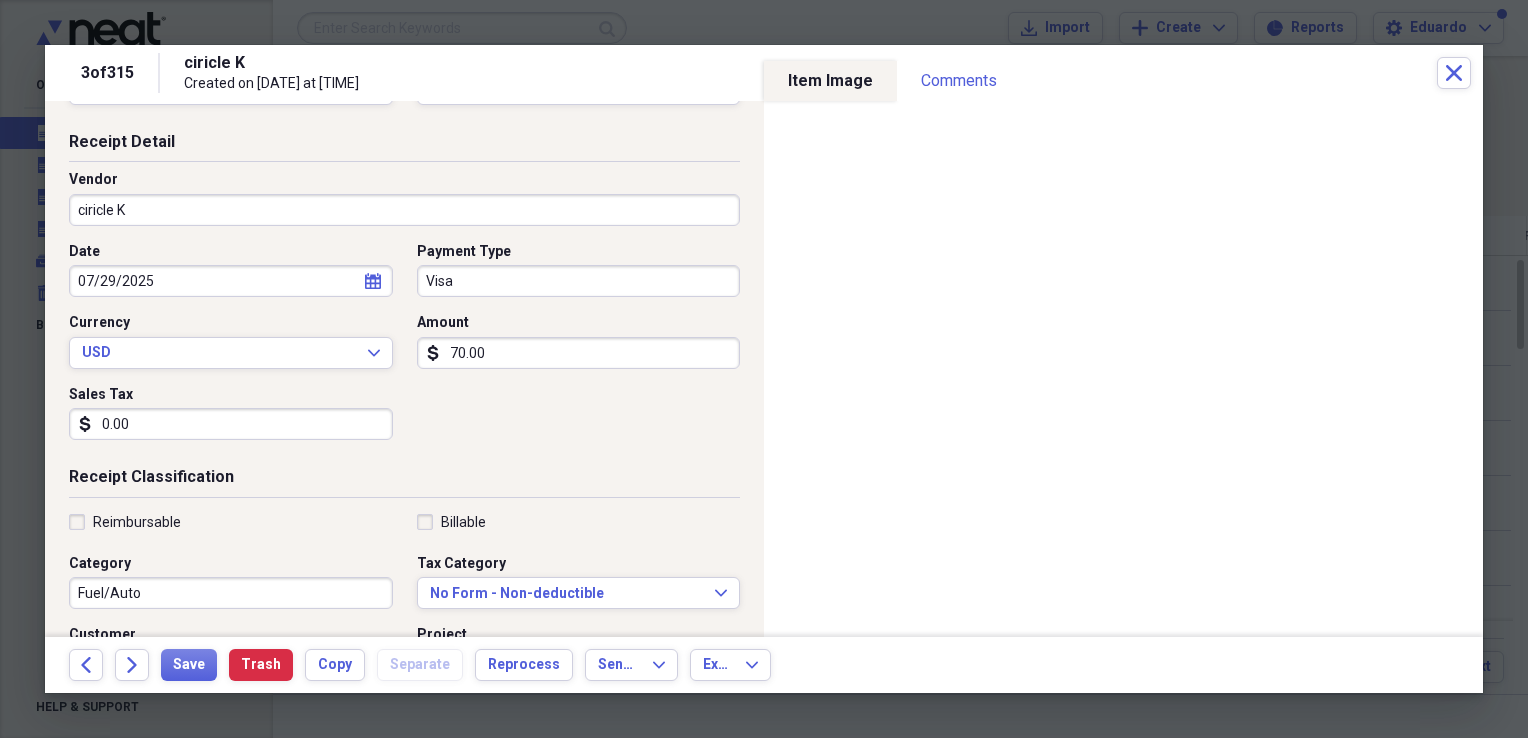 scroll, scrollTop: 133, scrollLeft: 0, axis: vertical 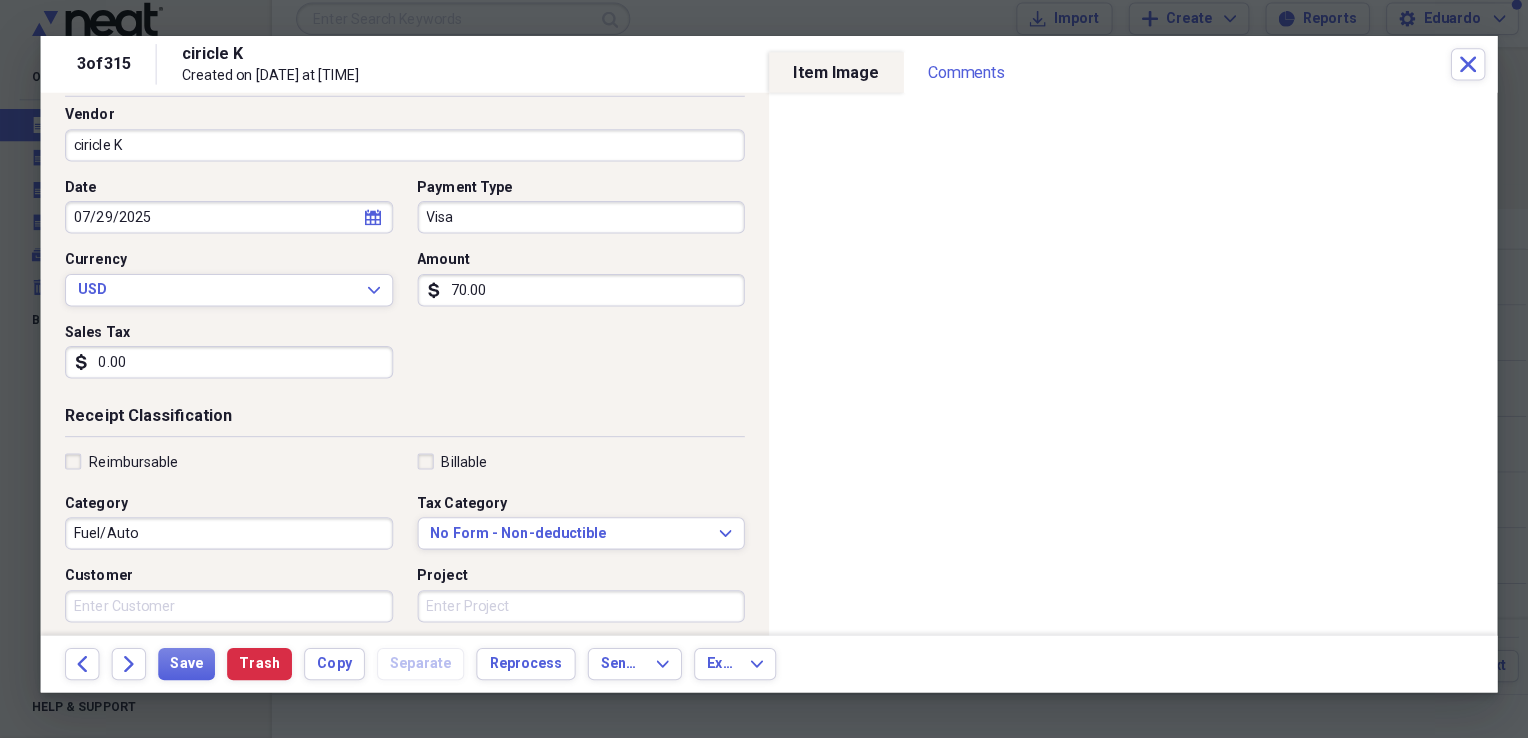 type on "0.00" 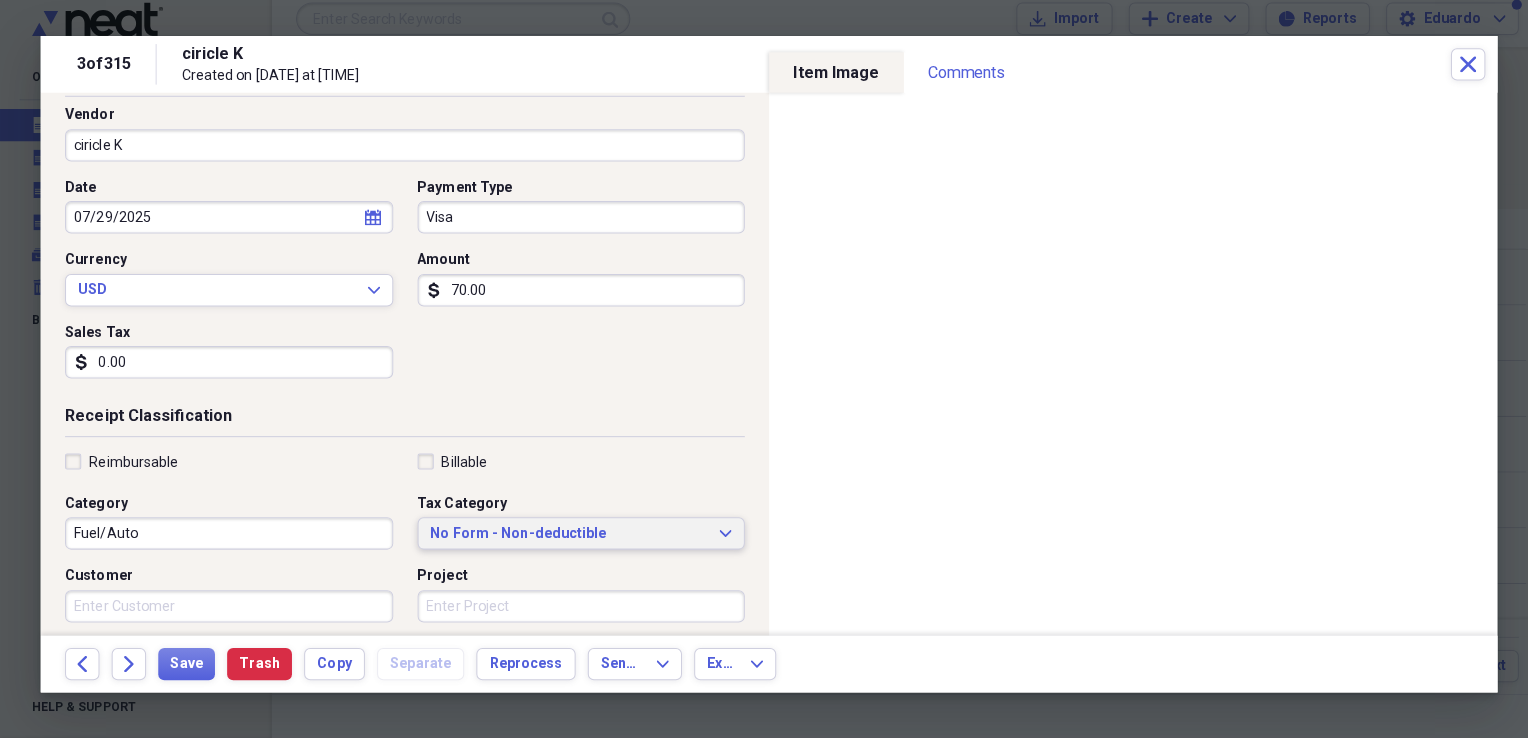 click on "No Form - Non-deductible" at bounding box center [567, 537] 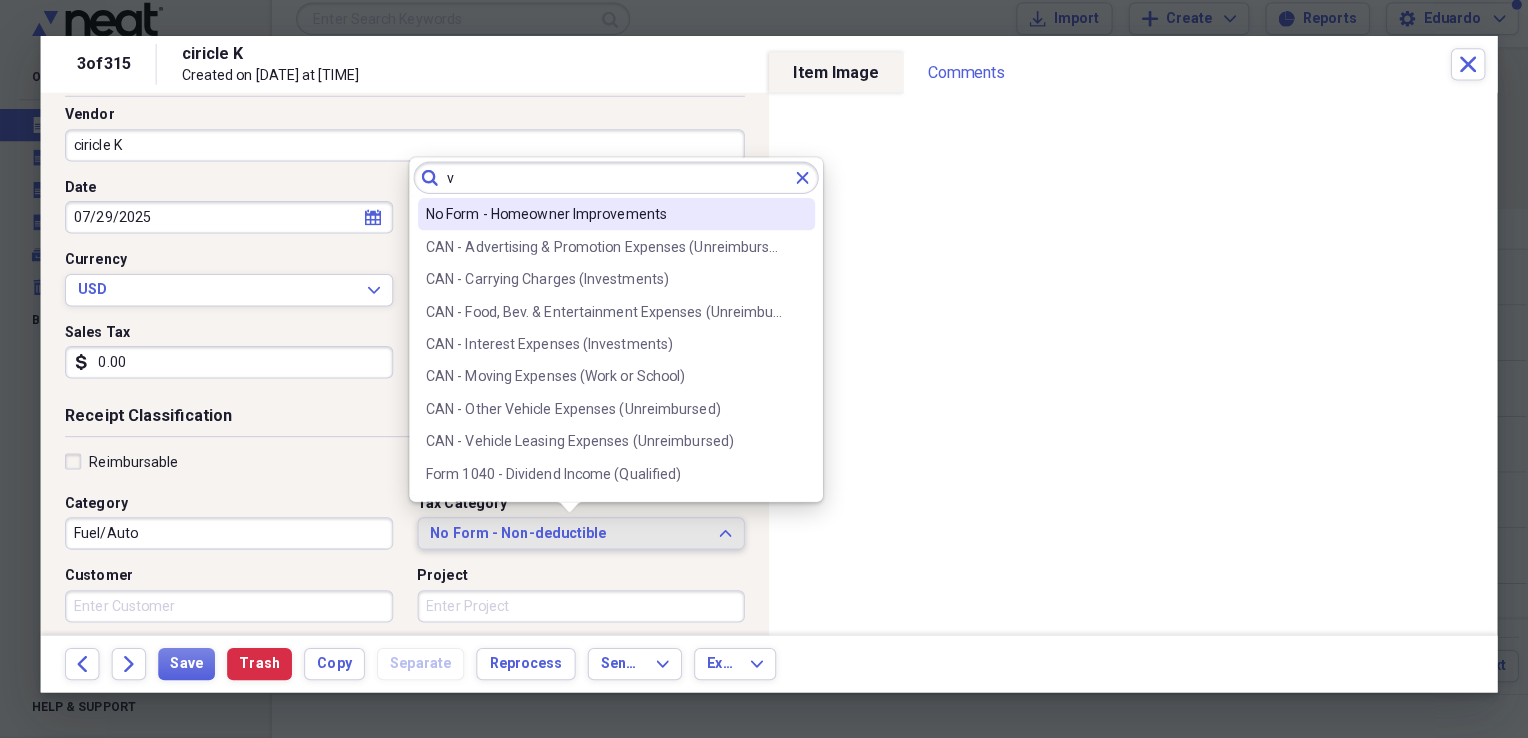 click on "No Form - Non-deductible" at bounding box center [567, 537] 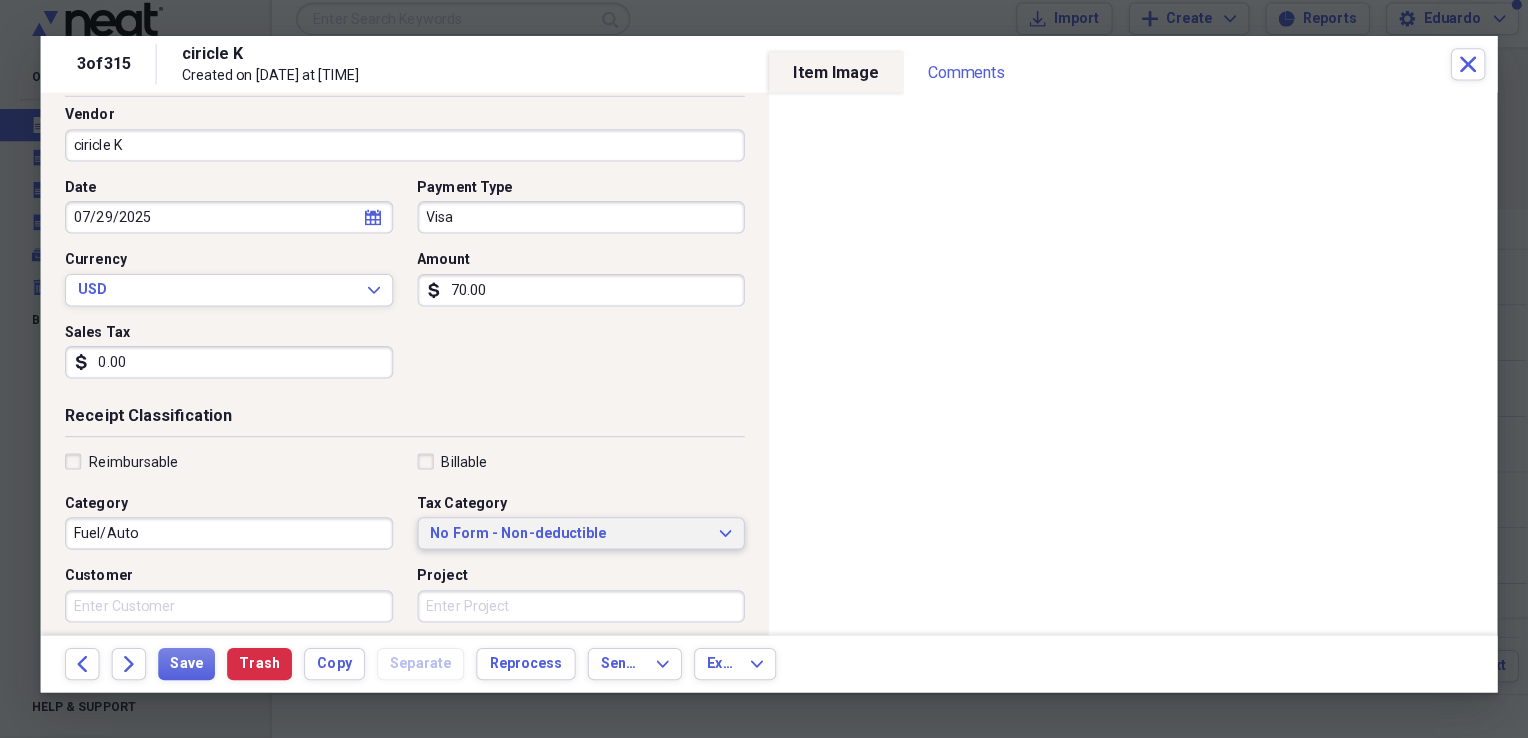 click on "No Form - Non-deductible" at bounding box center (567, 537) 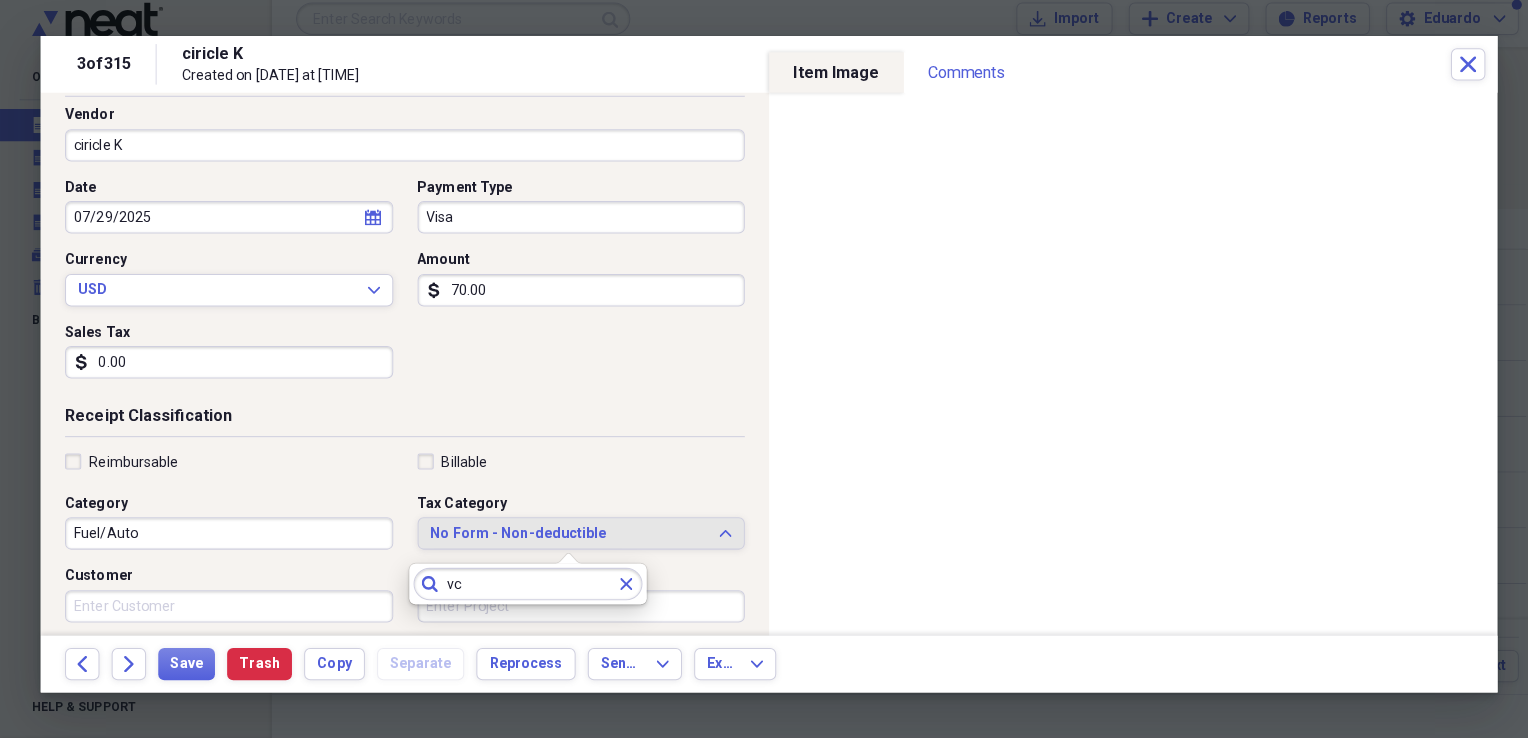 type on "v" 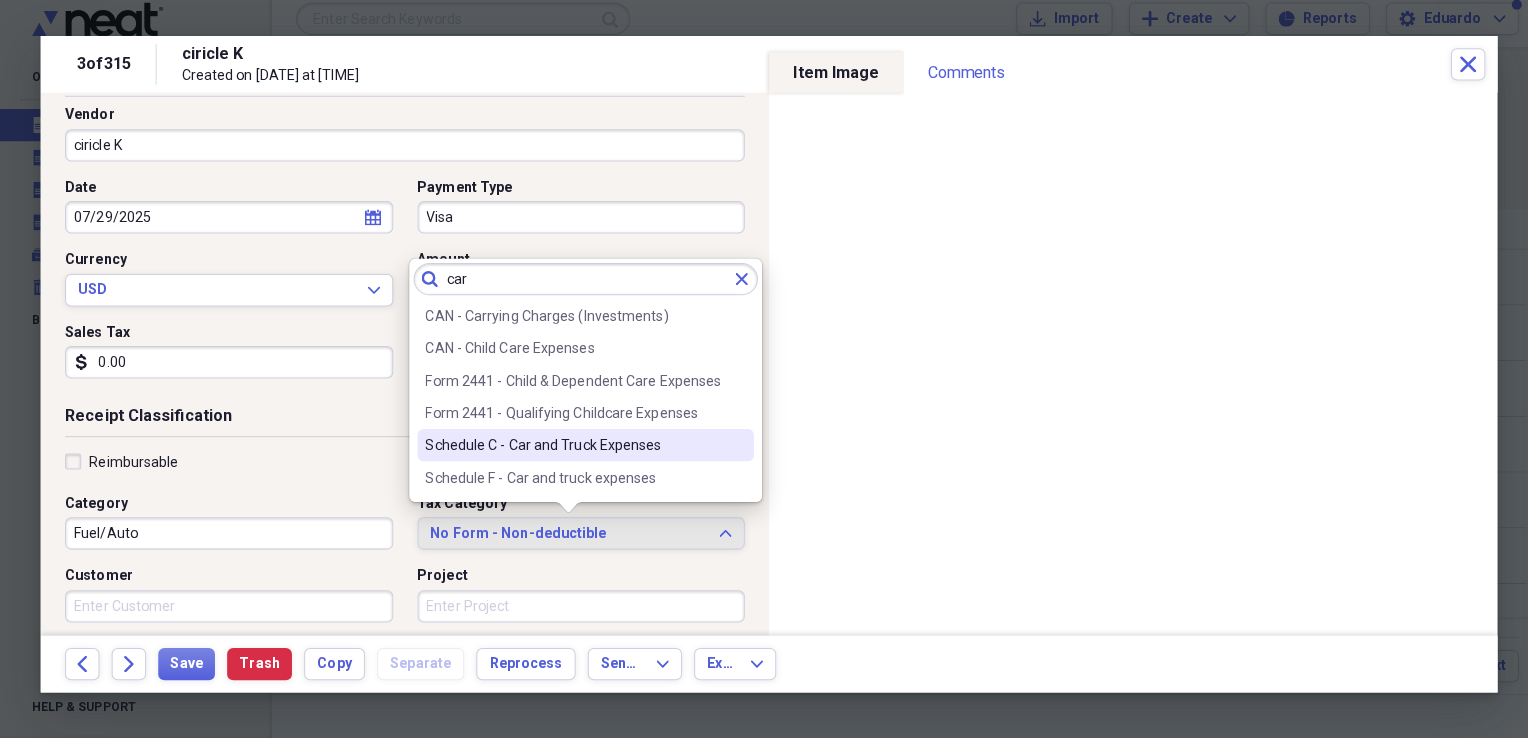 type on "car" 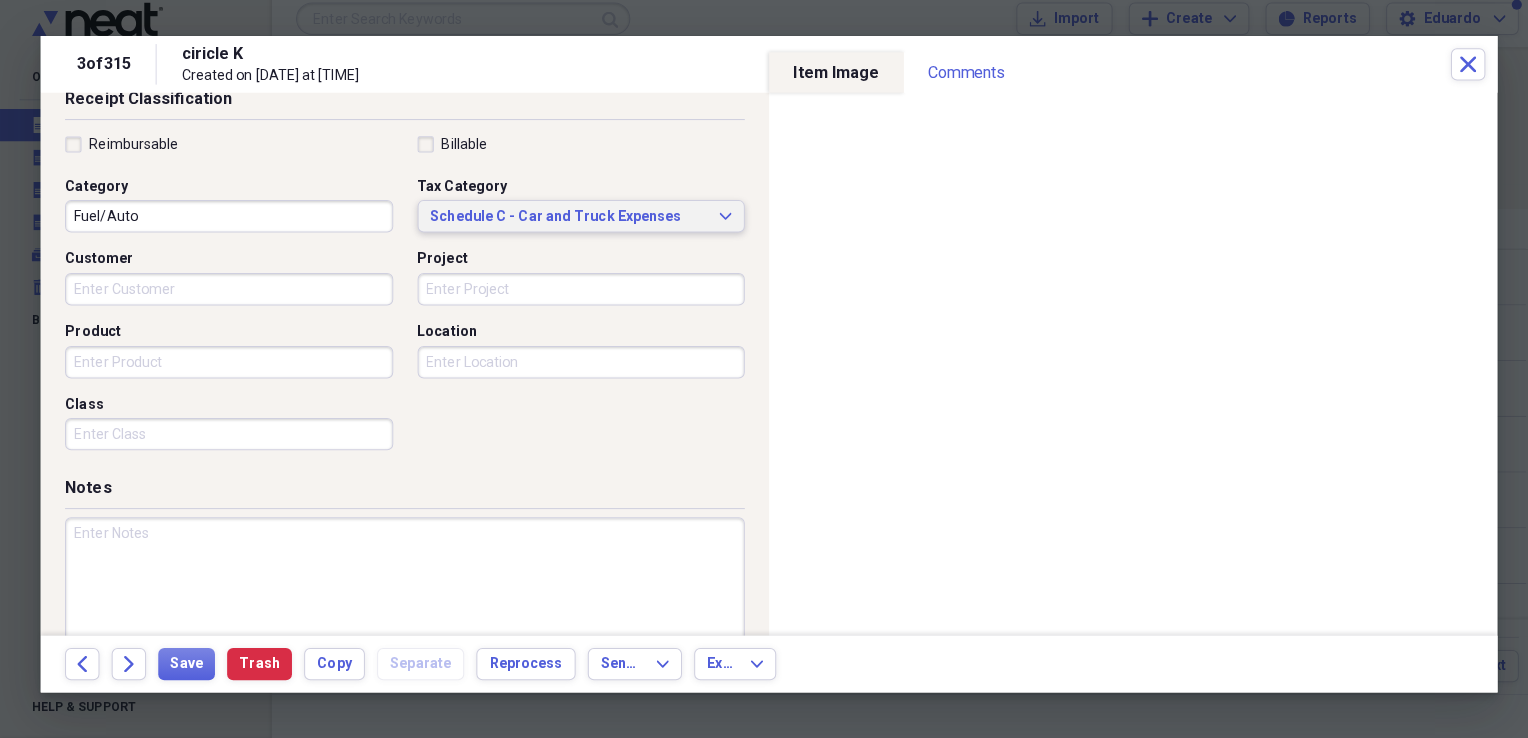 scroll, scrollTop: 452, scrollLeft: 0, axis: vertical 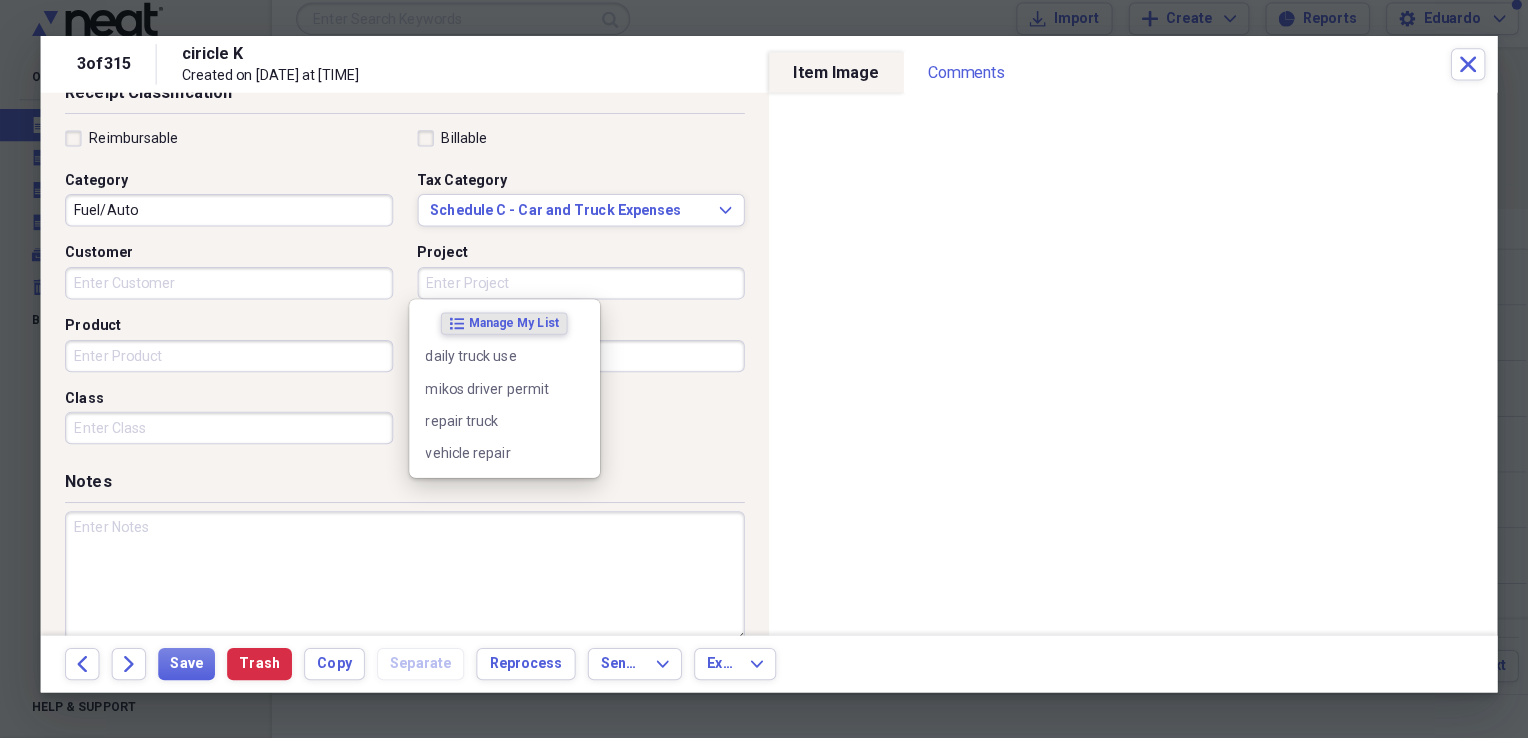 click on "Project" at bounding box center (579, 289) 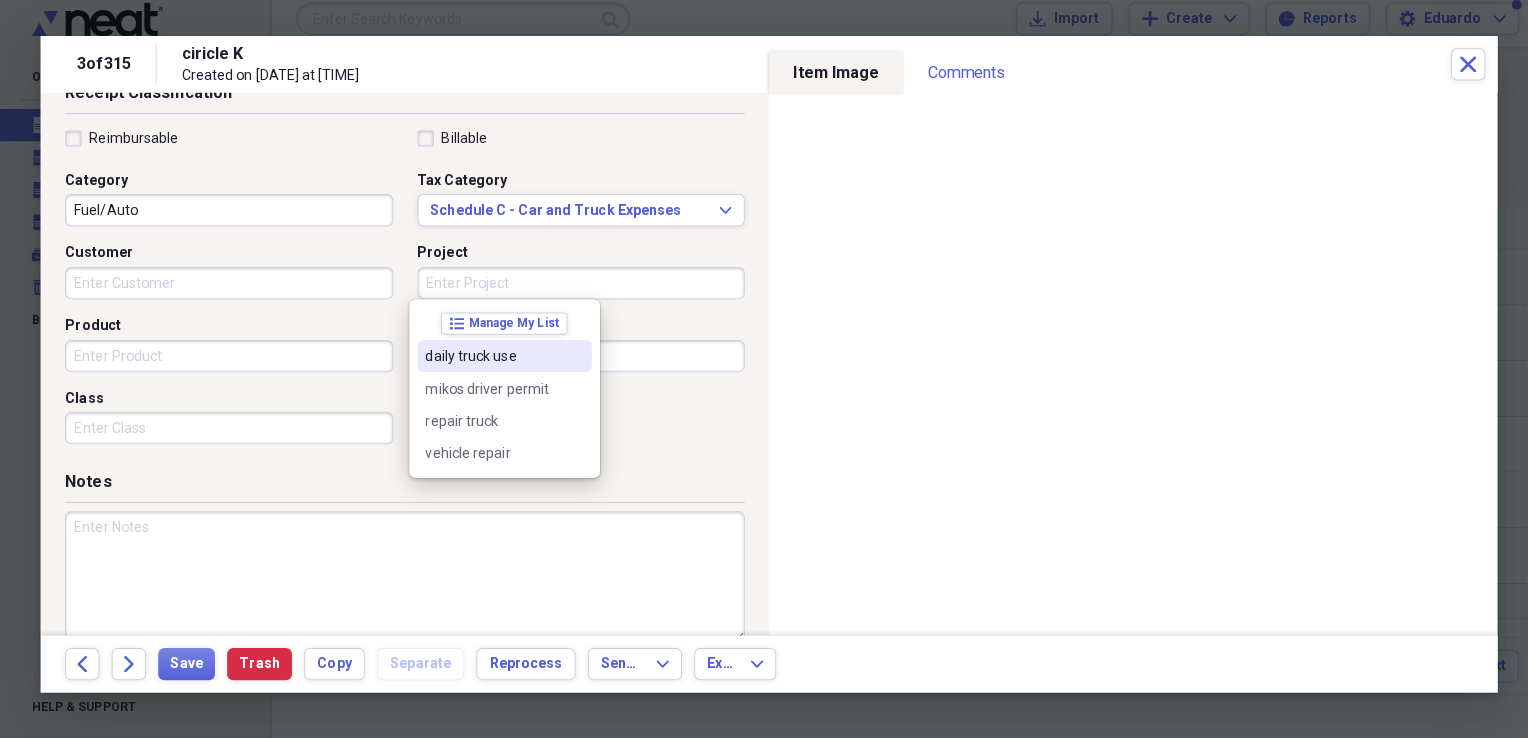 click on "daily truck use" at bounding box center [491, 361] 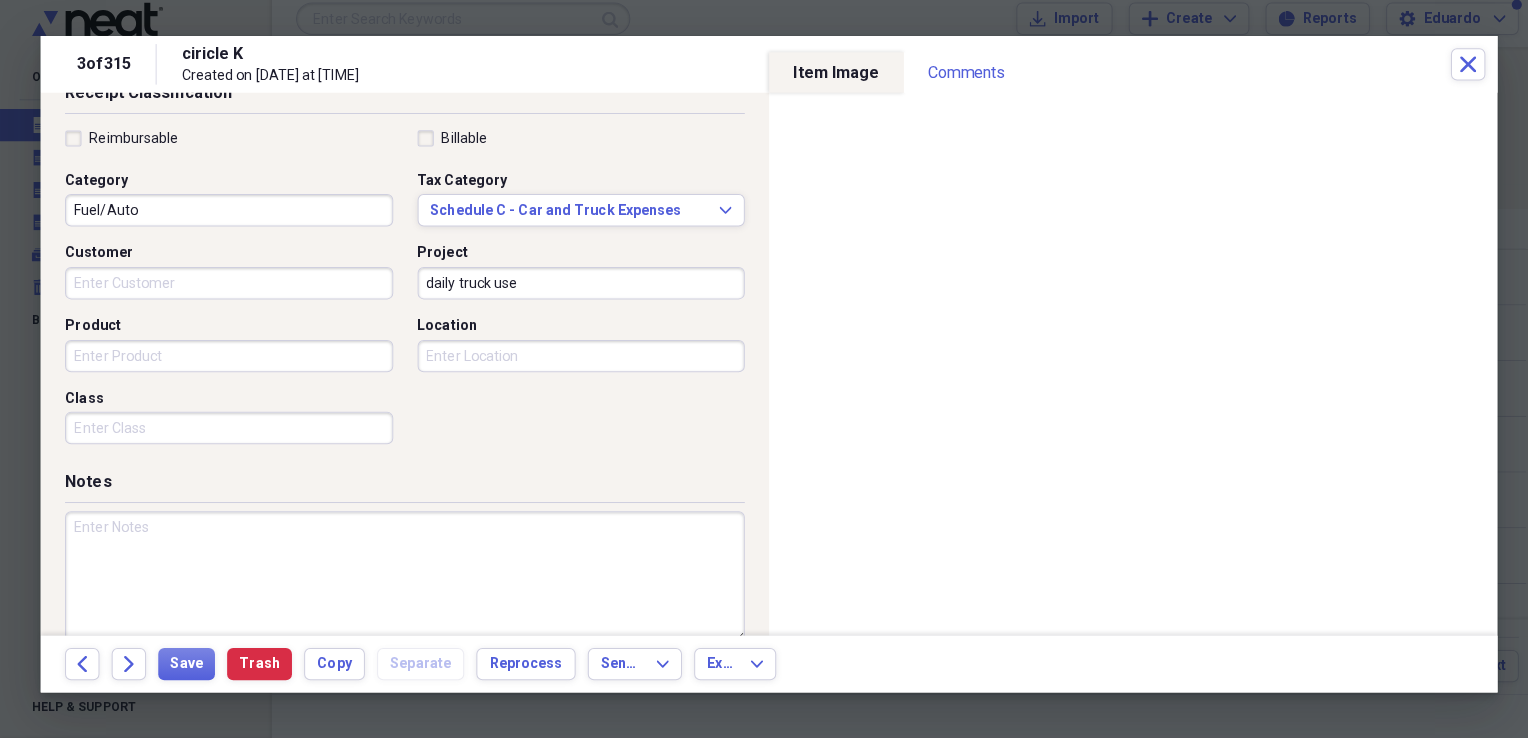 scroll, scrollTop: 483, scrollLeft: 0, axis: vertical 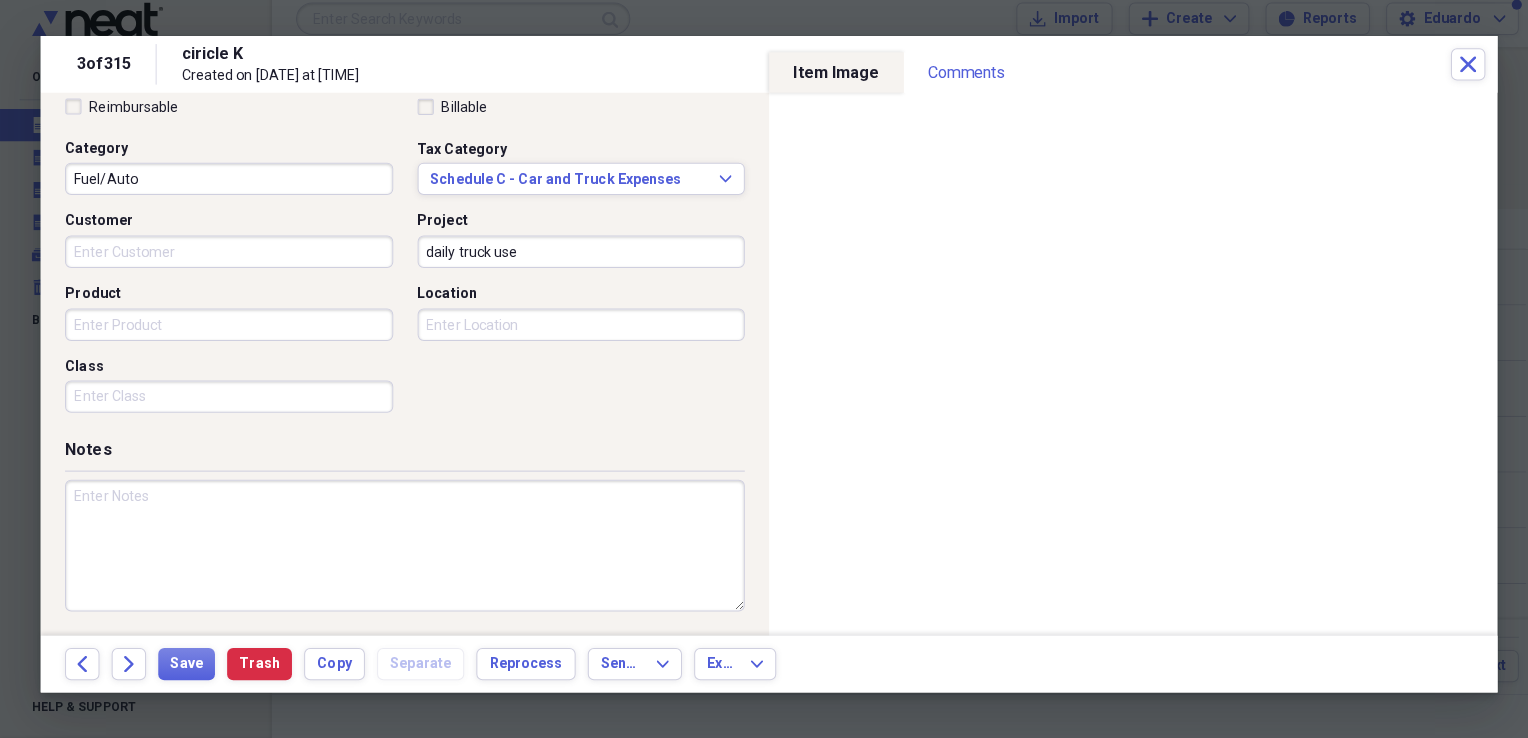 click at bounding box center [404, 548] 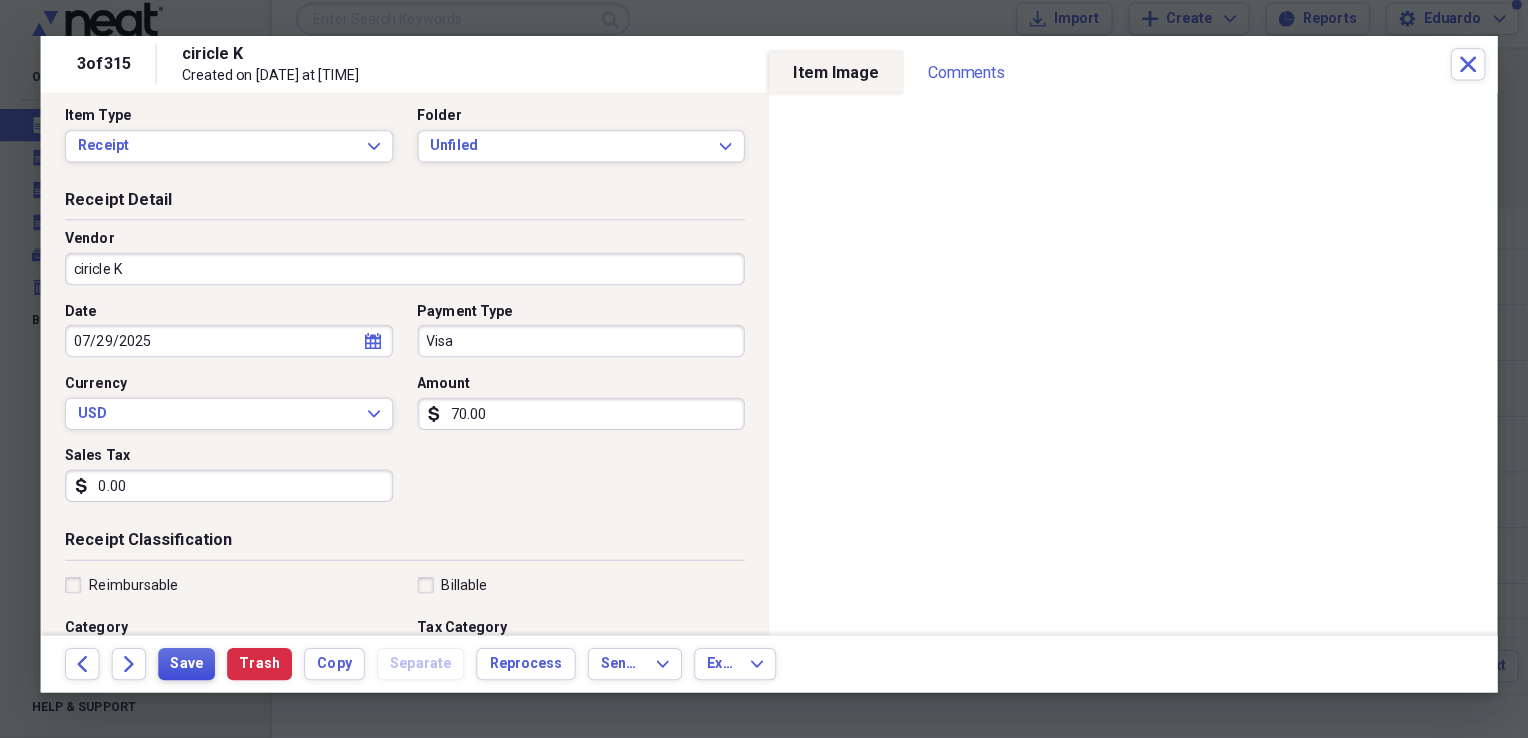 scroll, scrollTop: 5, scrollLeft: 0, axis: vertical 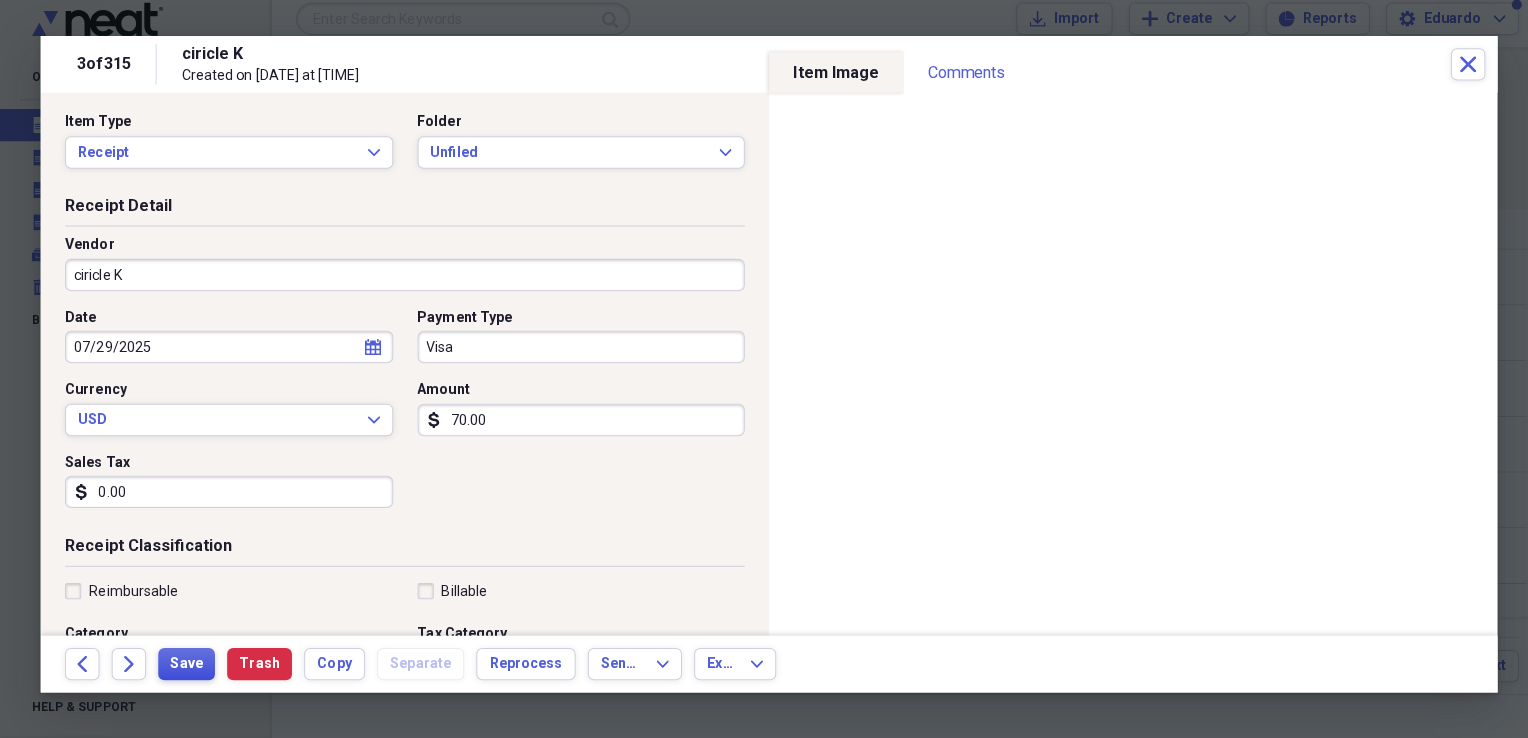 click on "Save" at bounding box center (189, 665) 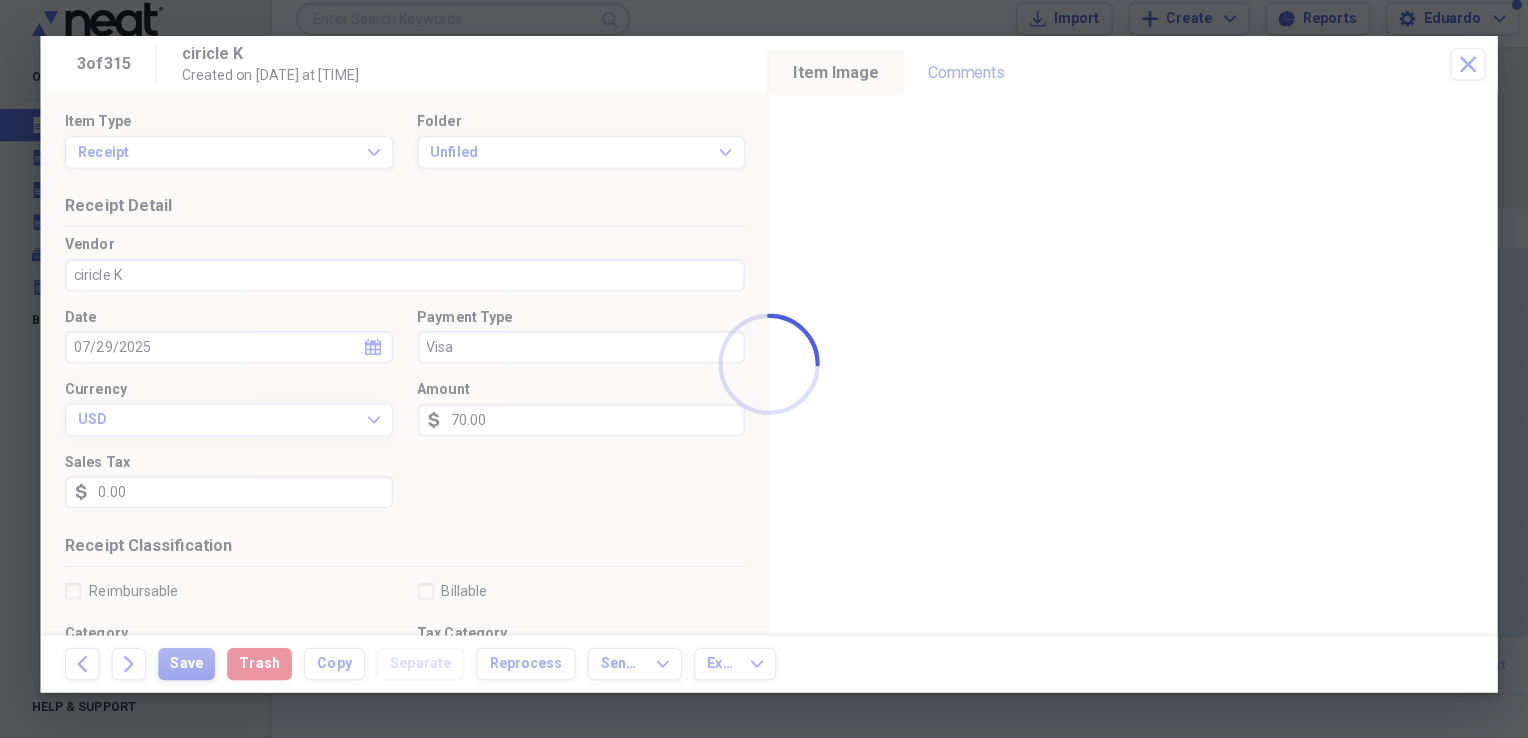 type on "fuel to complete daily jobs" 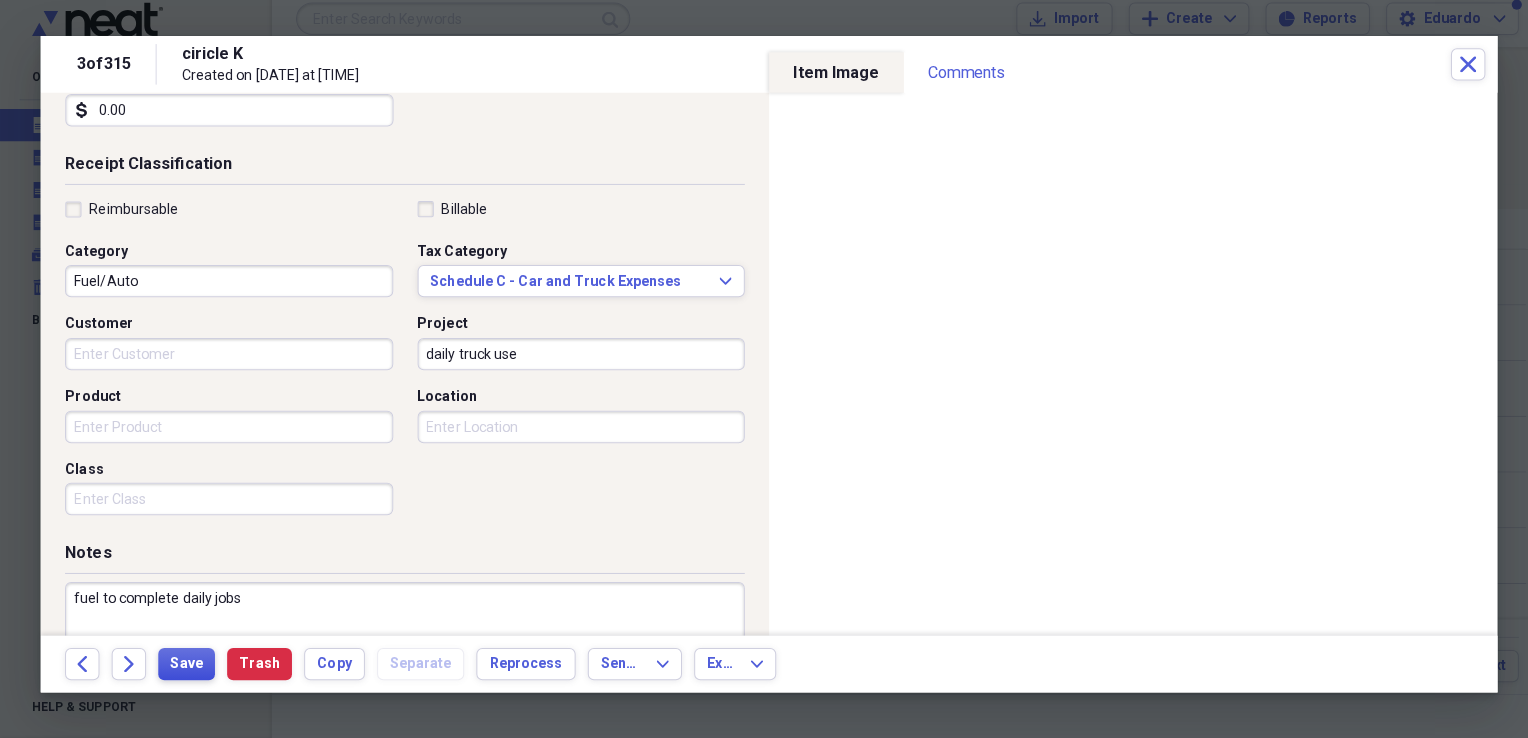 scroll, scrollTop: 483, scrollLeft: 0, axis: vertical 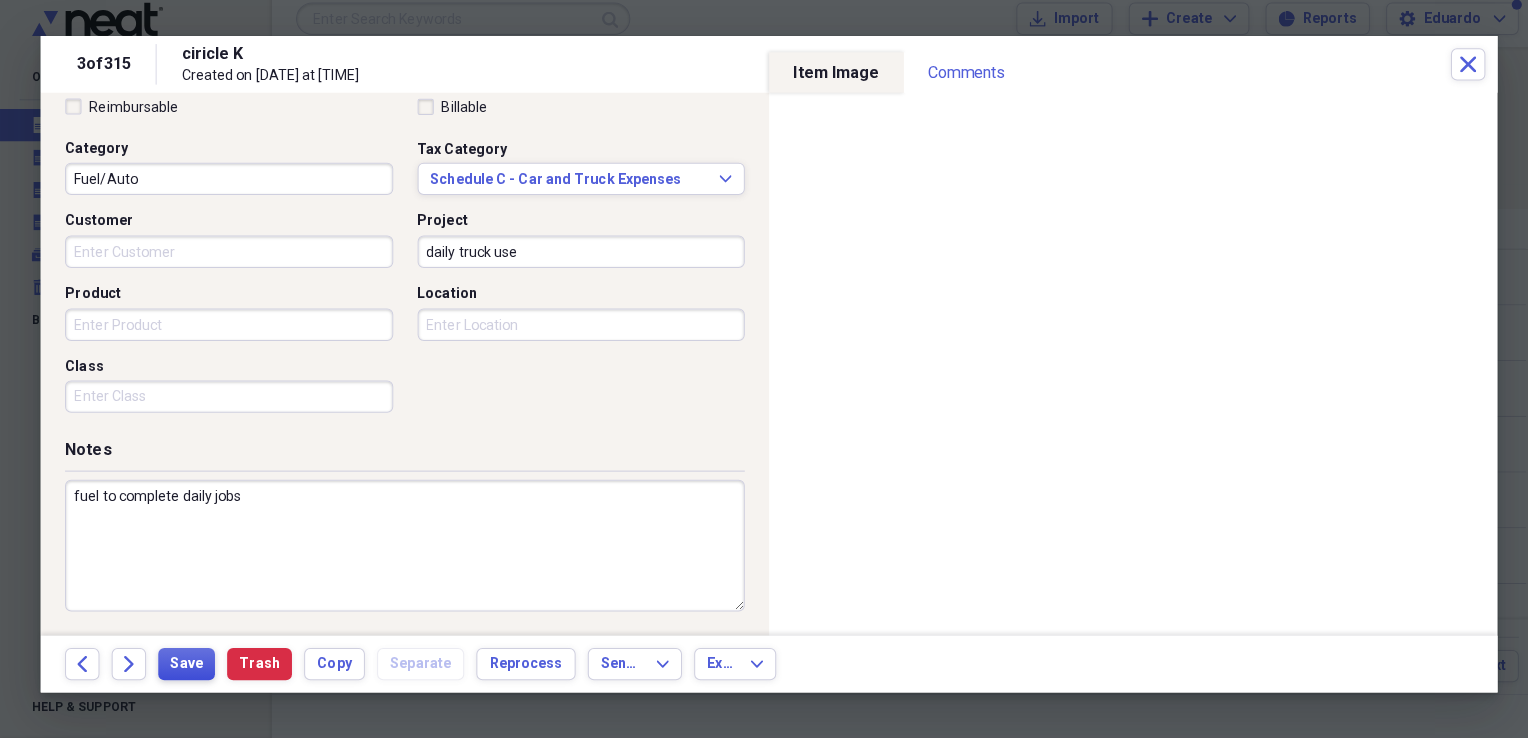 click on "Save" at bounding box center [189, 665] 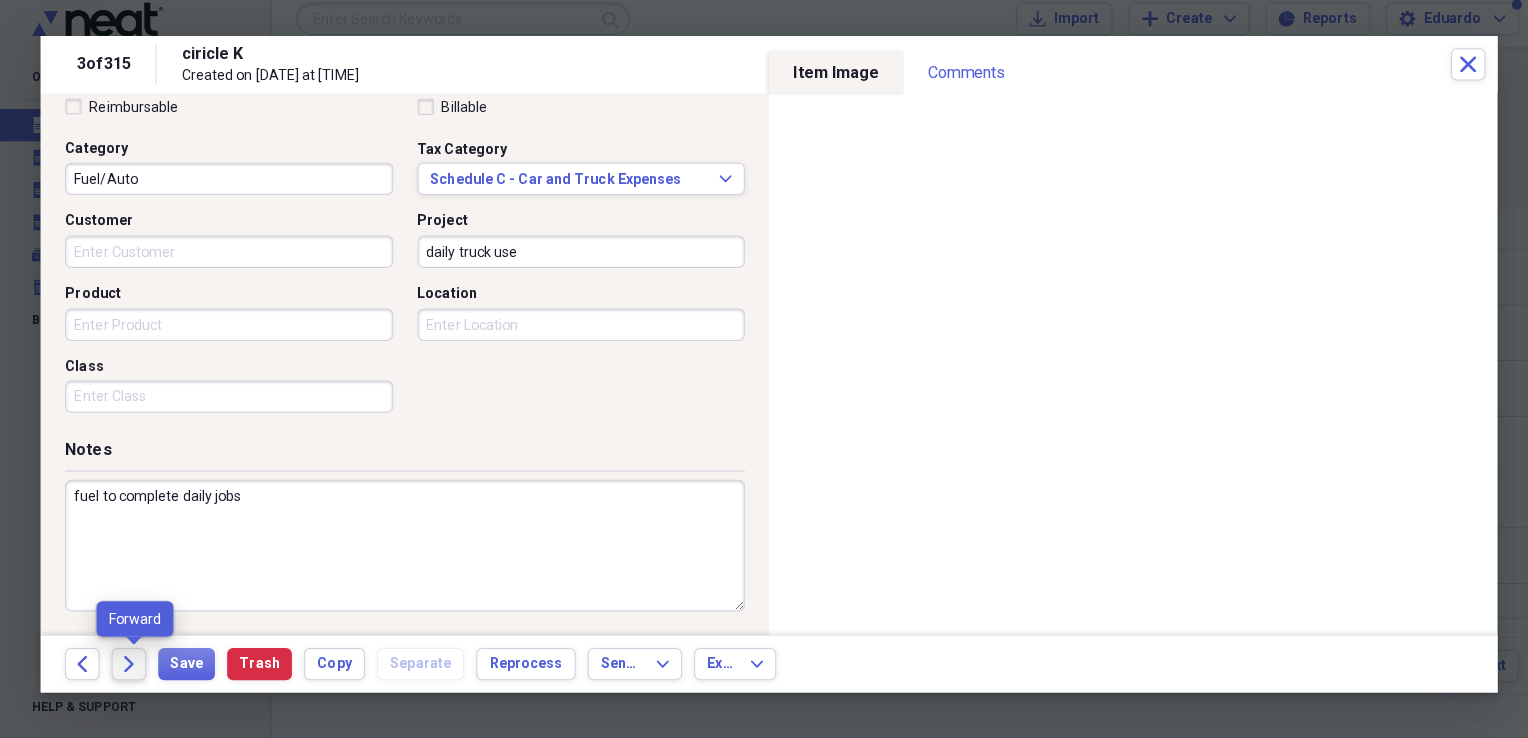 click 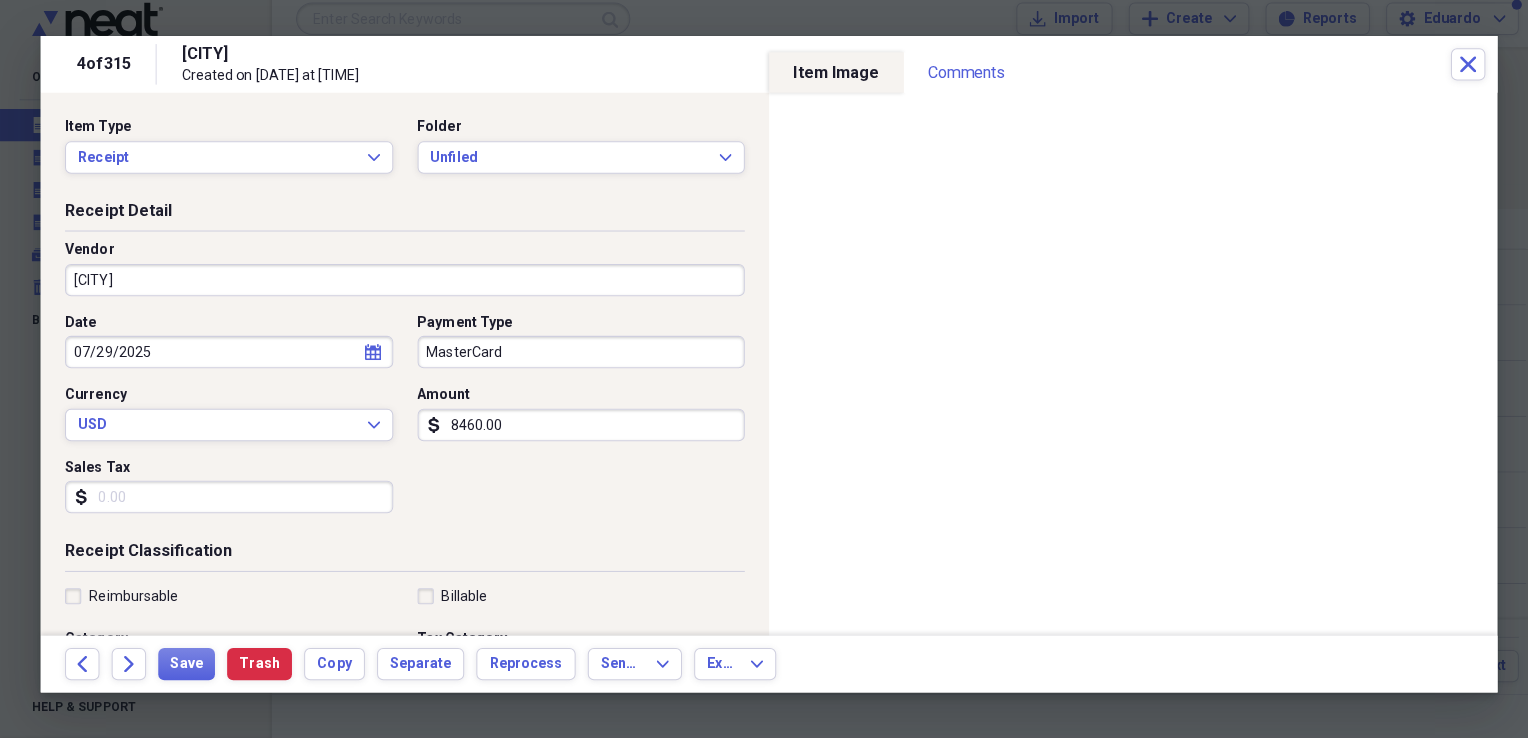 drag, startPoint x: 521, startPoint y: 411, endPoint x: 520, endPoint y: 422, distance: 11.045361 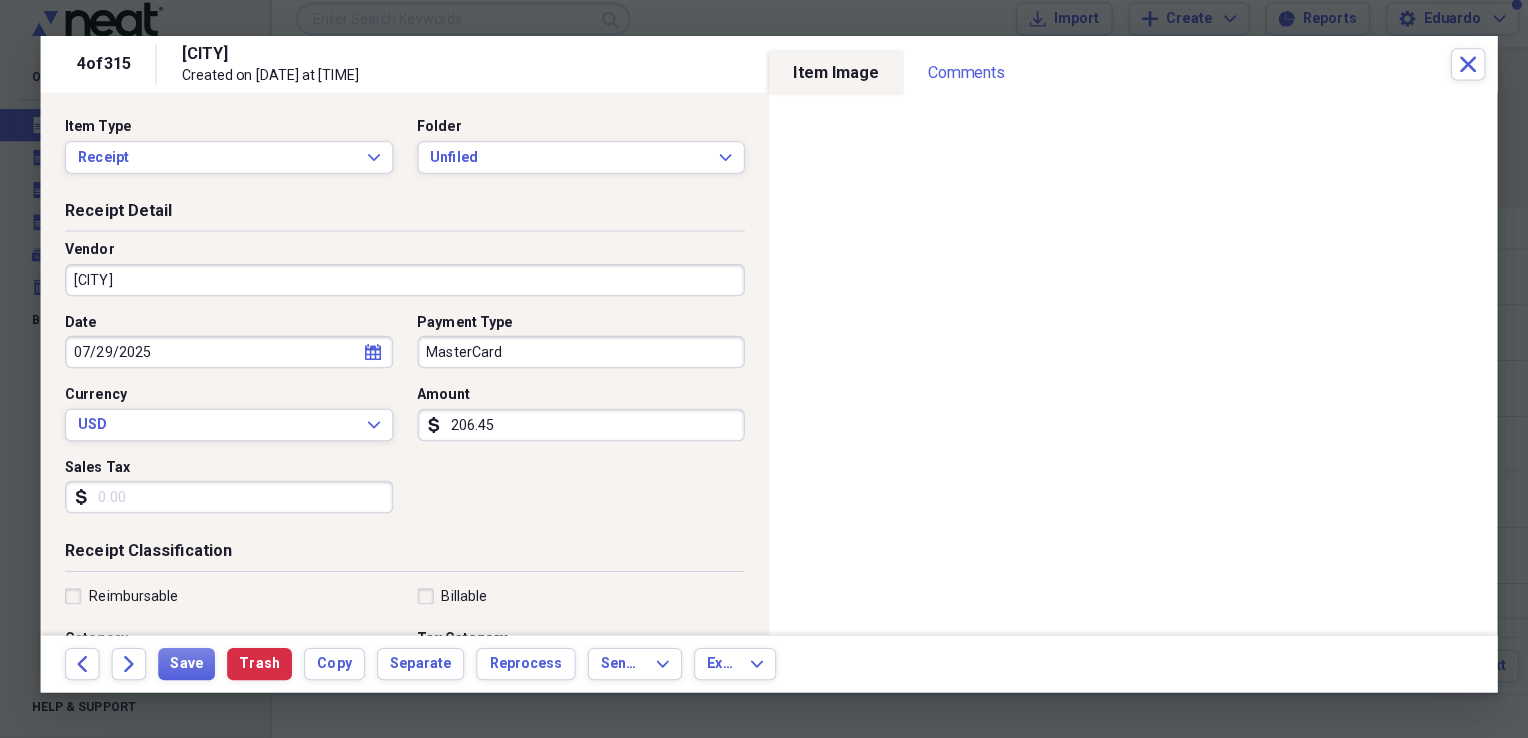 type on "206.45" 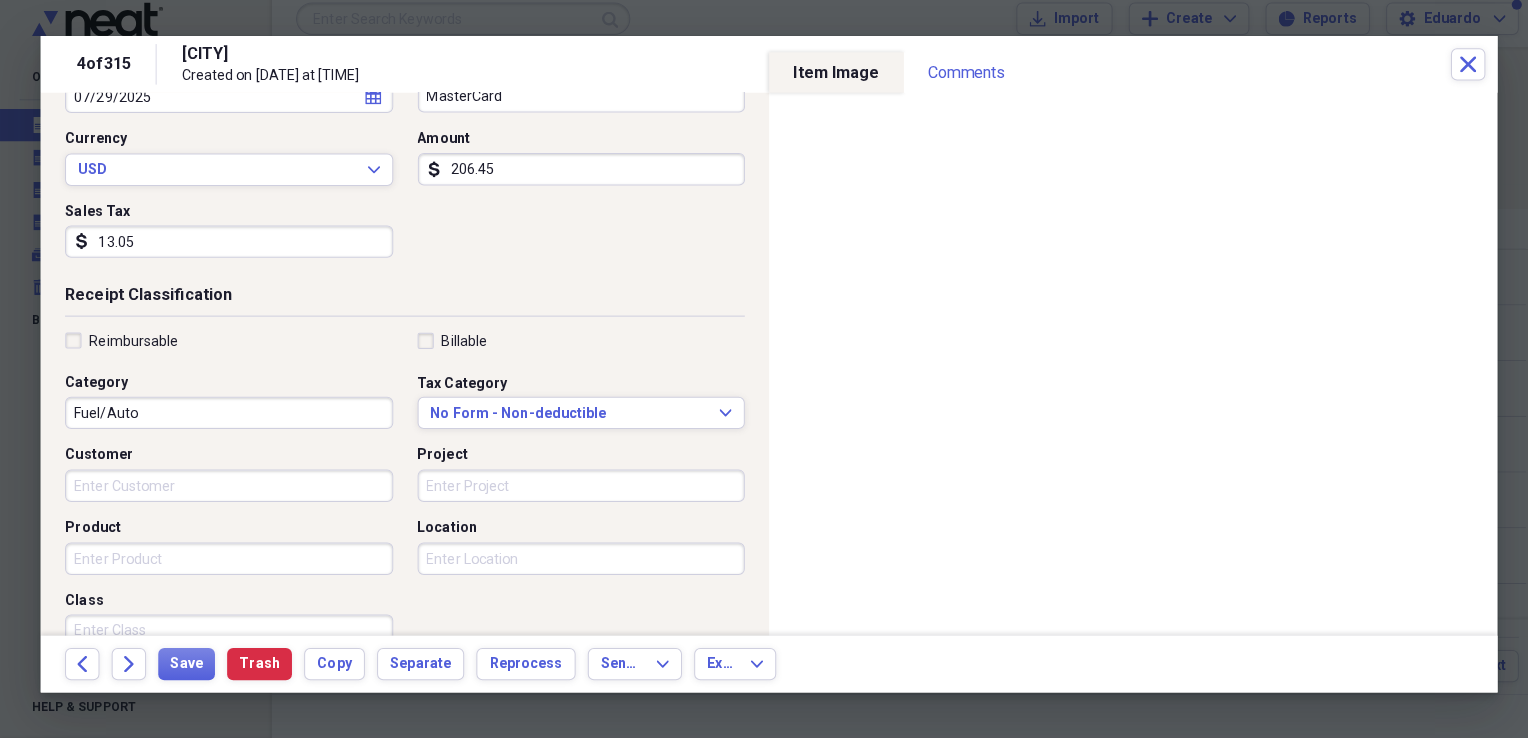 scroll, scrollTop: 304, scrollLeft: 0, axis: vertical 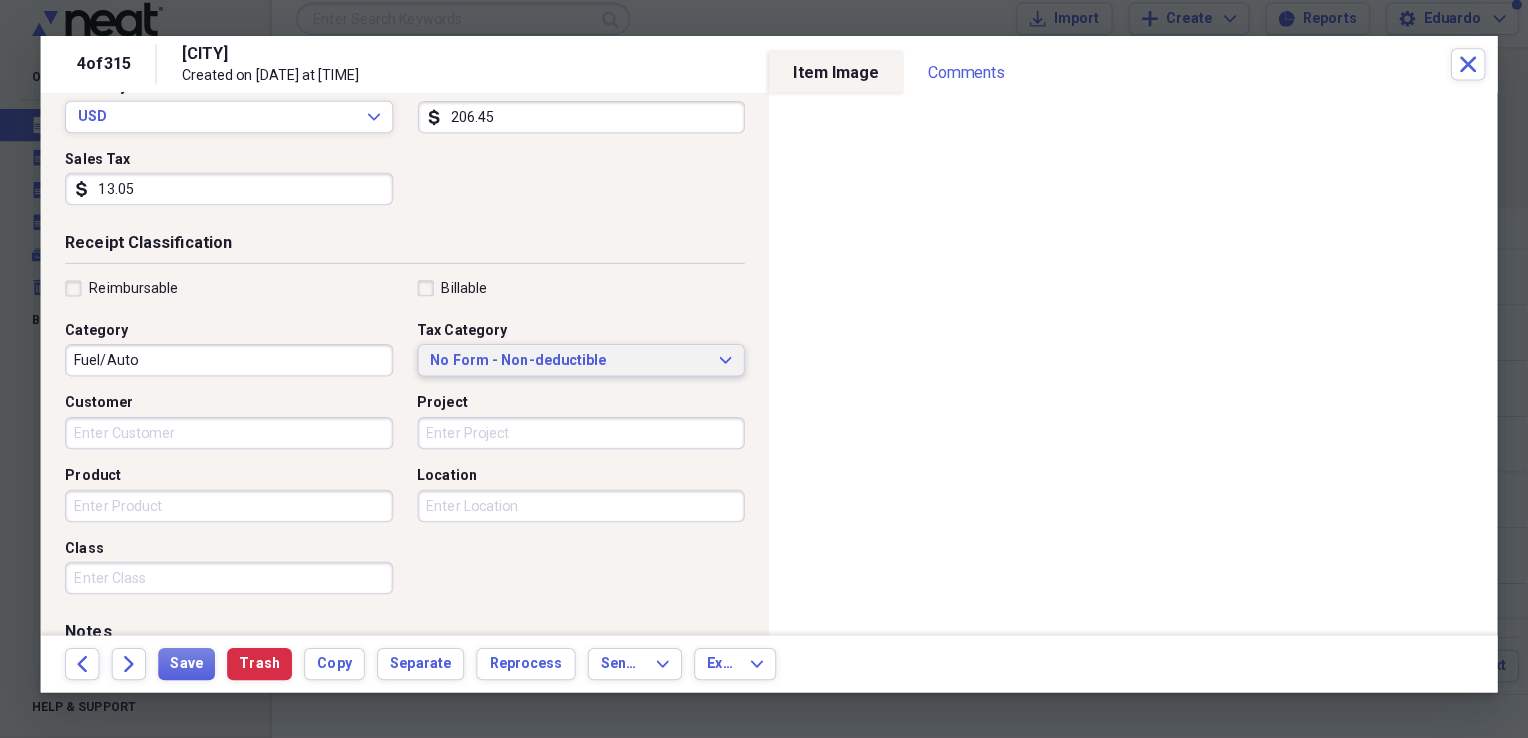 type on "13.05" 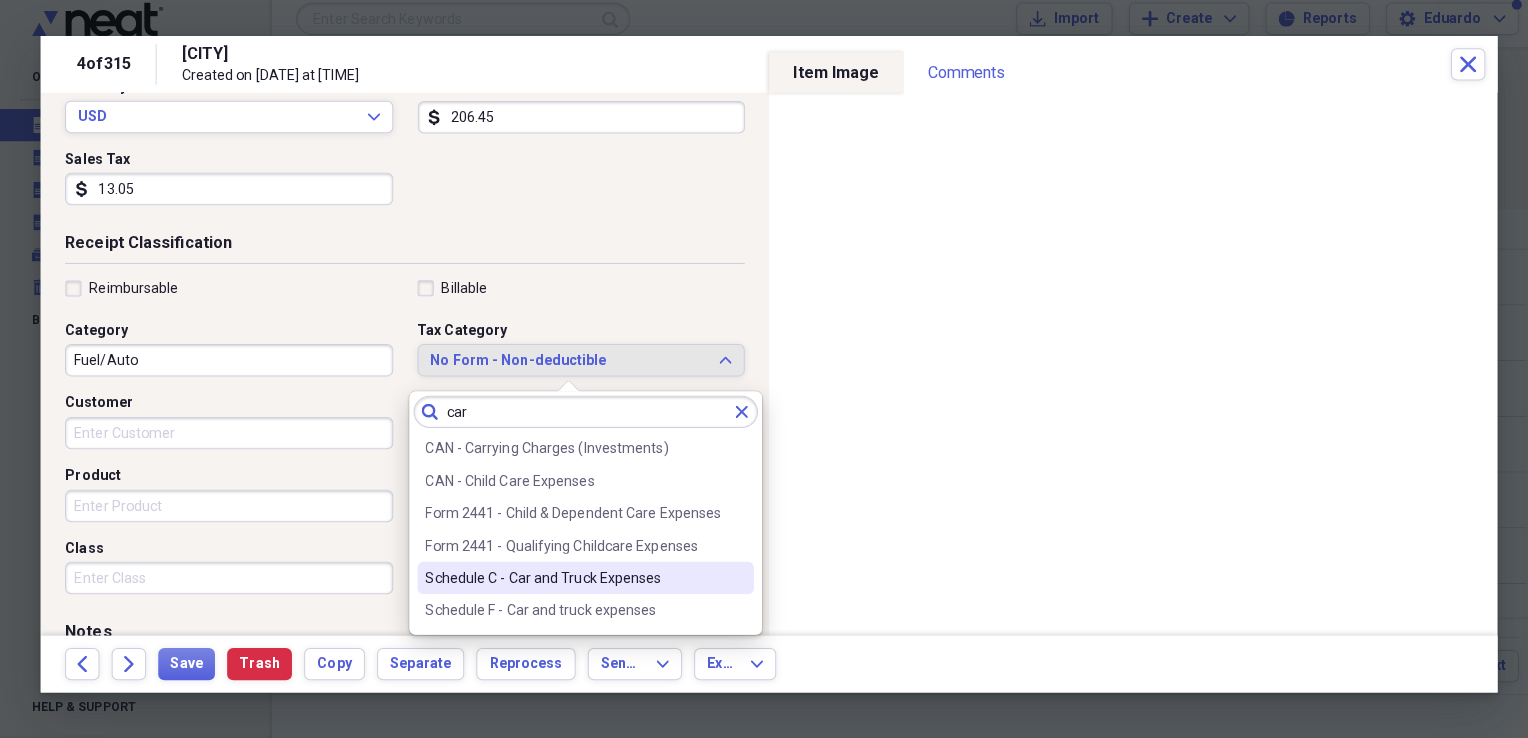 type on "car" 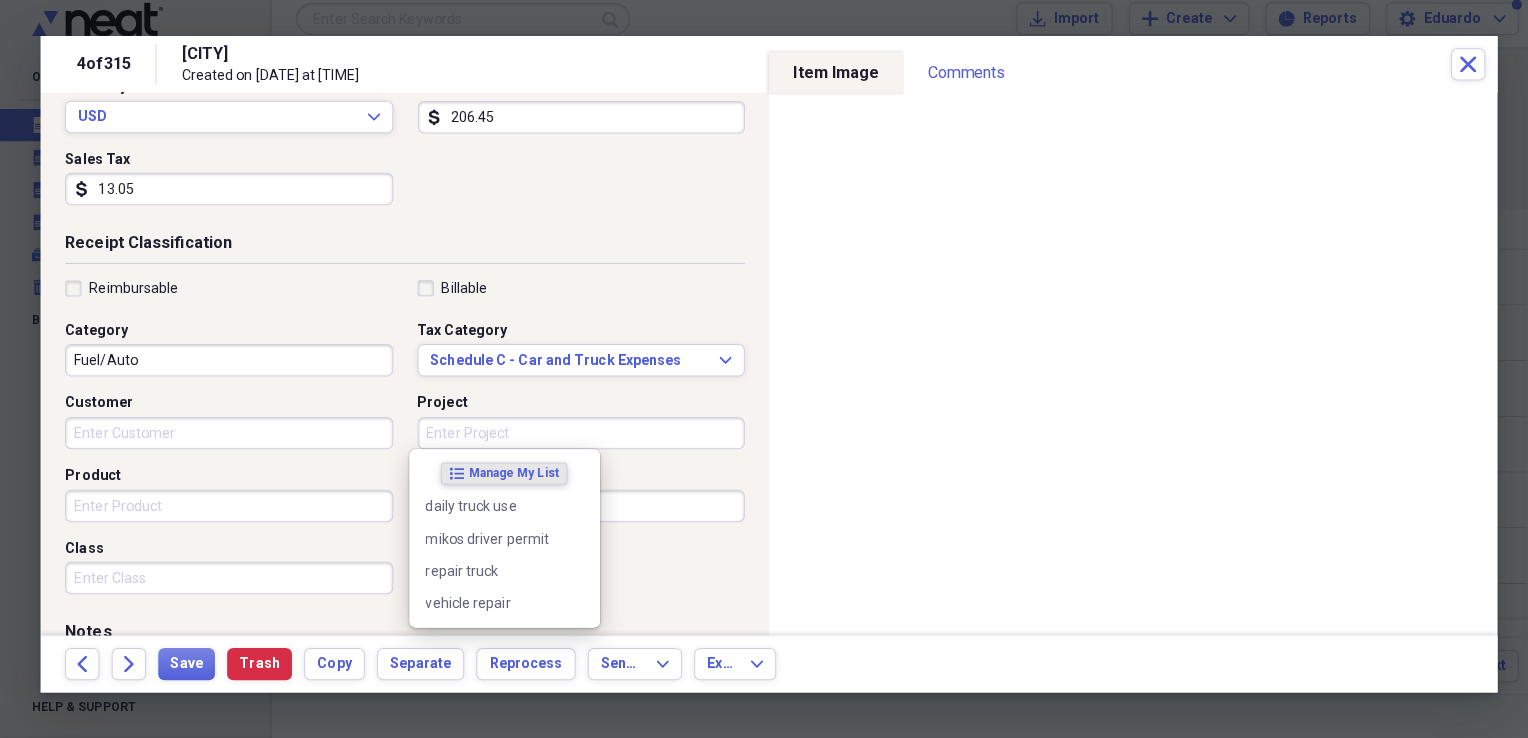 click on "Project" at bounding box center (579, 437) 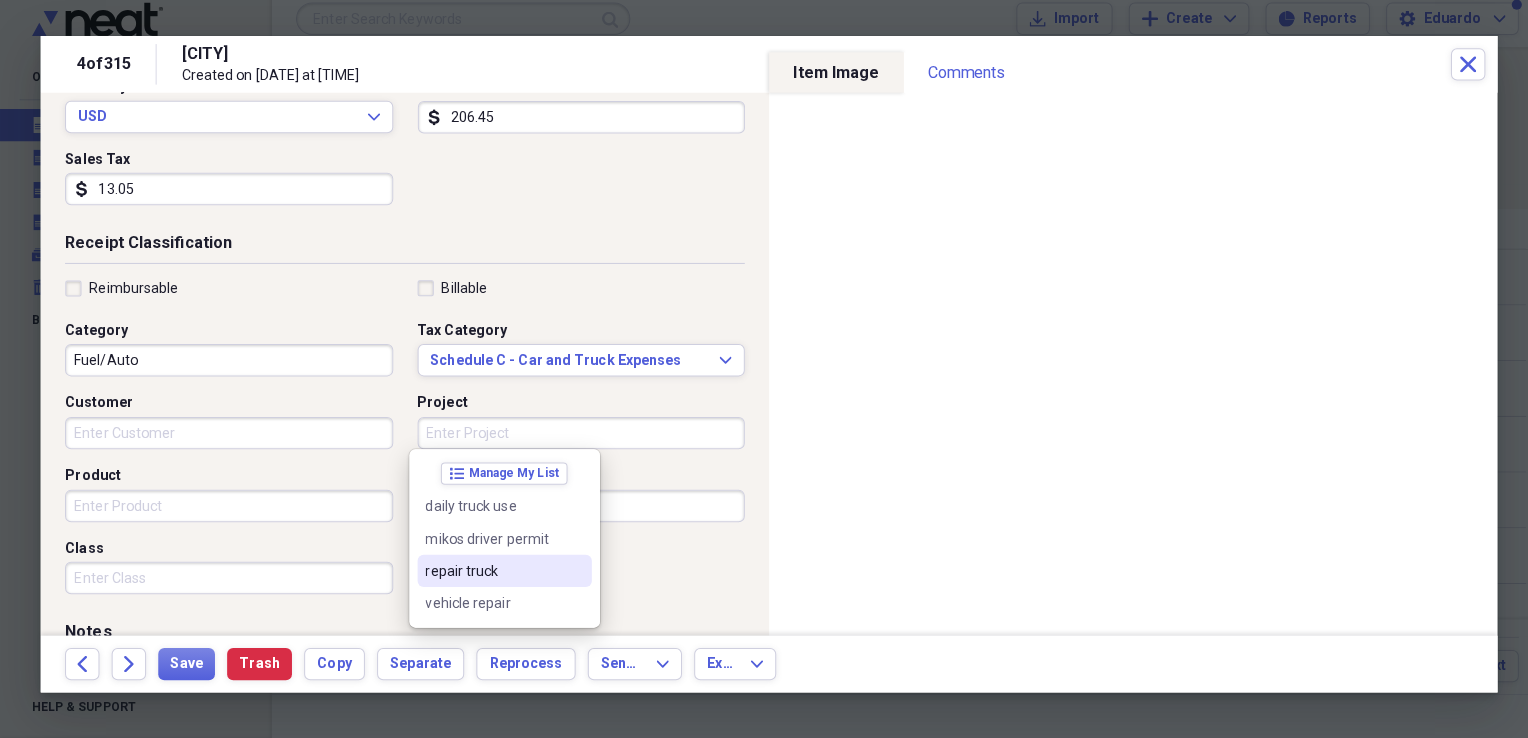 click on "repair truck" at bounding box center (491, 573) 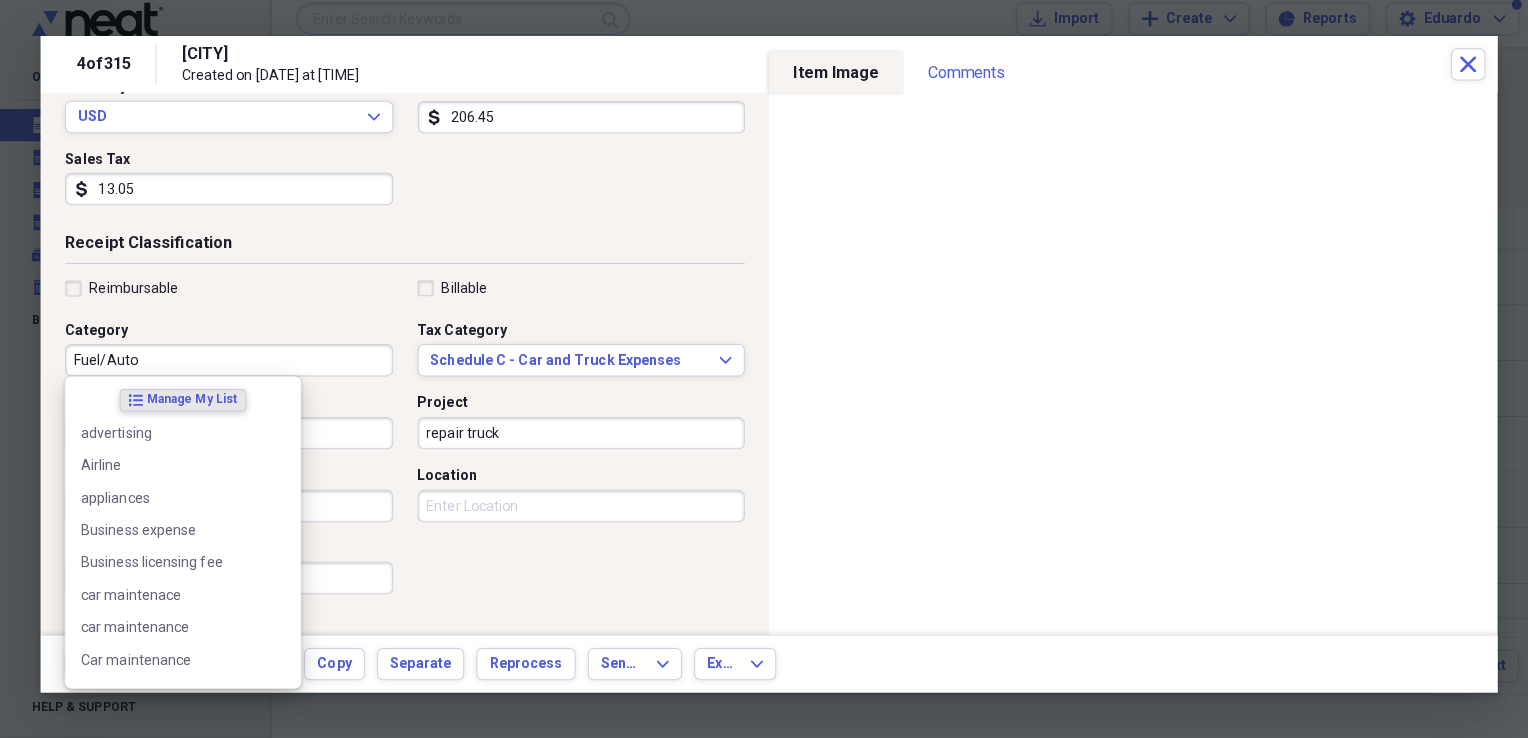 click on "Fuel/Auto" at bounding box center (231, 365) 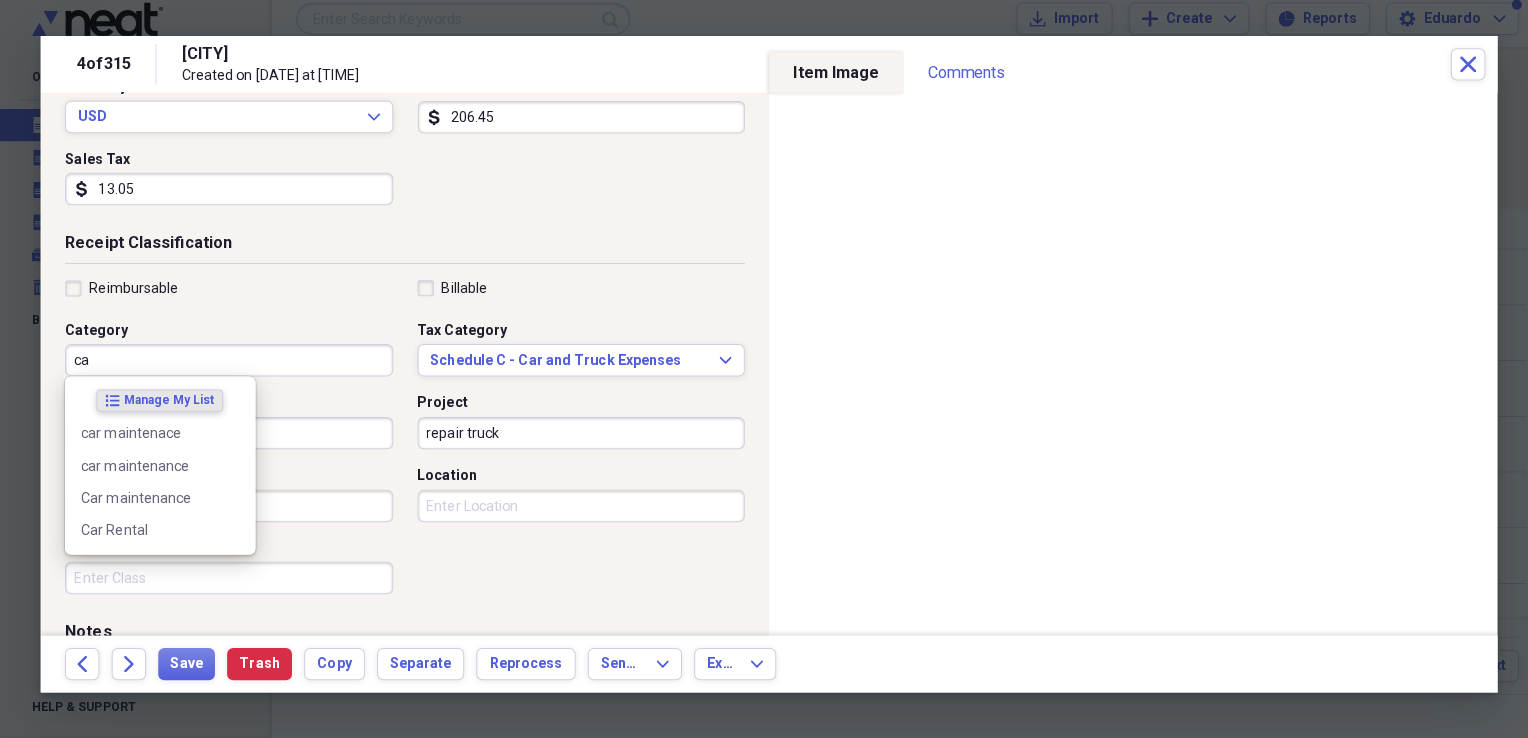 type on "c" 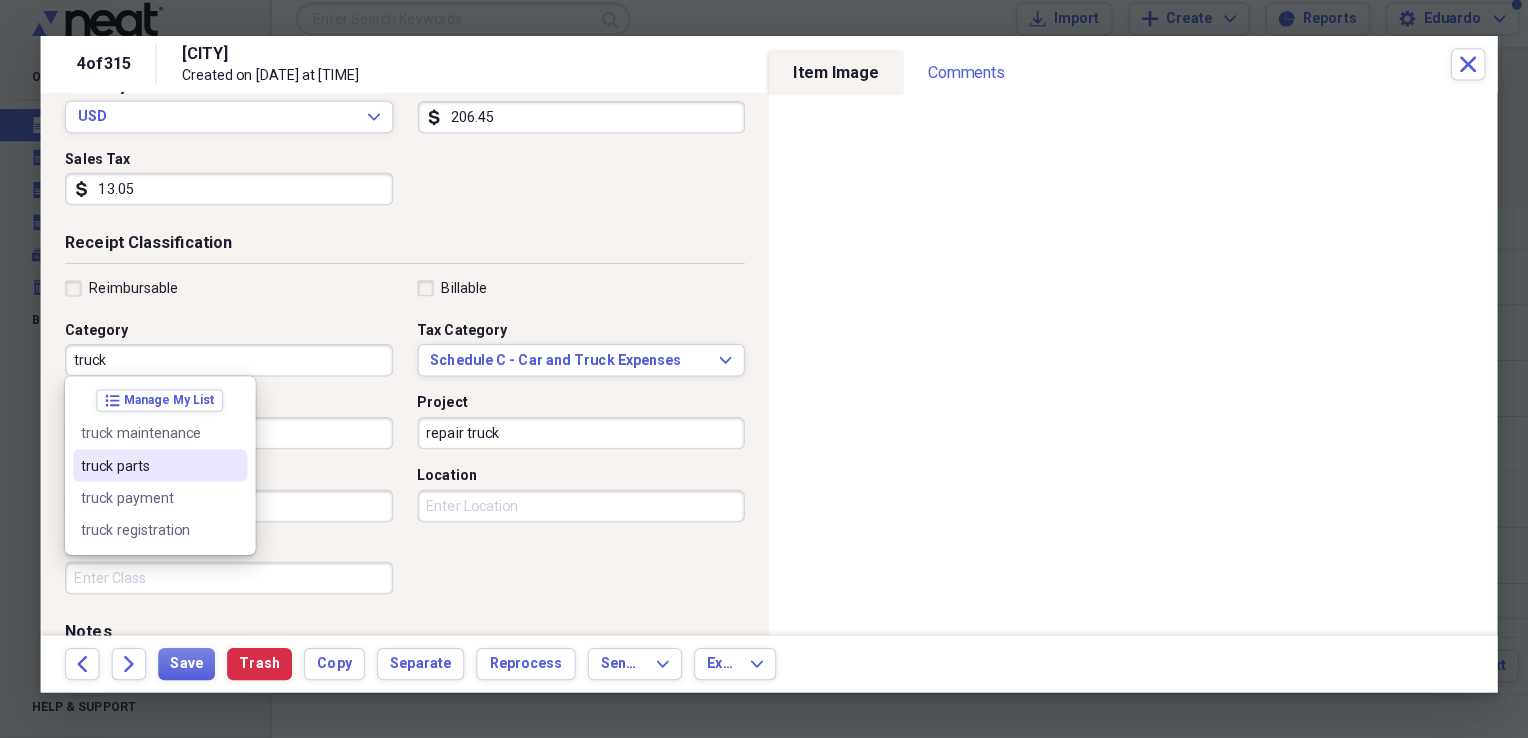 click on "truck parts" at bounding box center [151, 469] 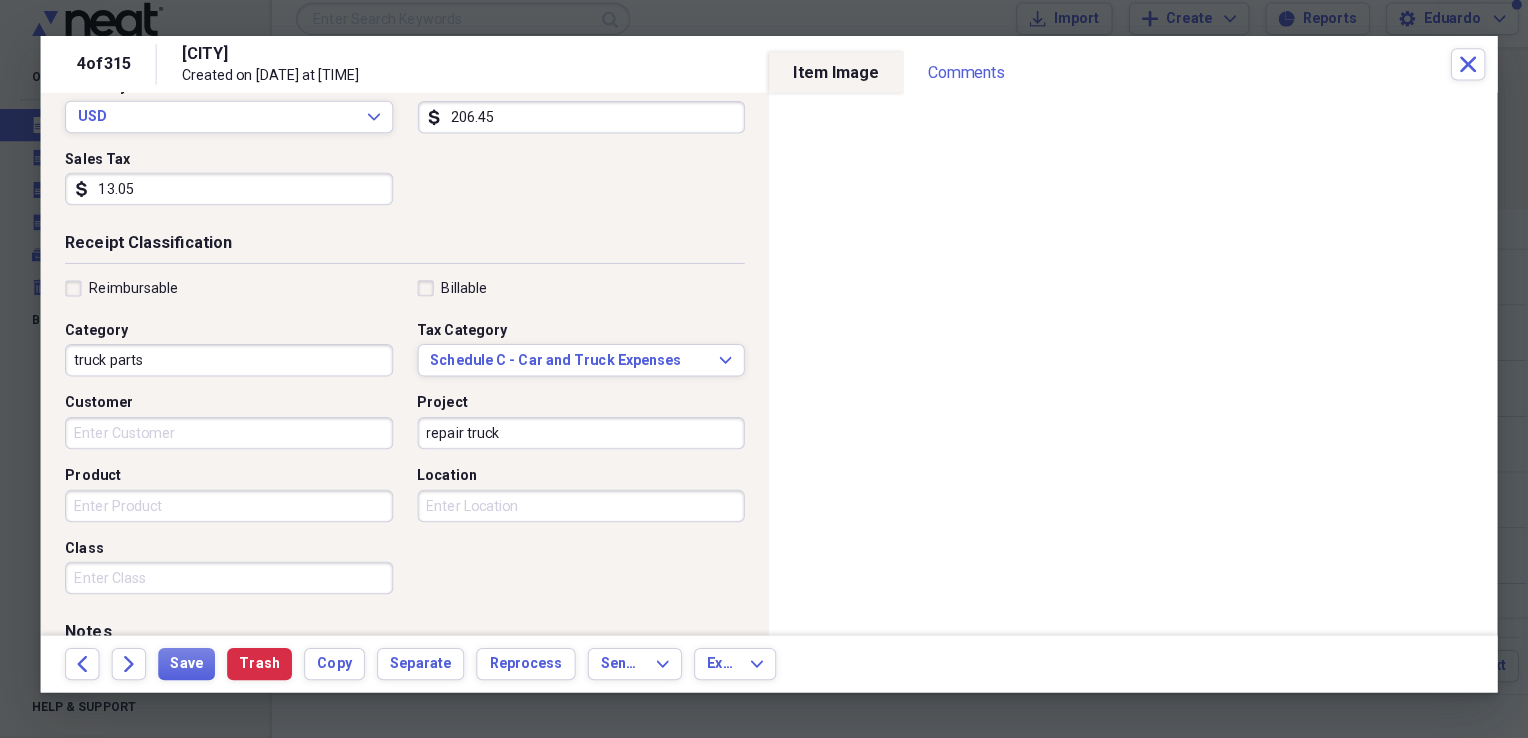 click on "truck parts" at bounding box center (231, 365) 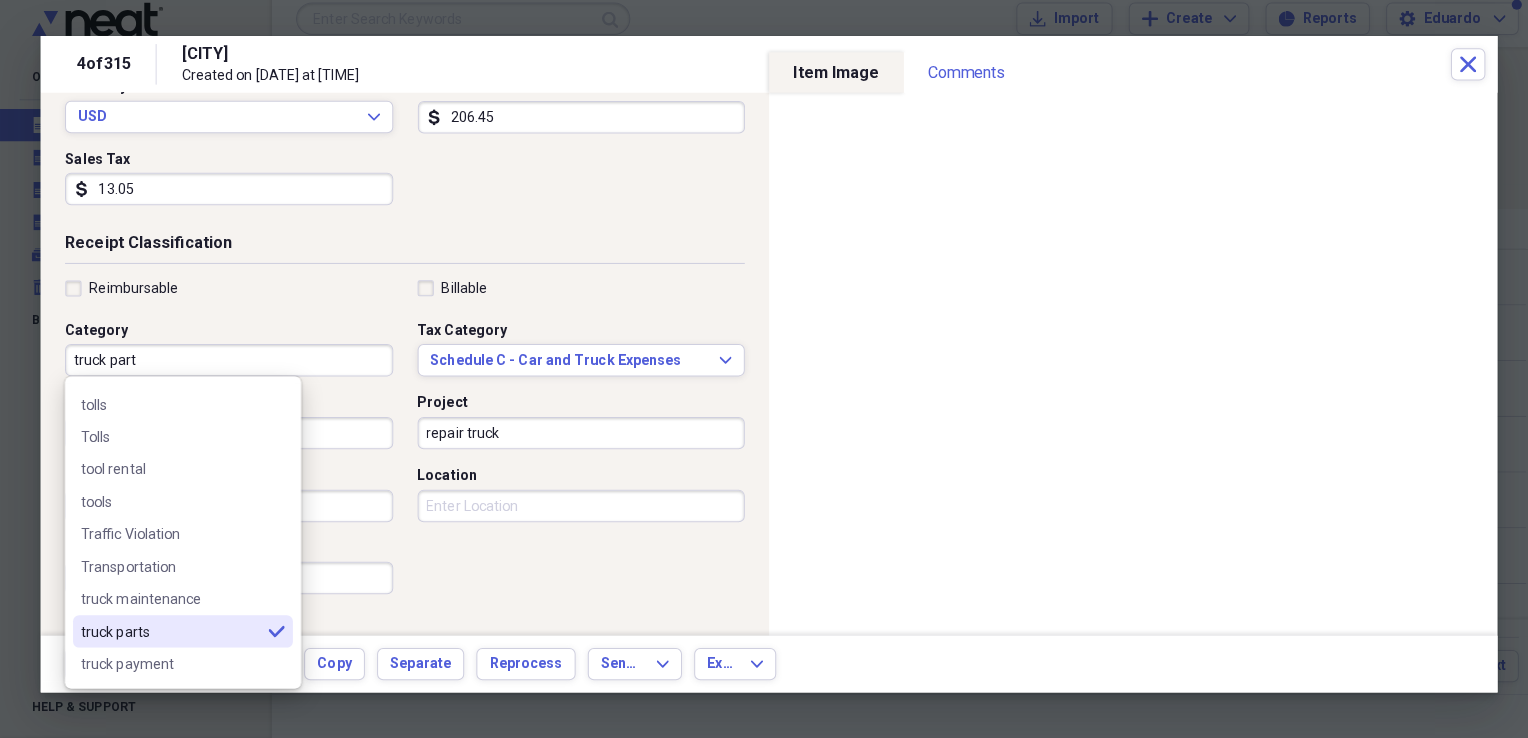scroll, scrollTop: 0, scrollLeft: 0, axis: both 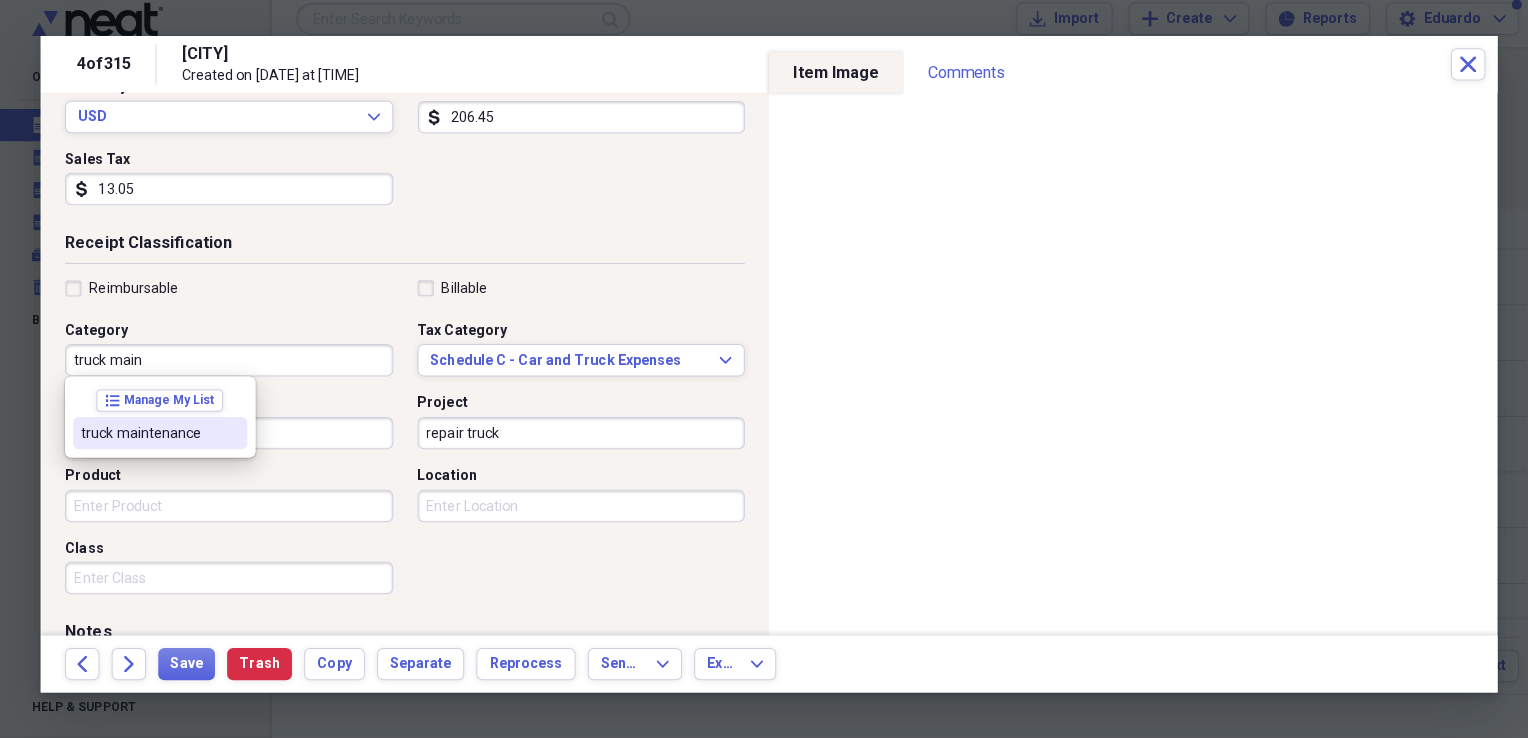 click on "truck maintenance" at bounding box center [151, 437] 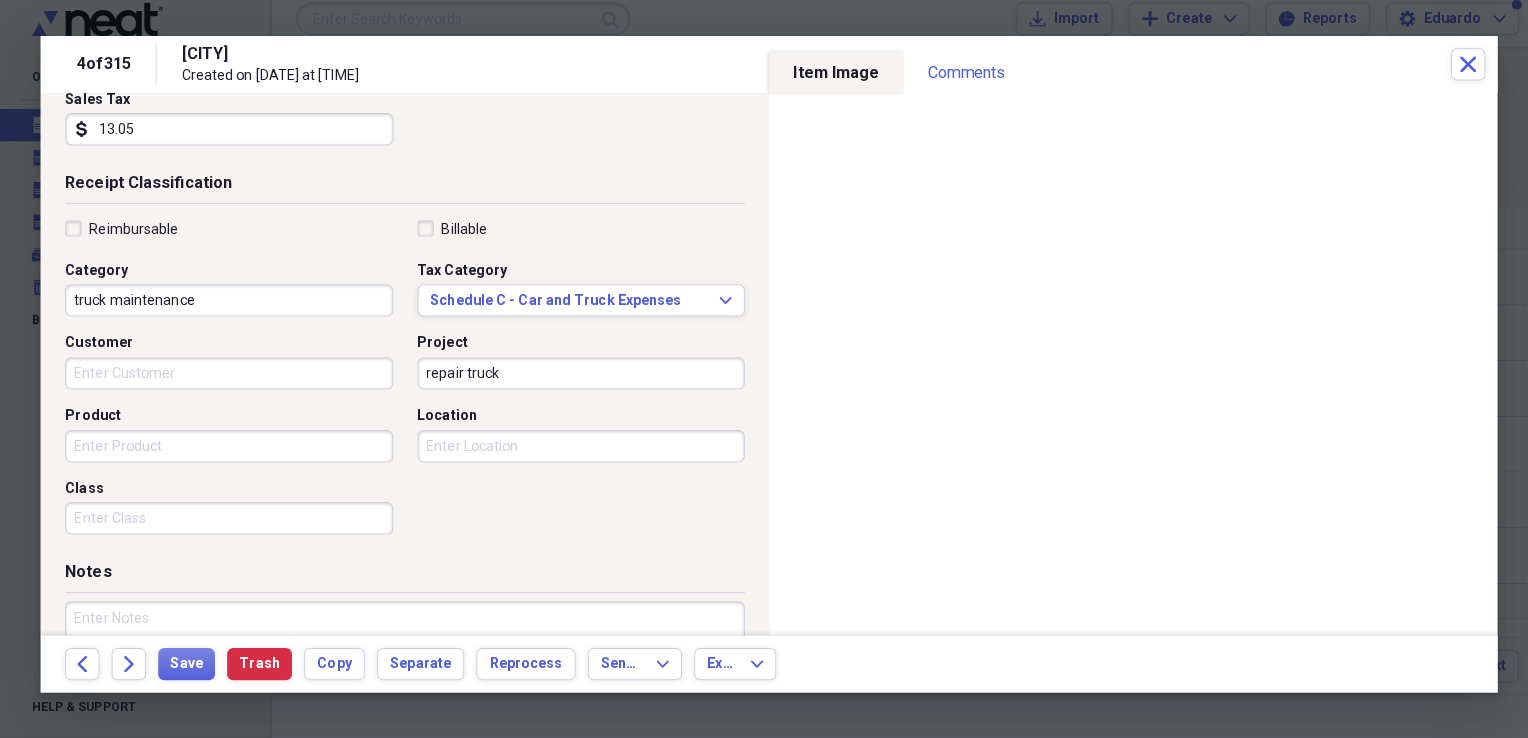 scroll, scrollTop: 376, scrollLeft: 0, axis: vertical 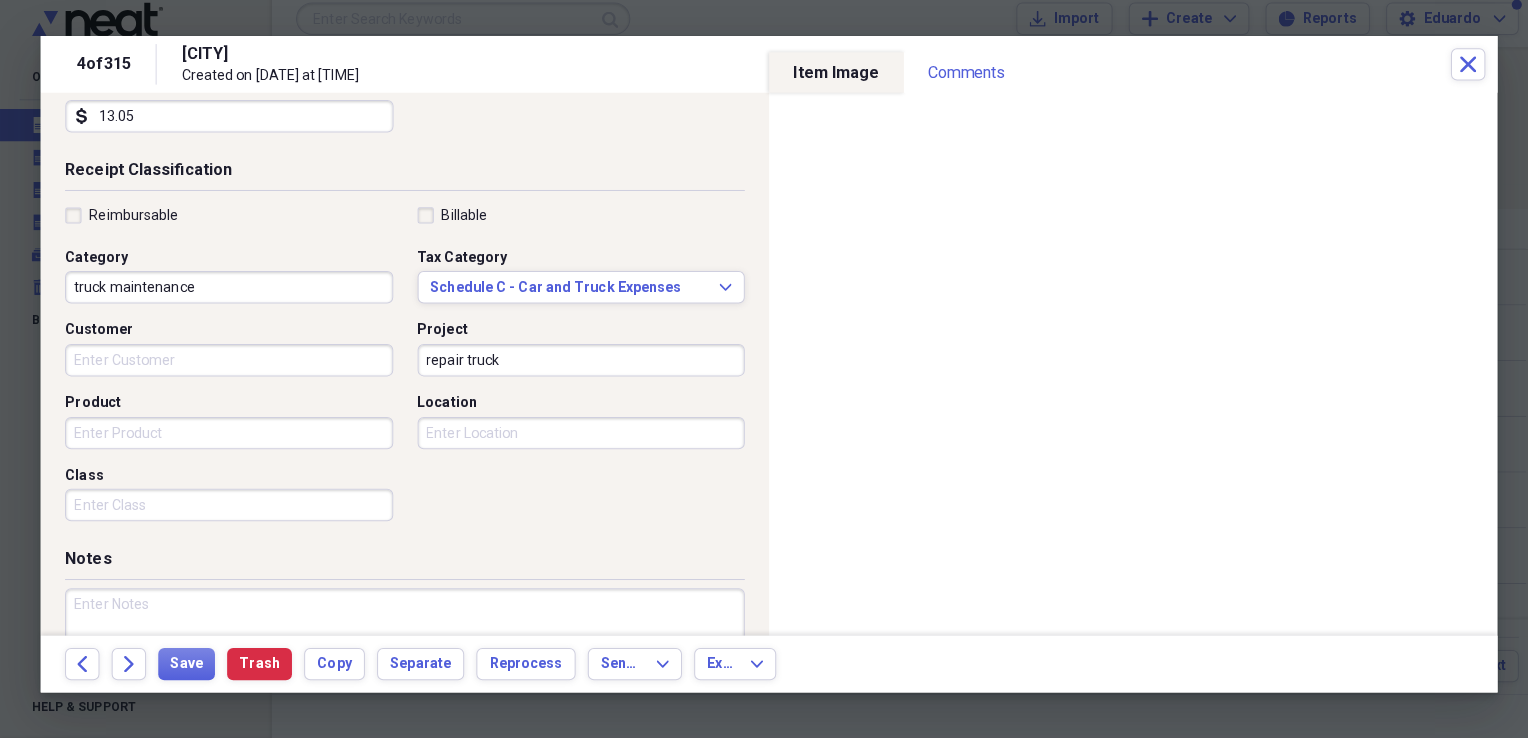 click on "repair truck" at bounding box center (579, 365) 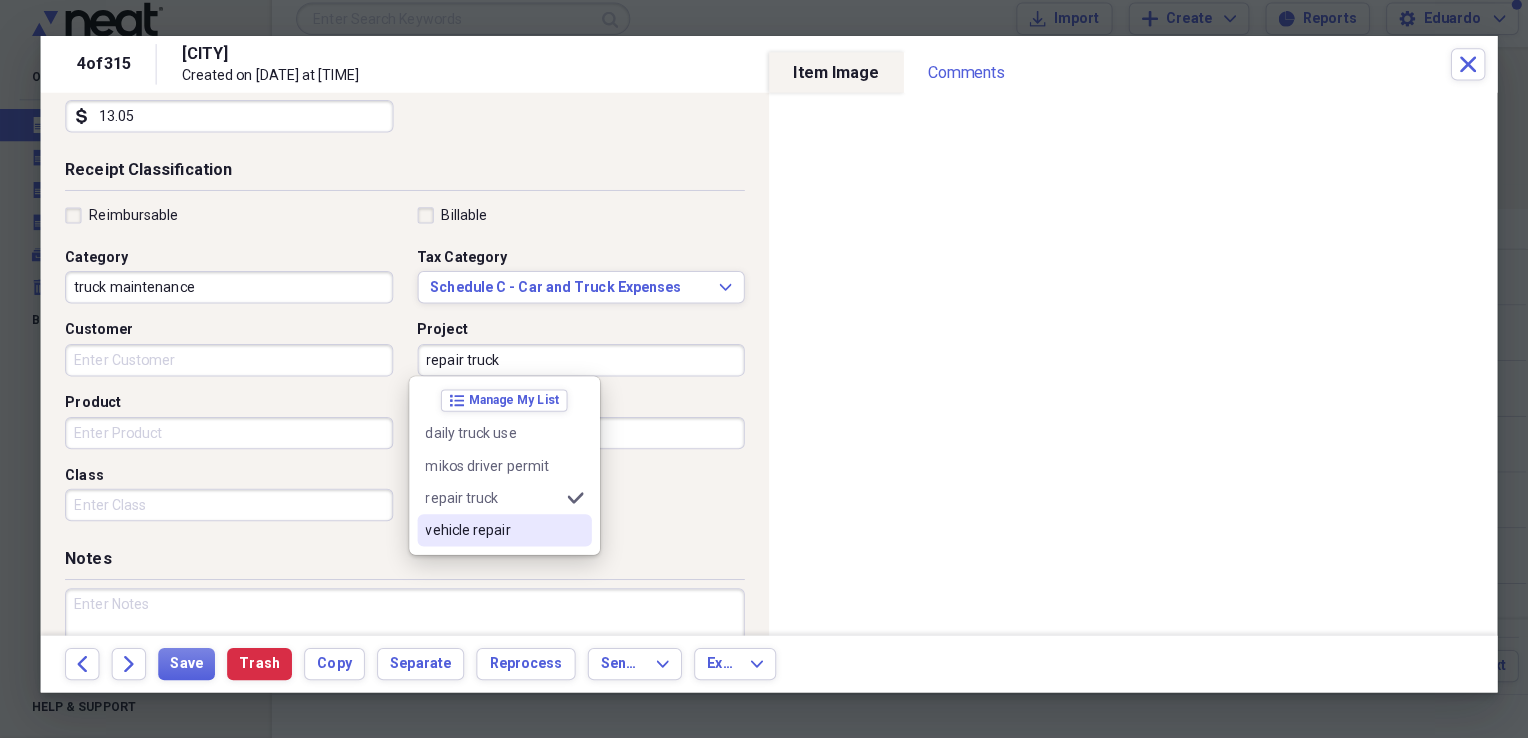 scroll, scrollTop: 483, scrollLeft: 0, axis: vertical 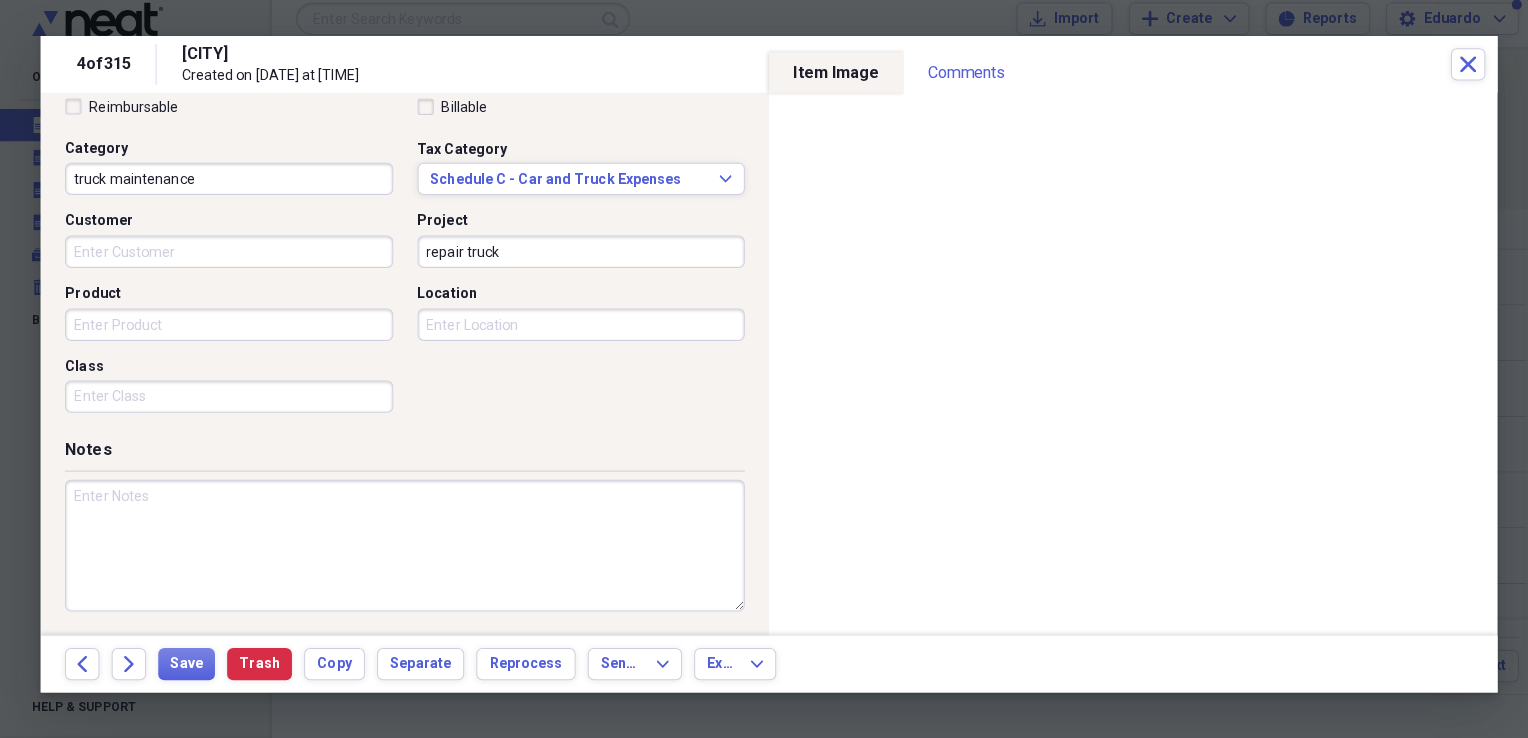 click at bounding box center [404, 548] 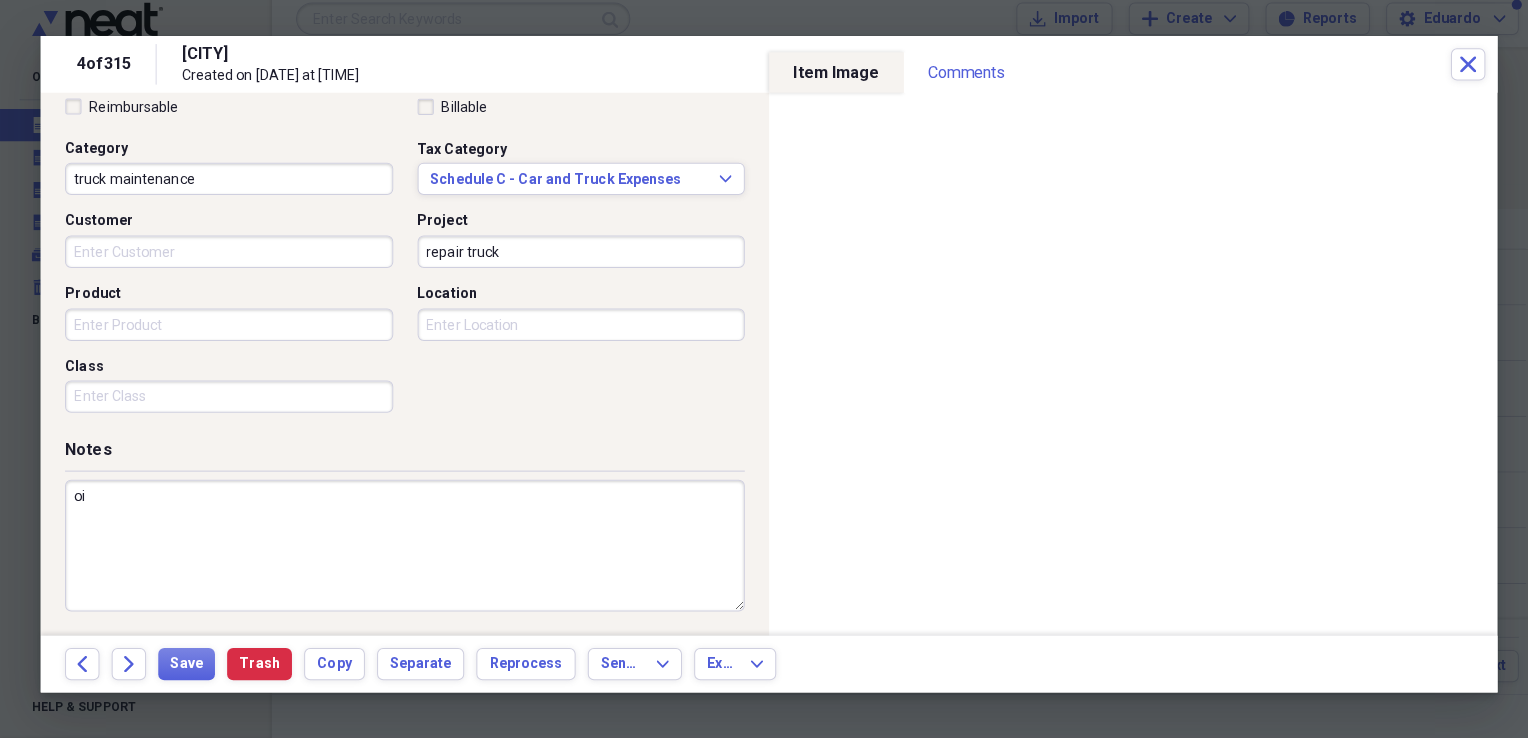 type on "o" 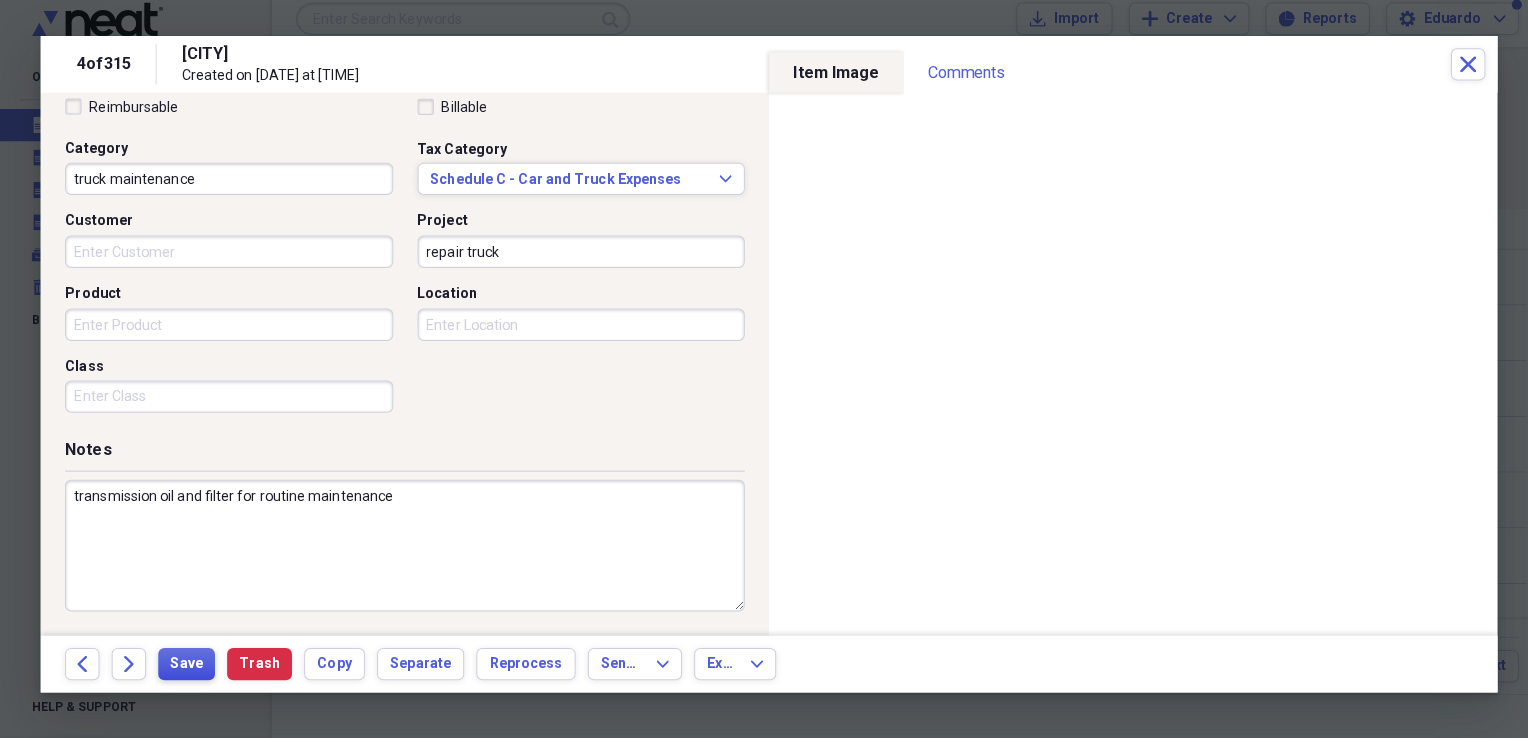 click on "Save" at bounding box center (189, 665) 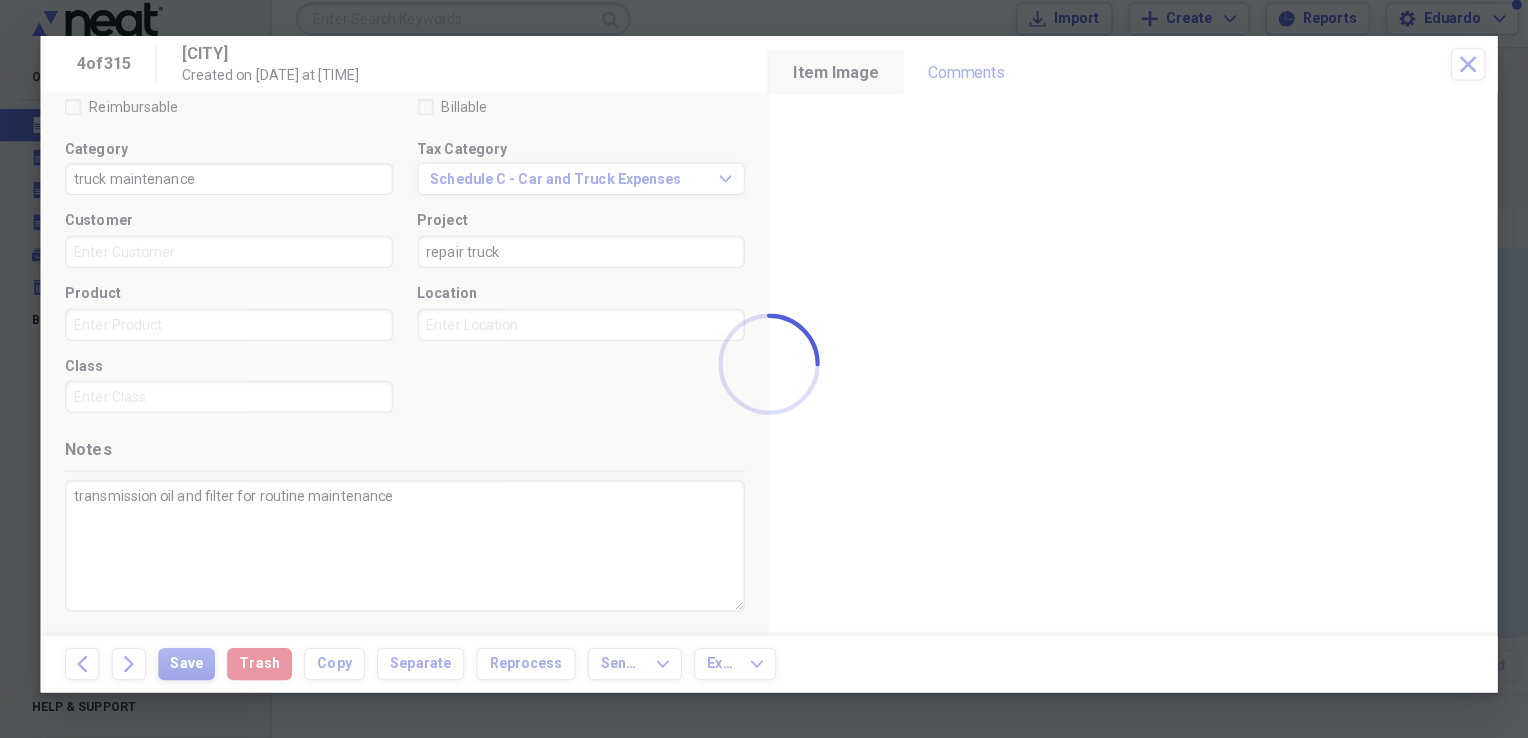 type on "transmission oil and filter for routine maintenance" 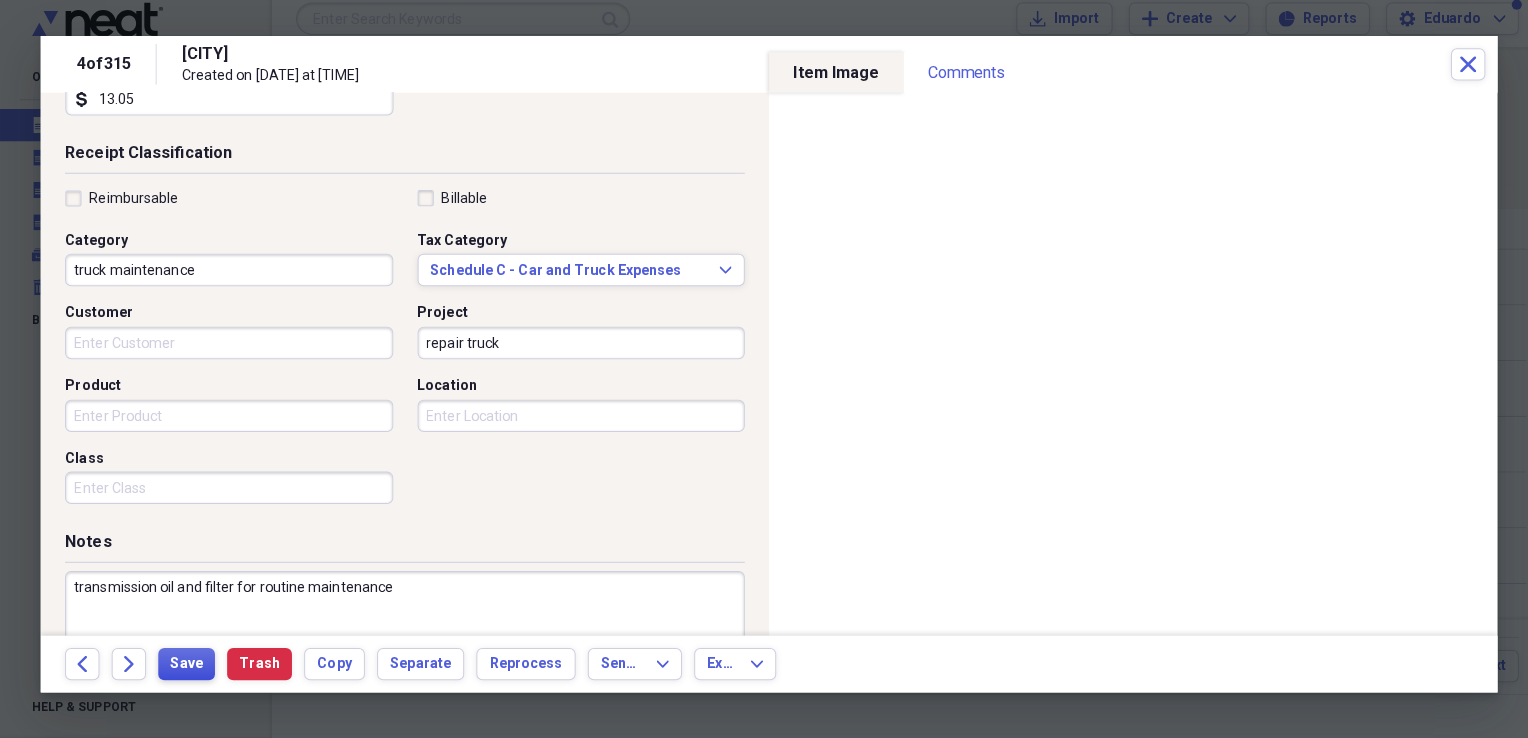 scroll, scrollTop: 483, scrollLeft: 0, axis: vertical 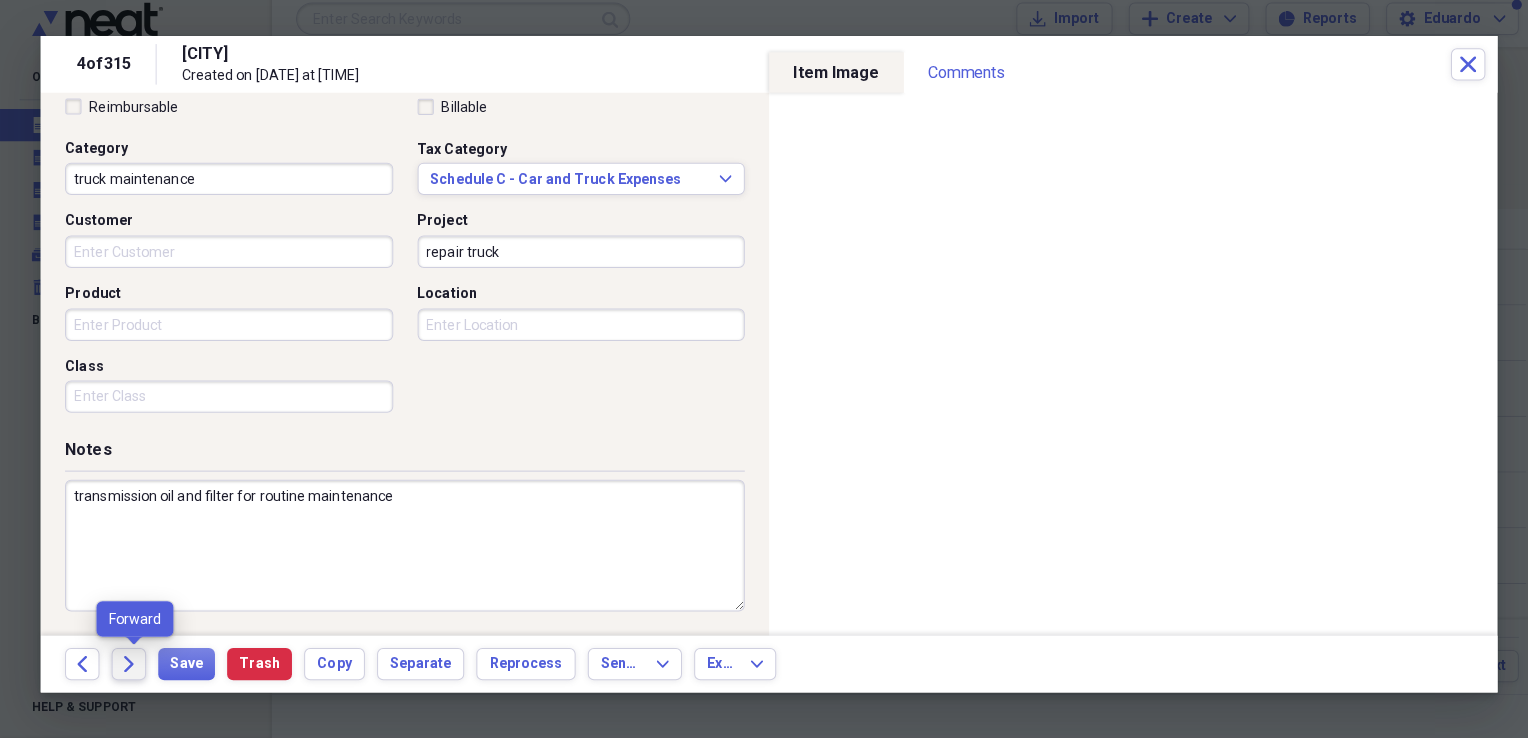 click on "Forward" at bounding box center (132, 665) 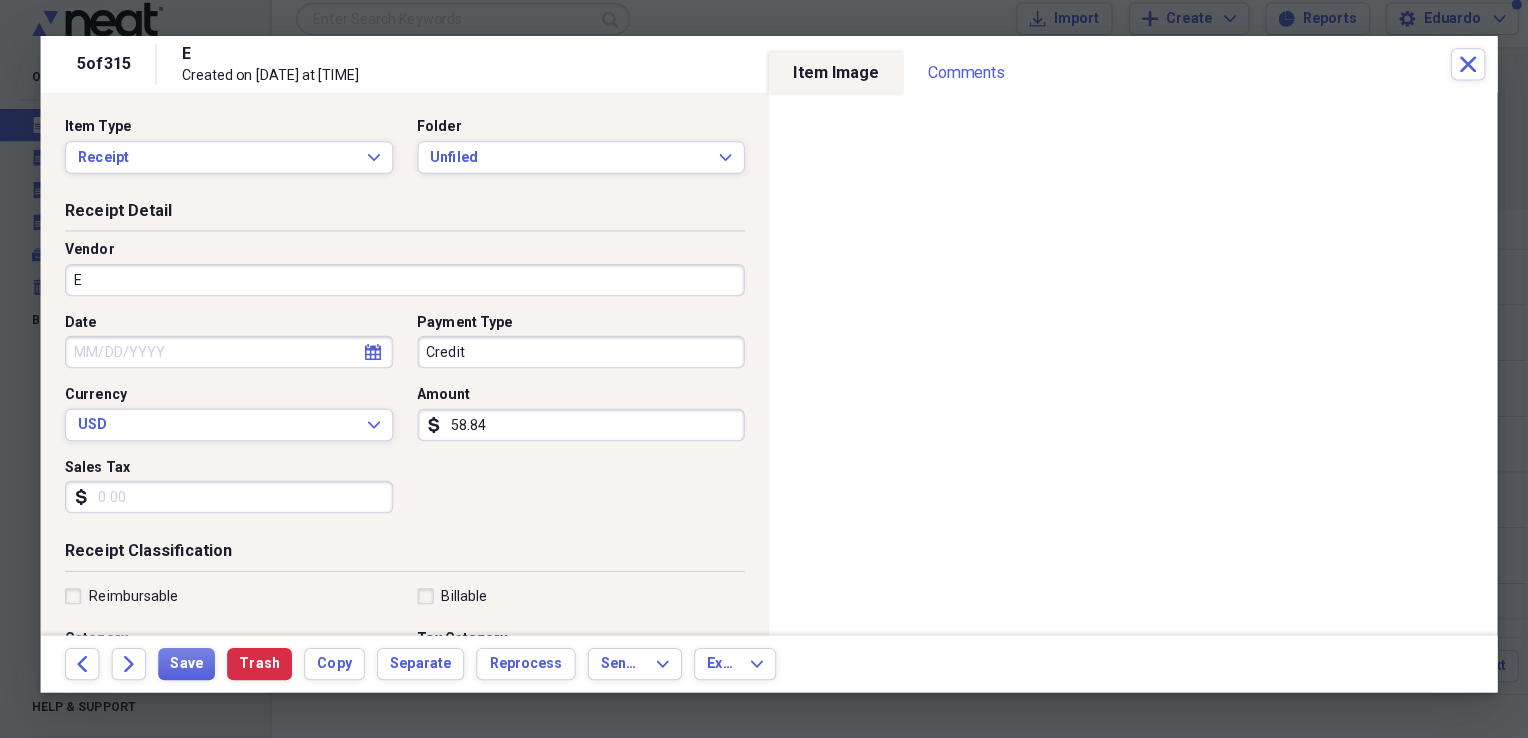 click on "E" at bounding box center [404, 286] 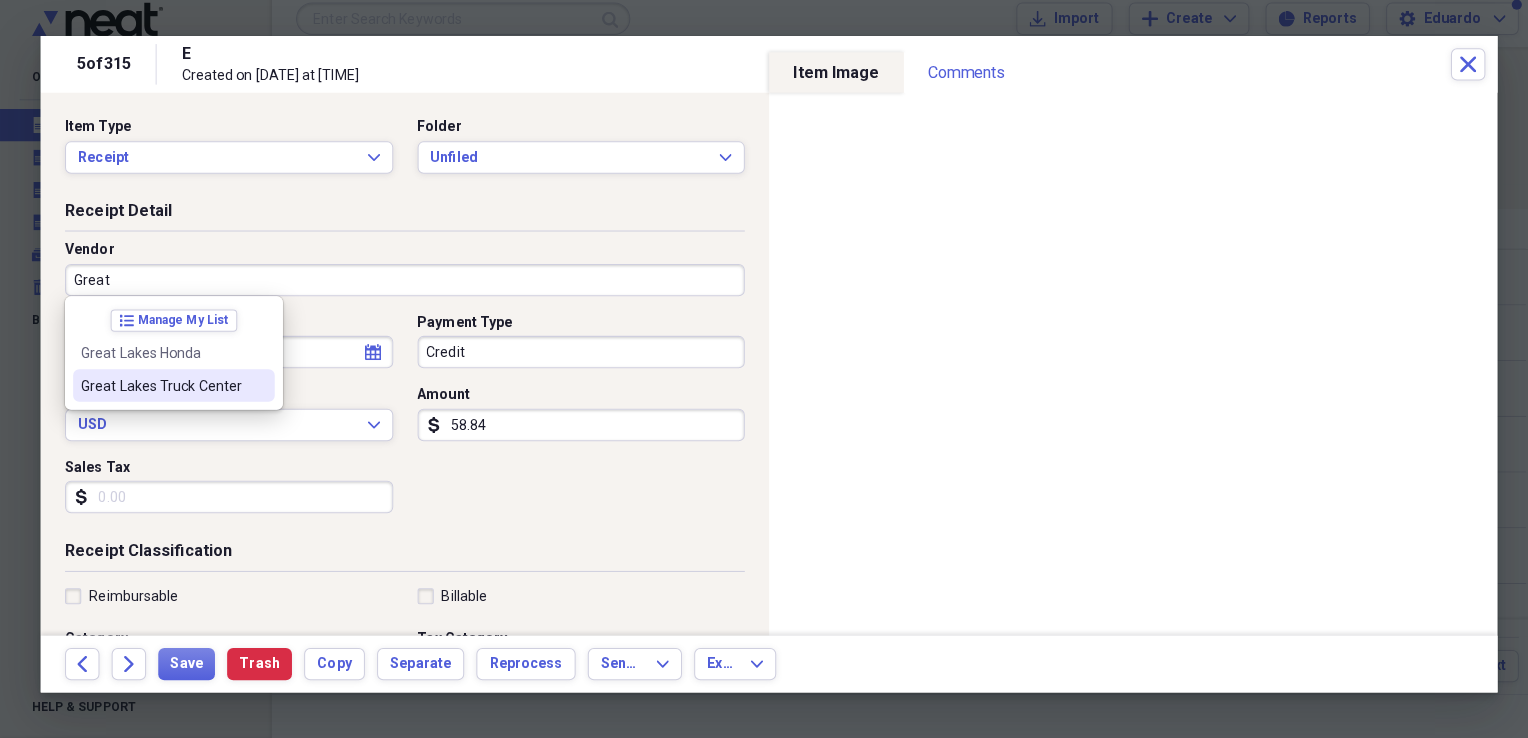 click on "Great Lakes Truck Center" at bounding box center [164, 390] 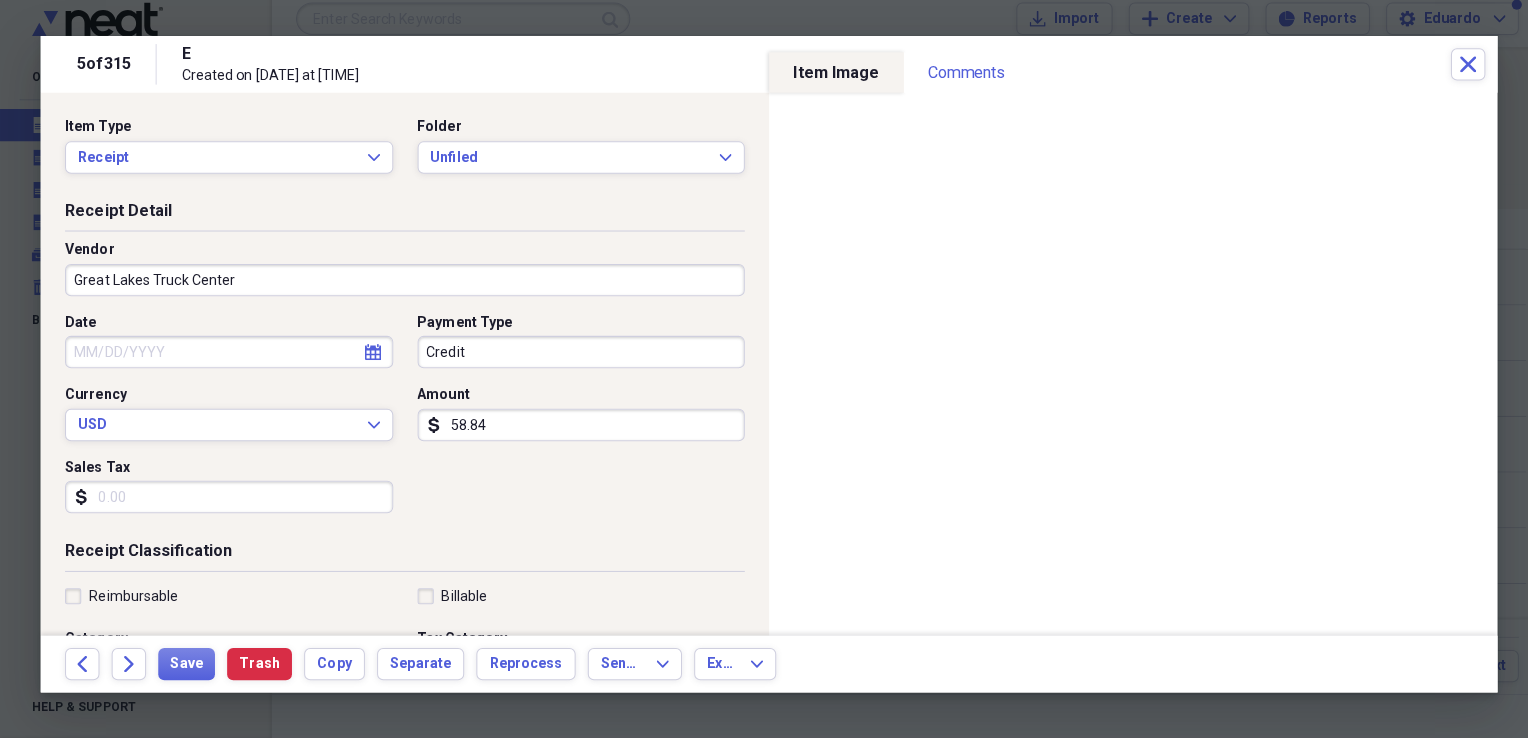 type on "truck parts" 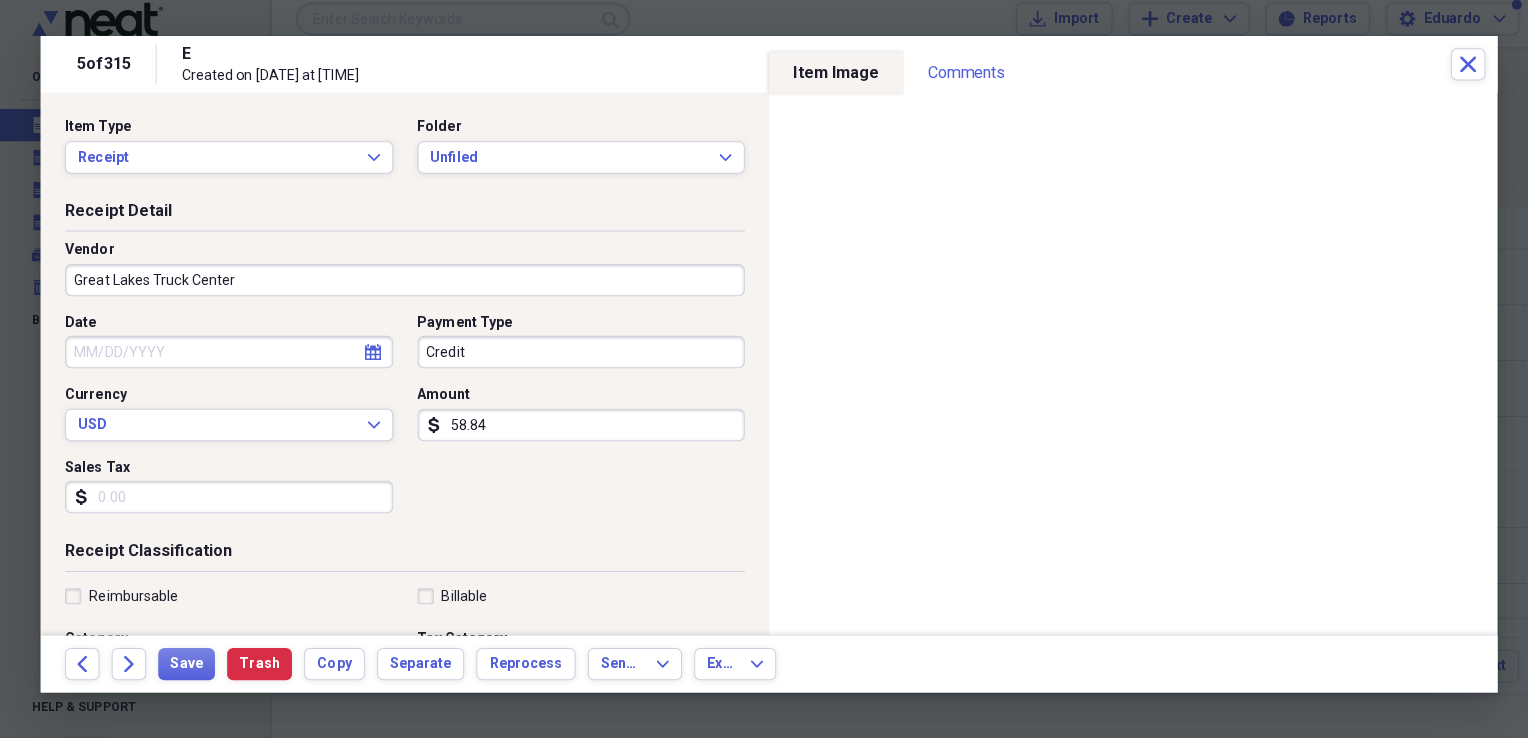 select on "7" 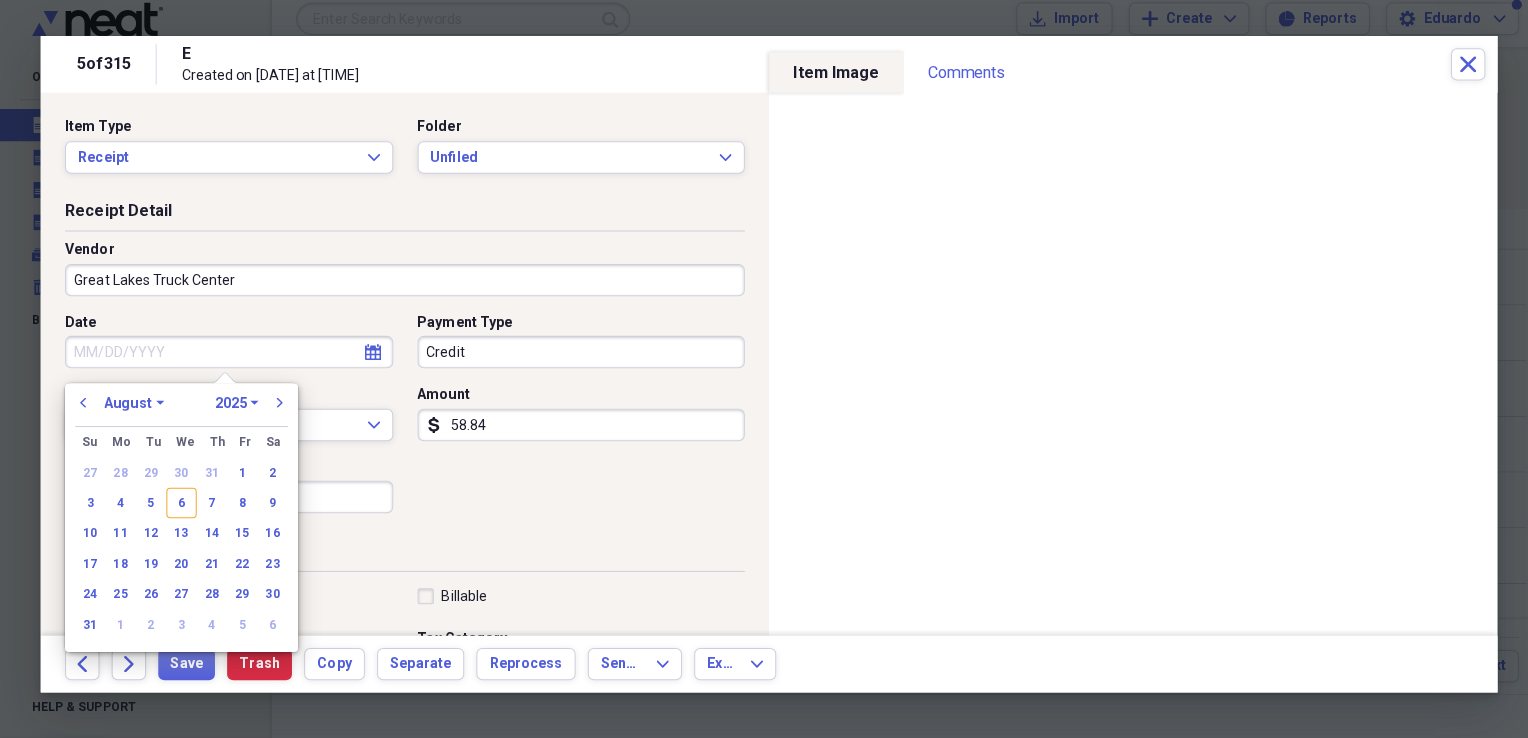 click on "Date" at bounding box center (231, 357) 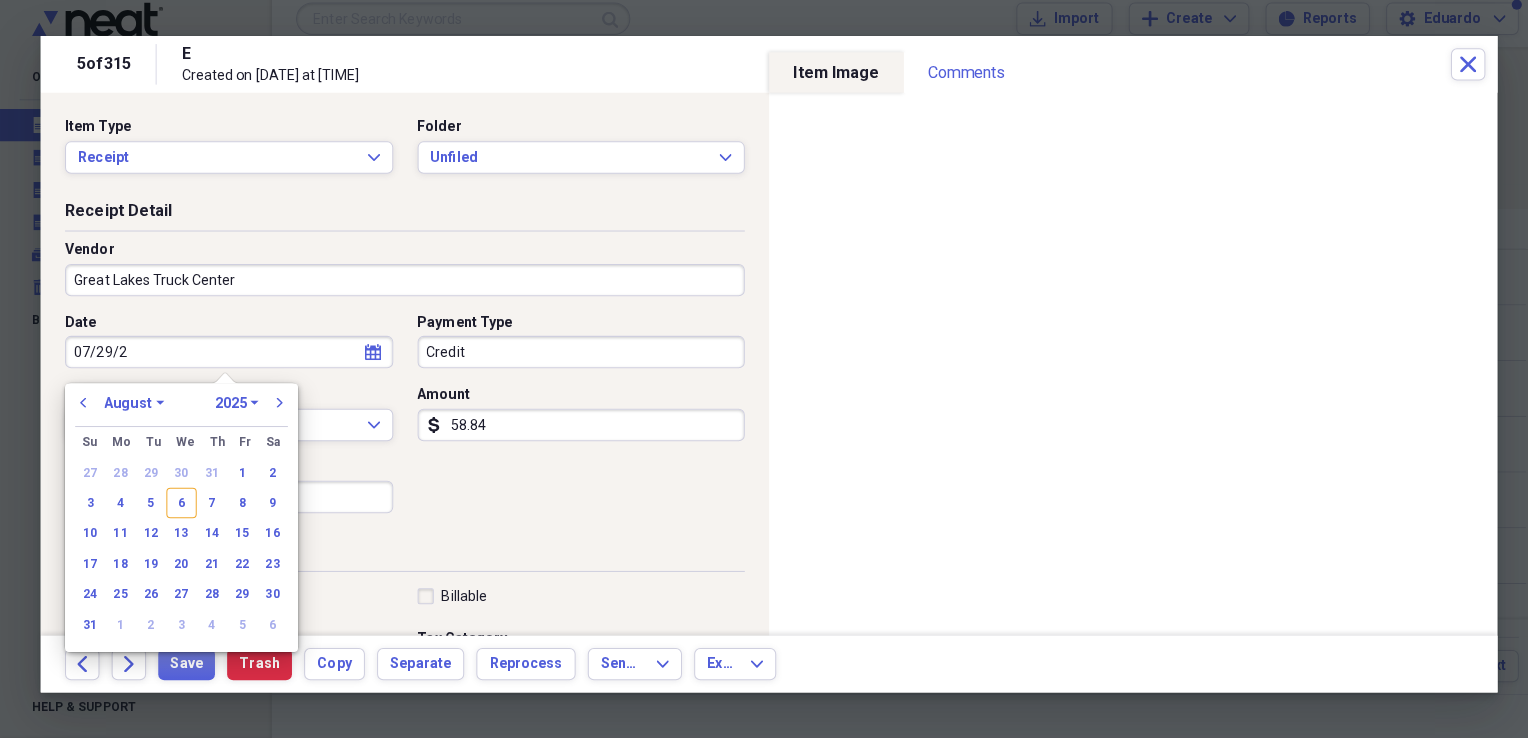 type on "07/29/20" 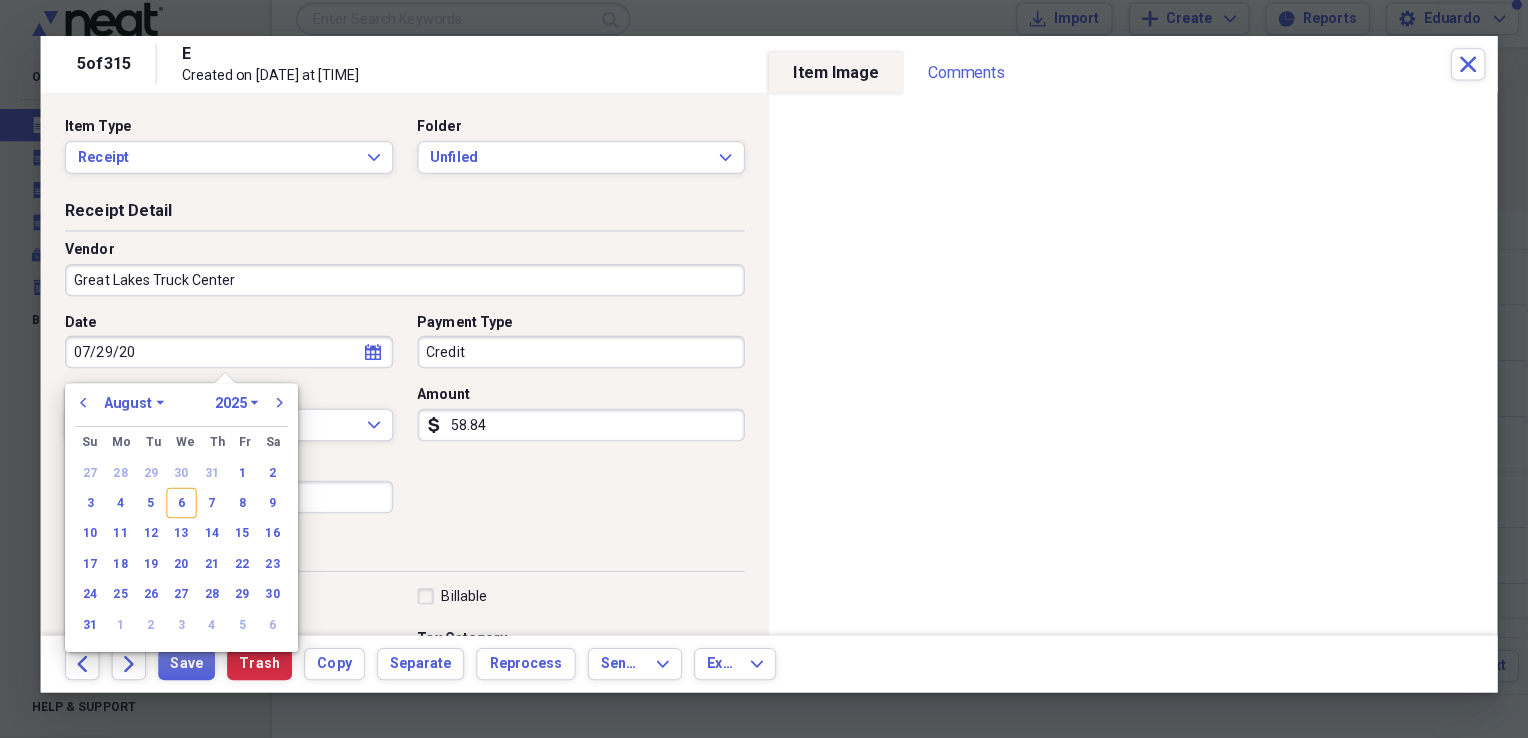 select on "6" 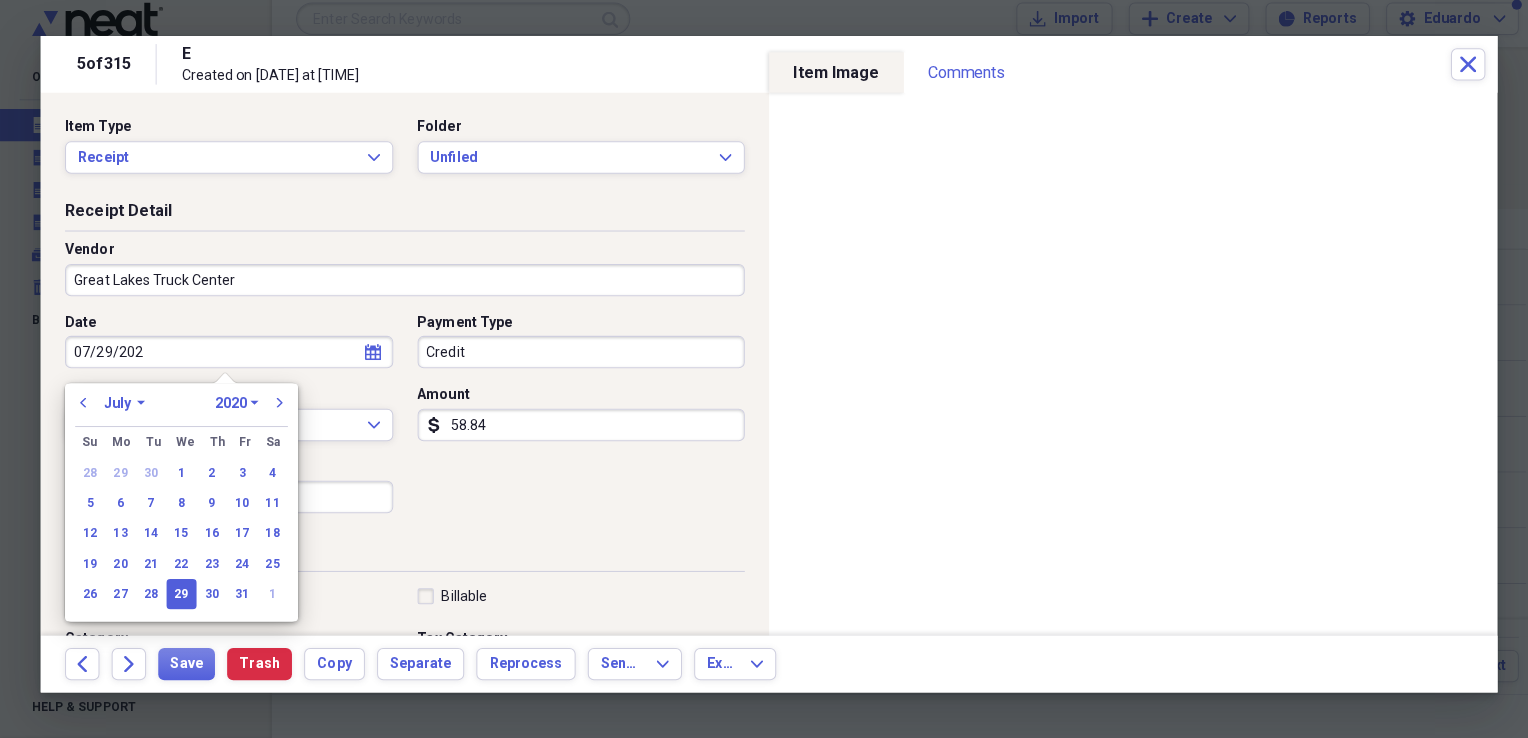 type on "07/29/2025" 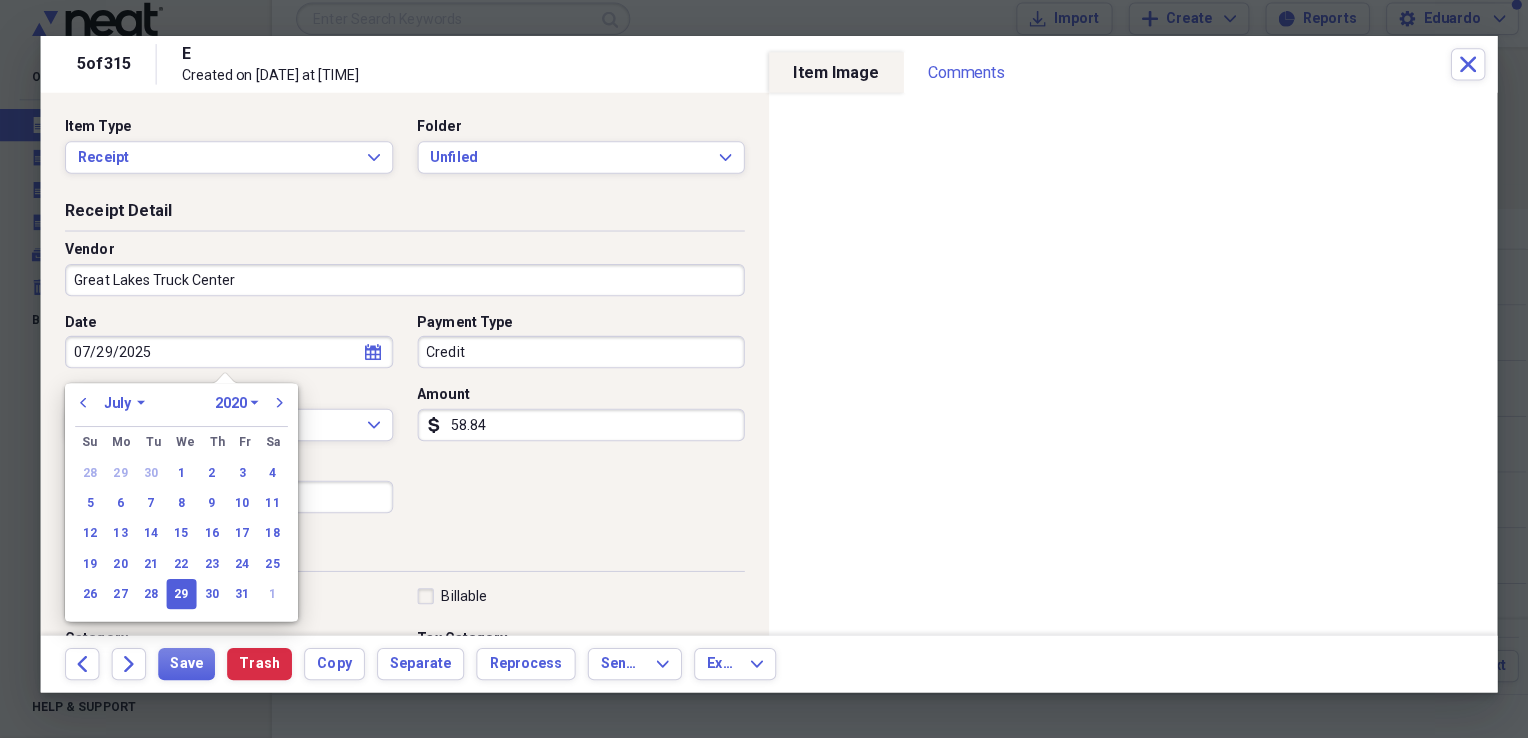 select on "2025" 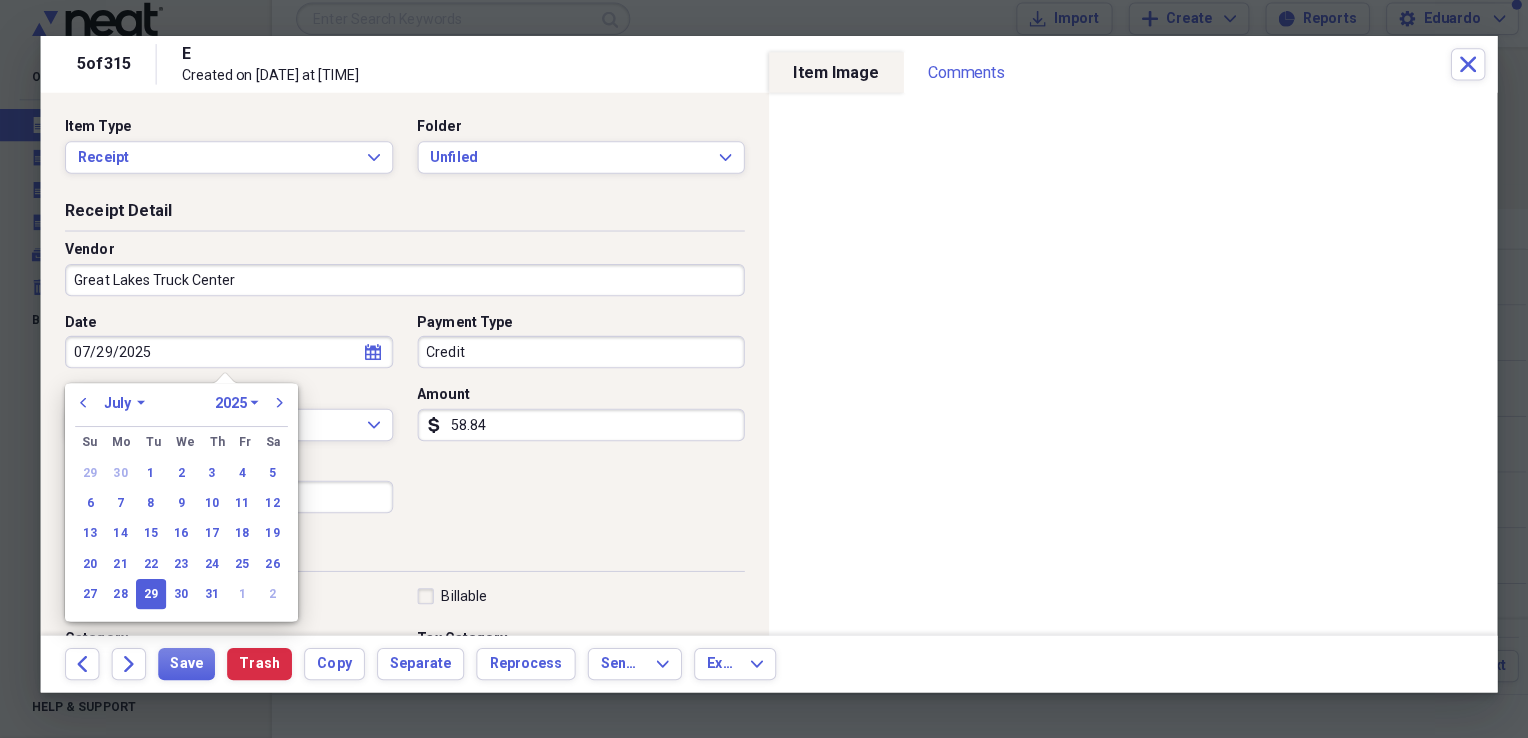 type on "07/29/2025" 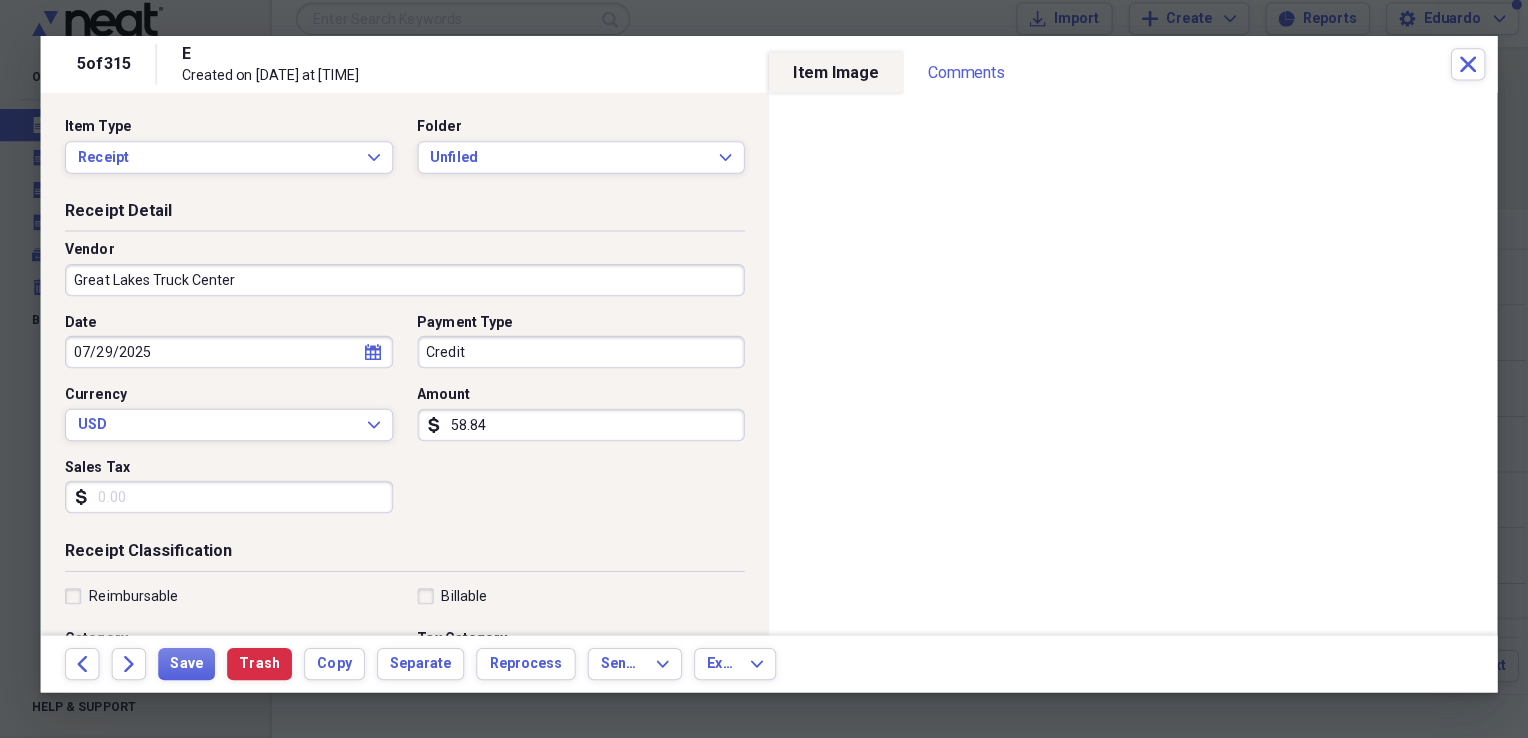 click on "Receipt Classification" at bounding box center (404, 557) 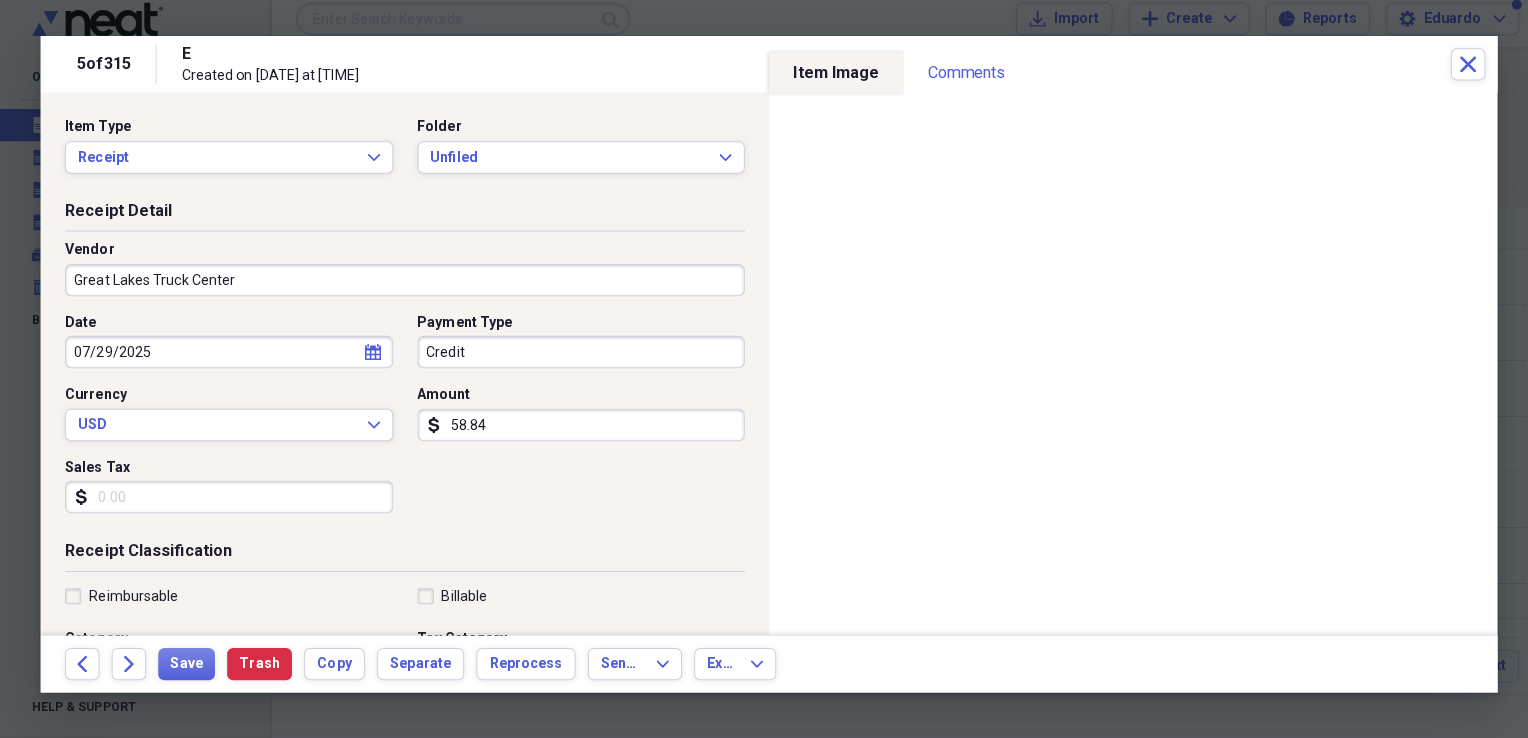 click on "58.84" at bounding box center [579, 429] 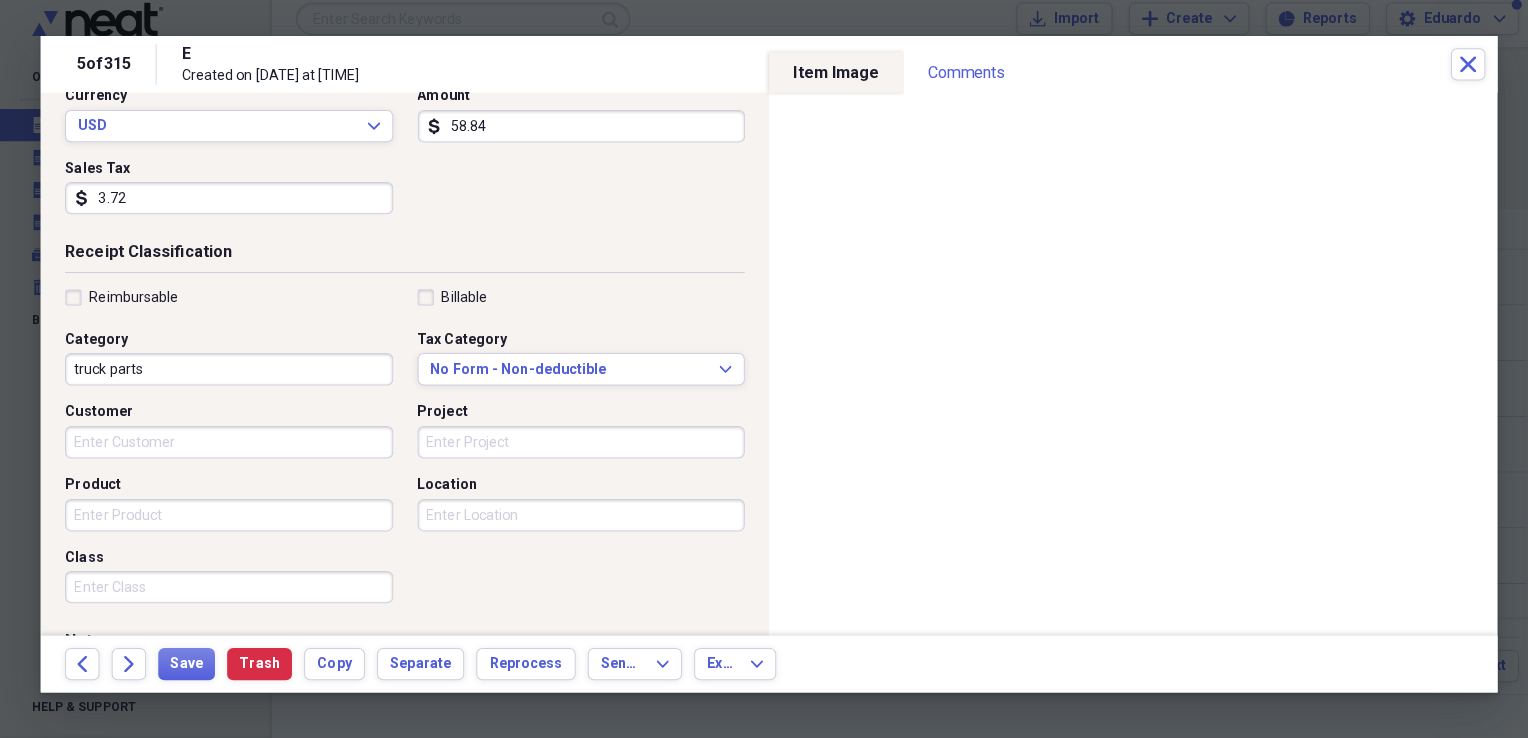 scroll, scrollTop: 302, scrollLeft: 0, axis: vertical 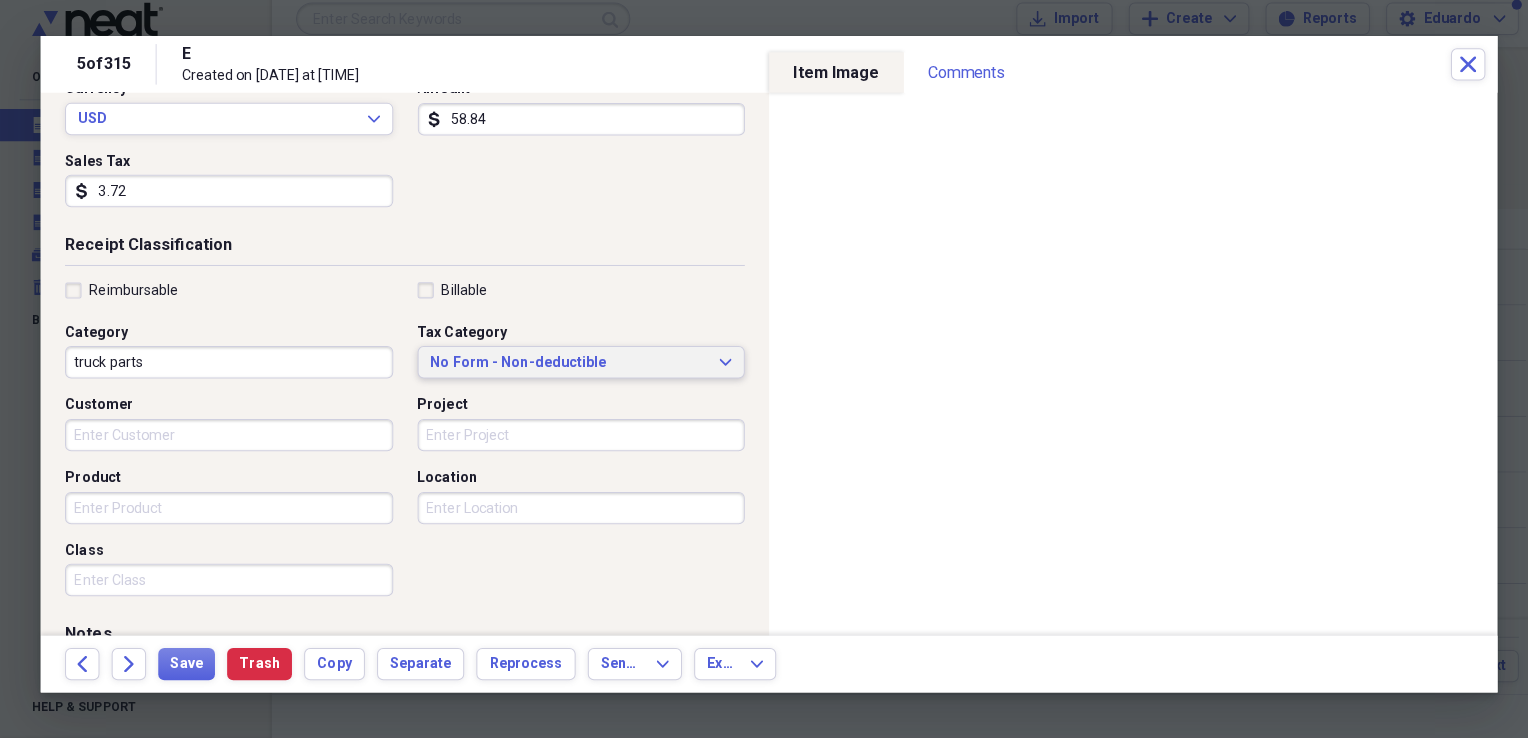 type on "3.72" 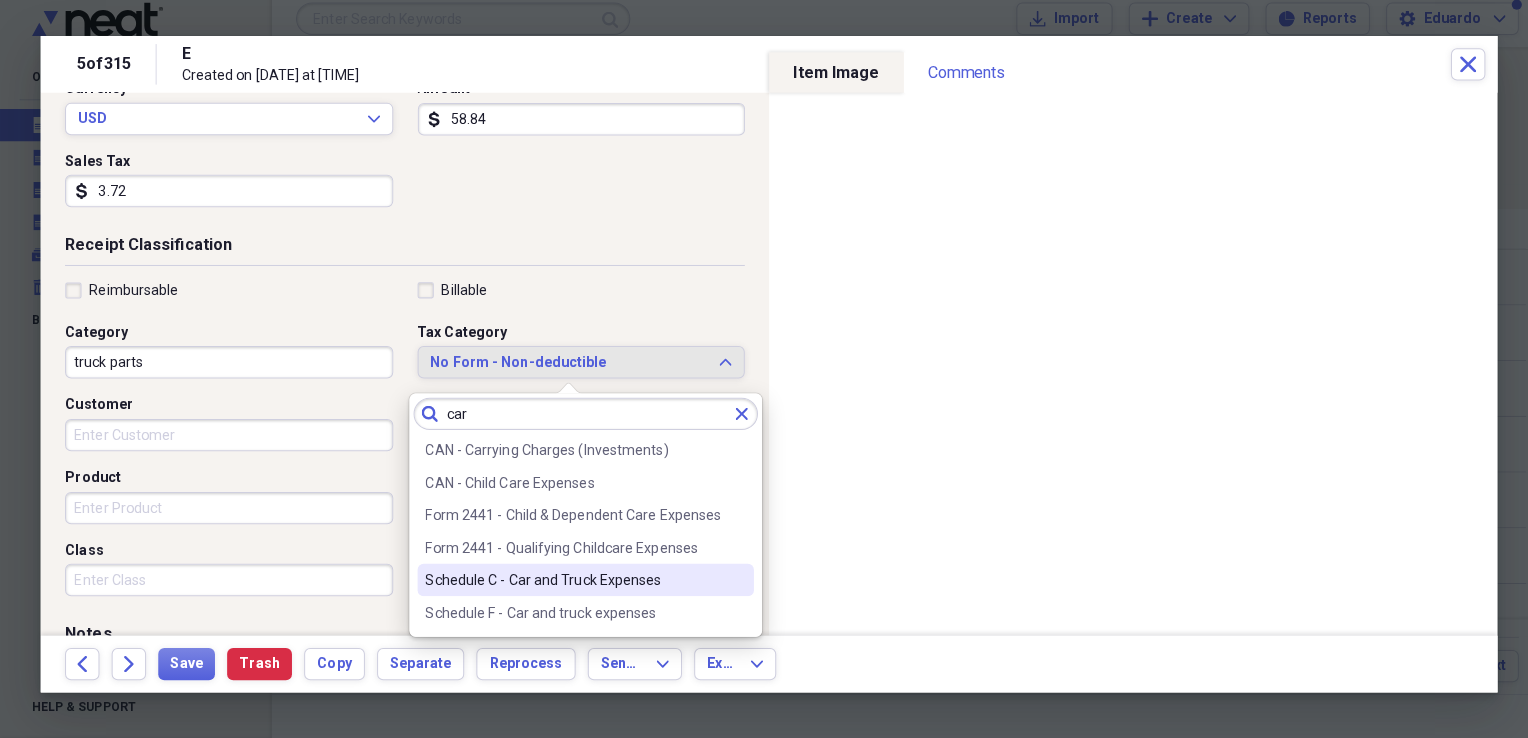 type on "car" 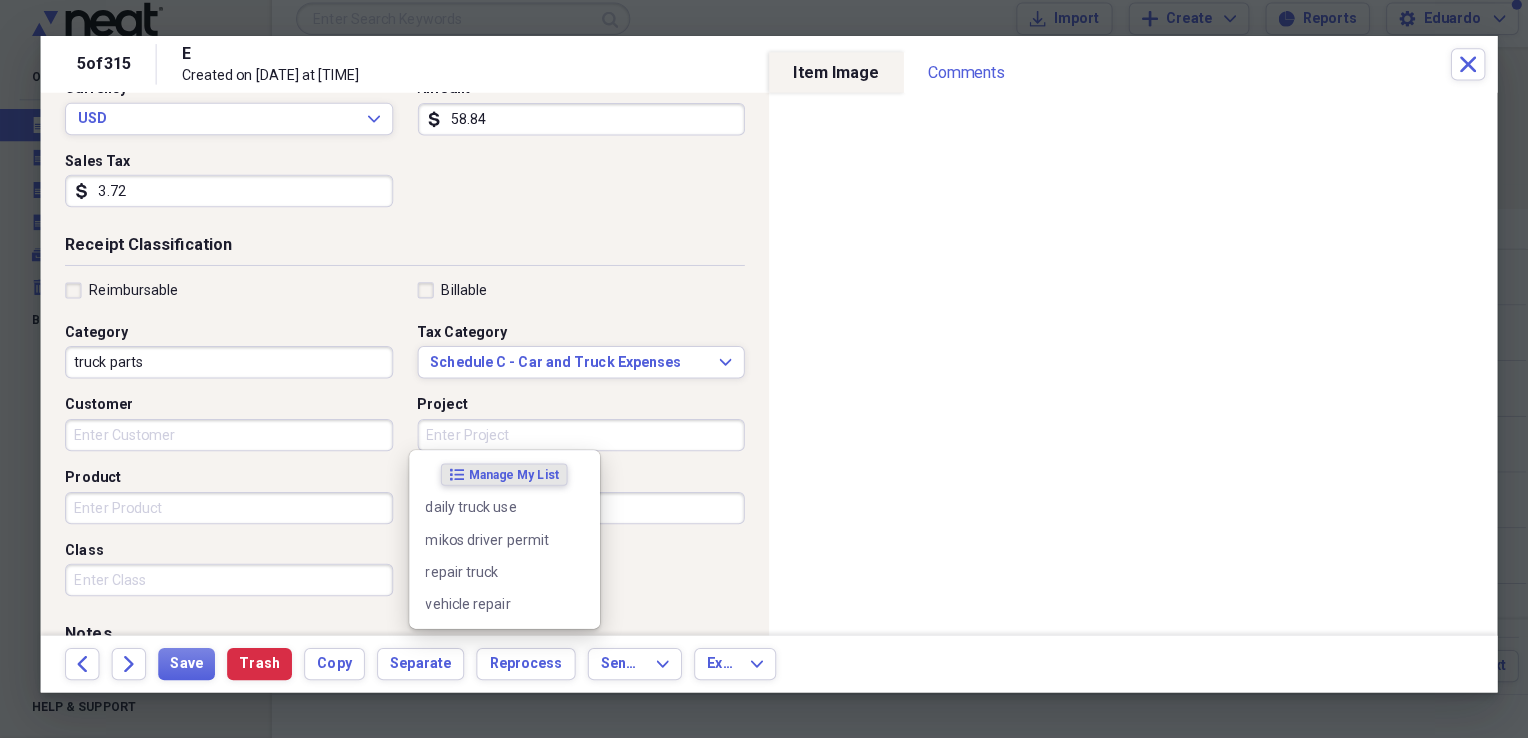 click on "Project" at bounding box center [579, 439] 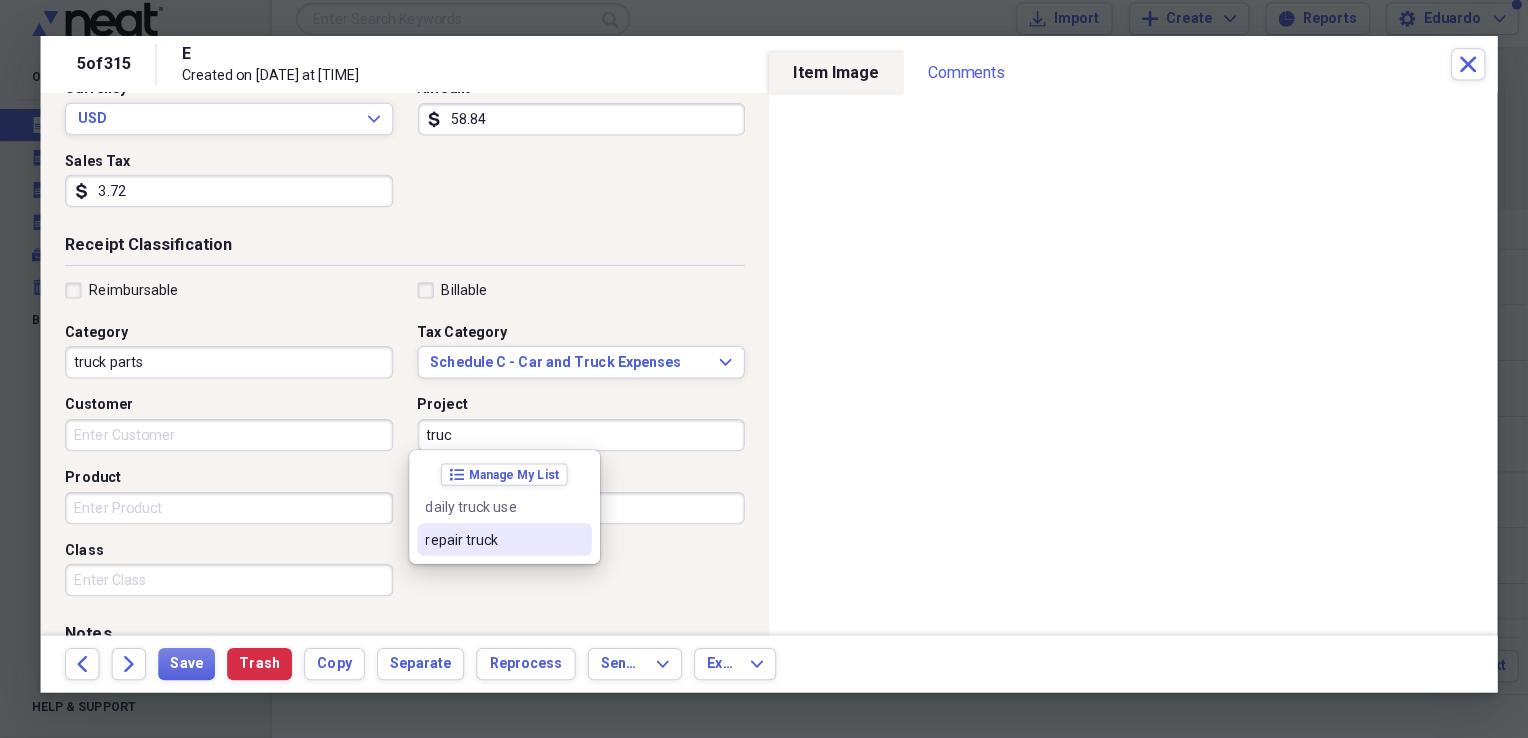 click on "repair truck" at bounding box center (503, 542) 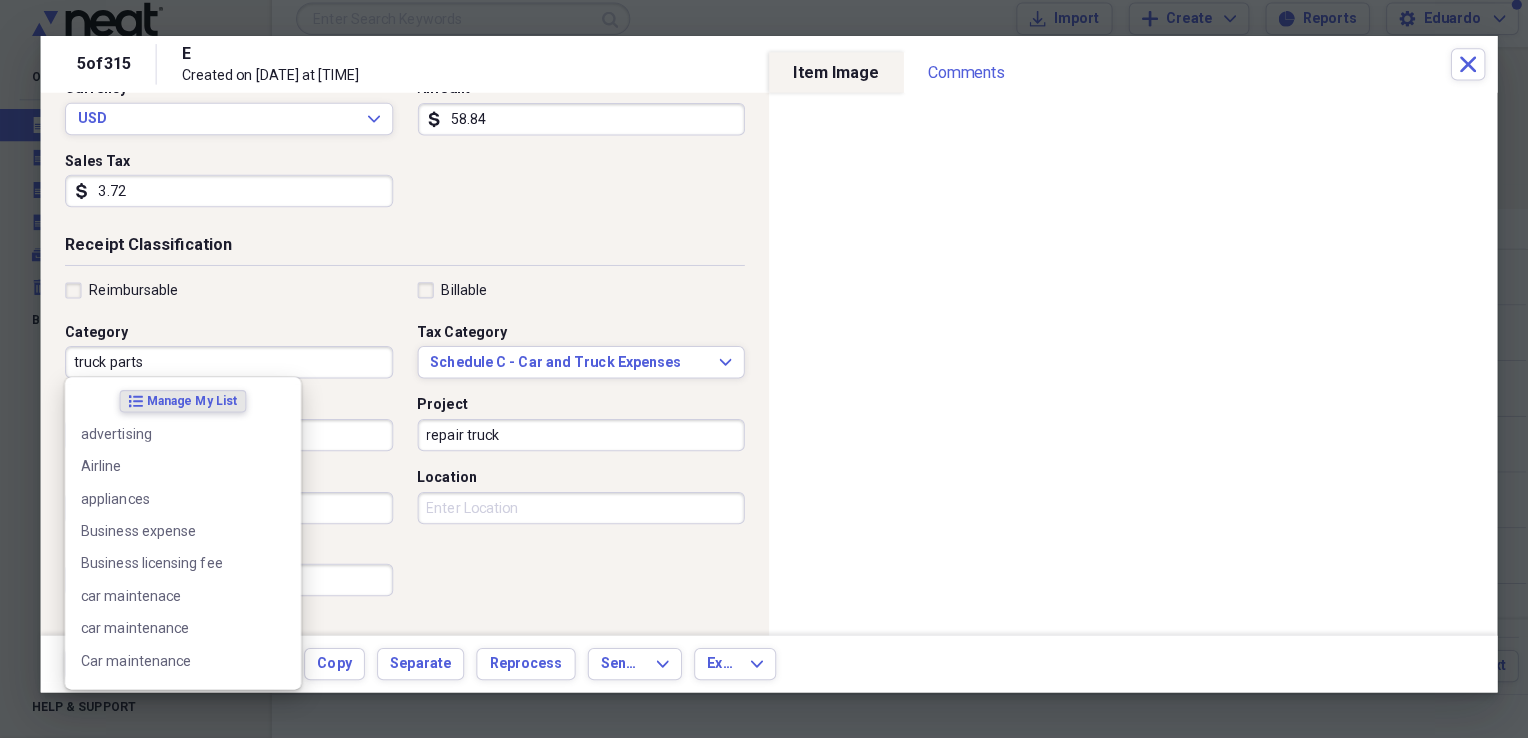 click on "truck parts" at bounding box center (231, 367) 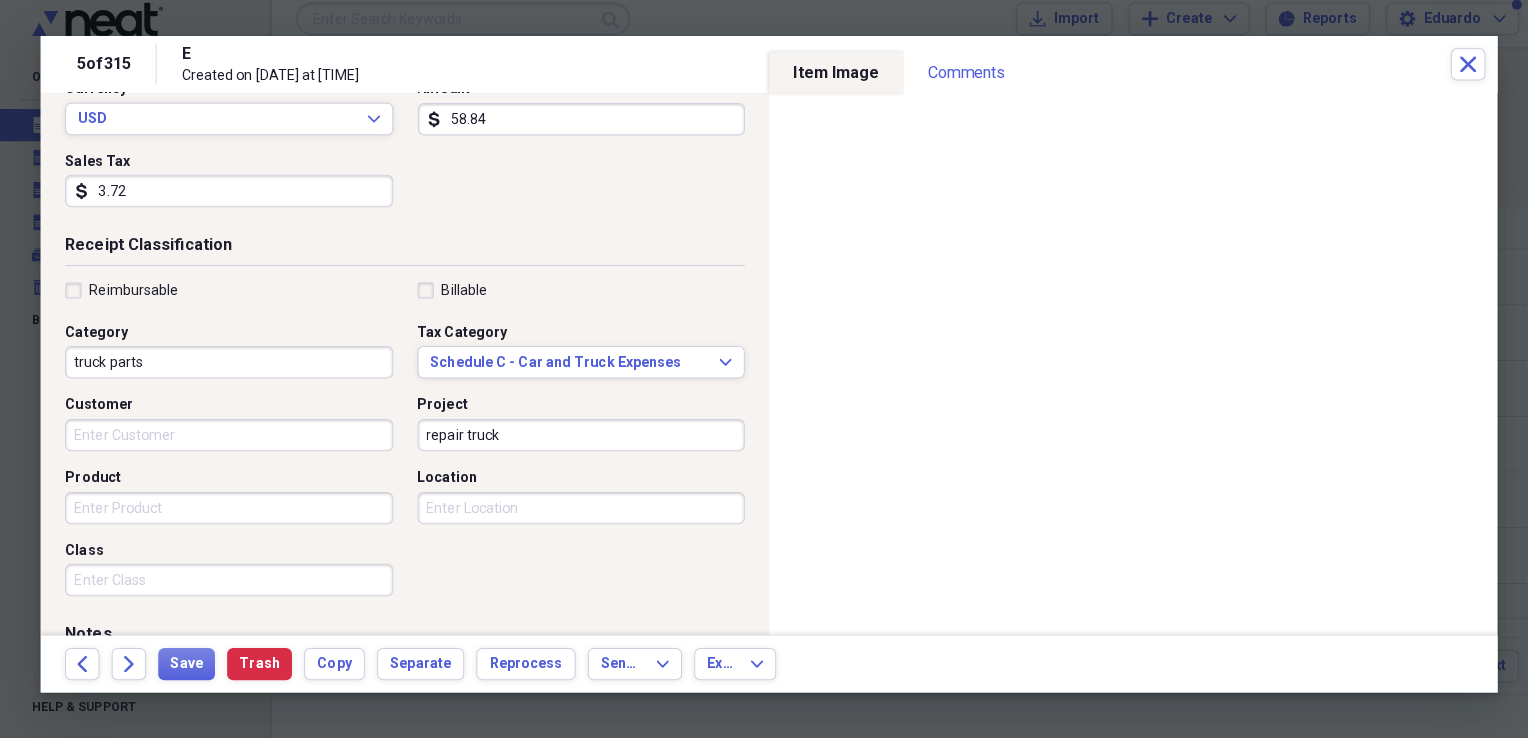 click on "Reimbursable Billable Category truck parts Tax Category Schedule C - Car and Truck Expenses Expand Customer Project repair truck Product Location Class" at bounding box center (404, 447) 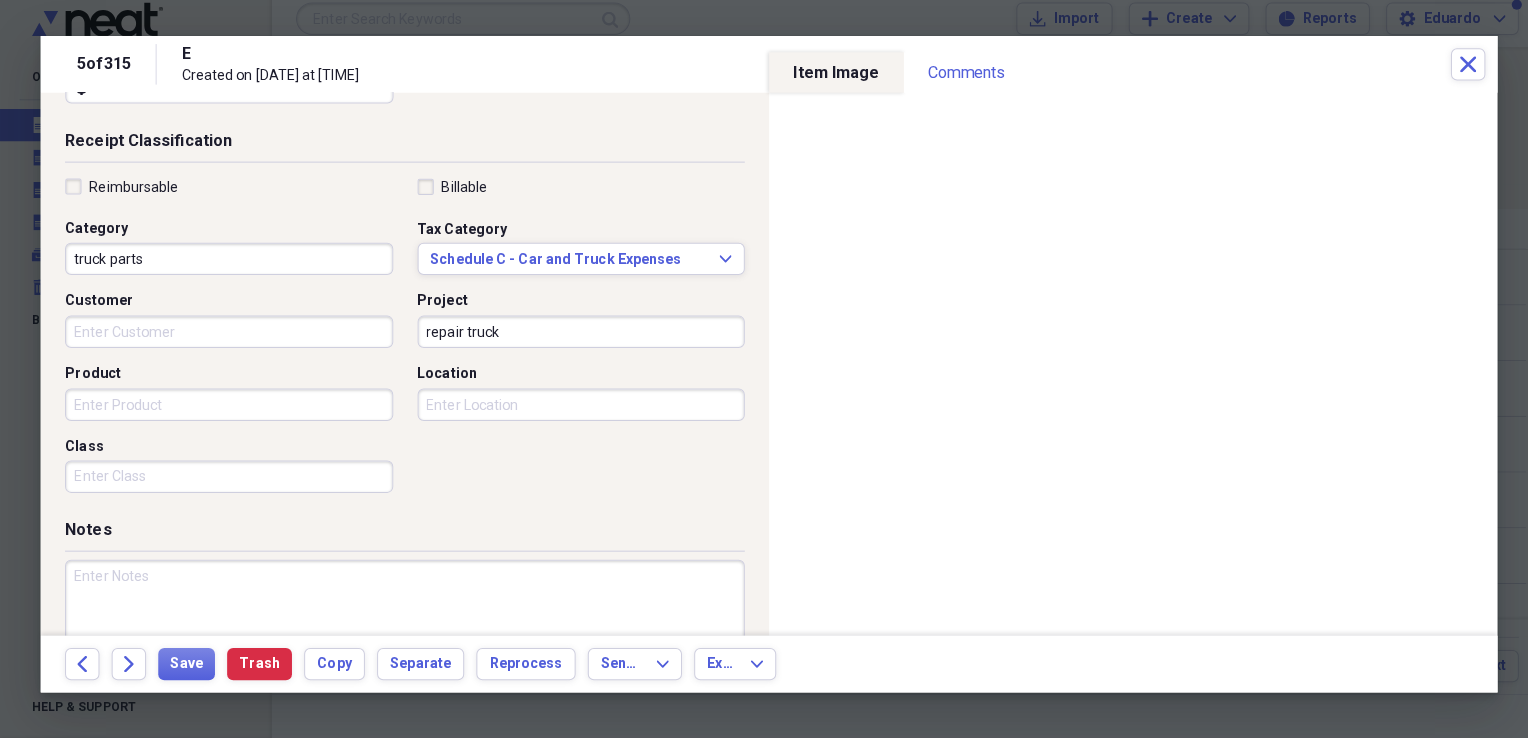 scroll, scrollTop: 483, scrollLeft: 0, axis: vertical 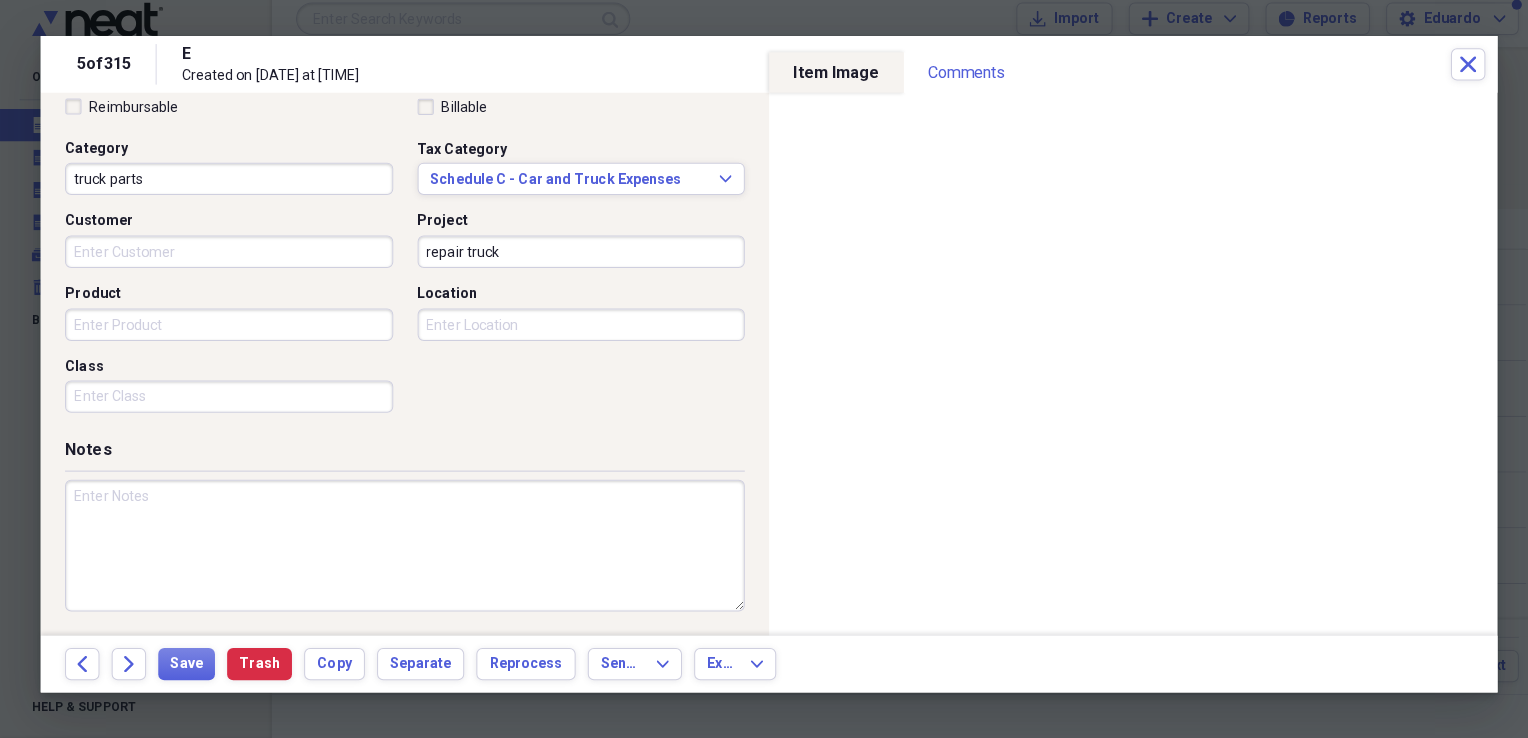 click at bounding box center [404, 548] 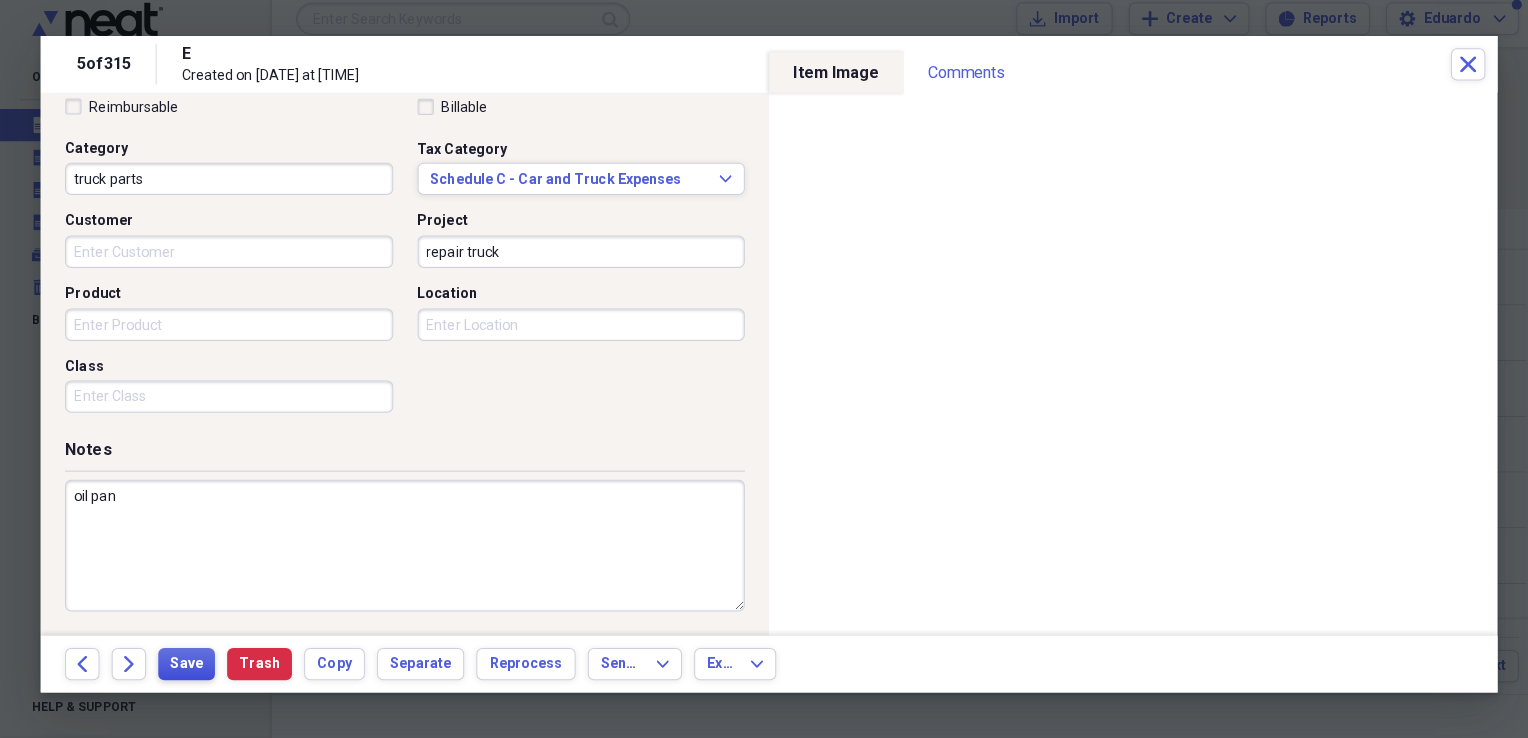 click on "Save" at bounding box center (189, 665) 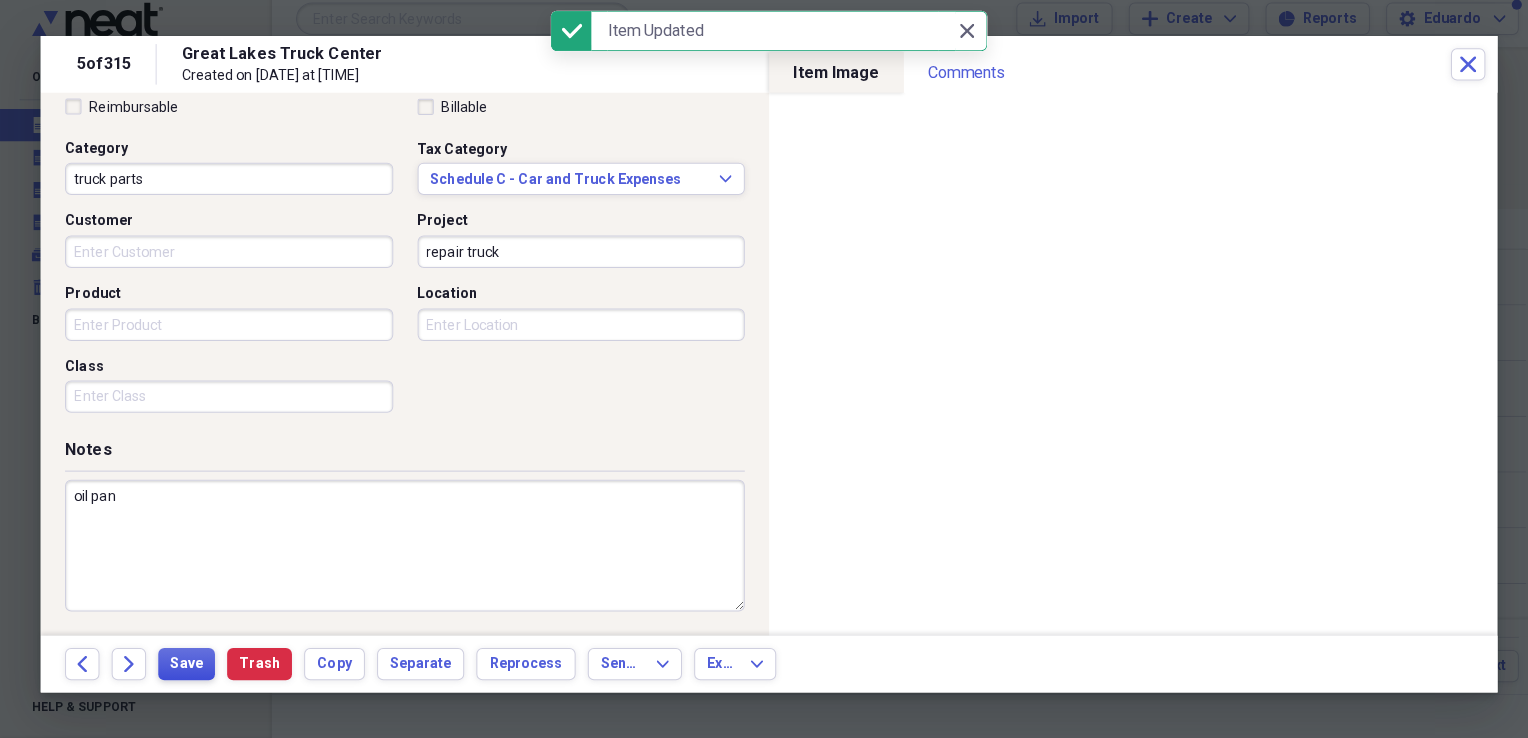 type on "oil pan" 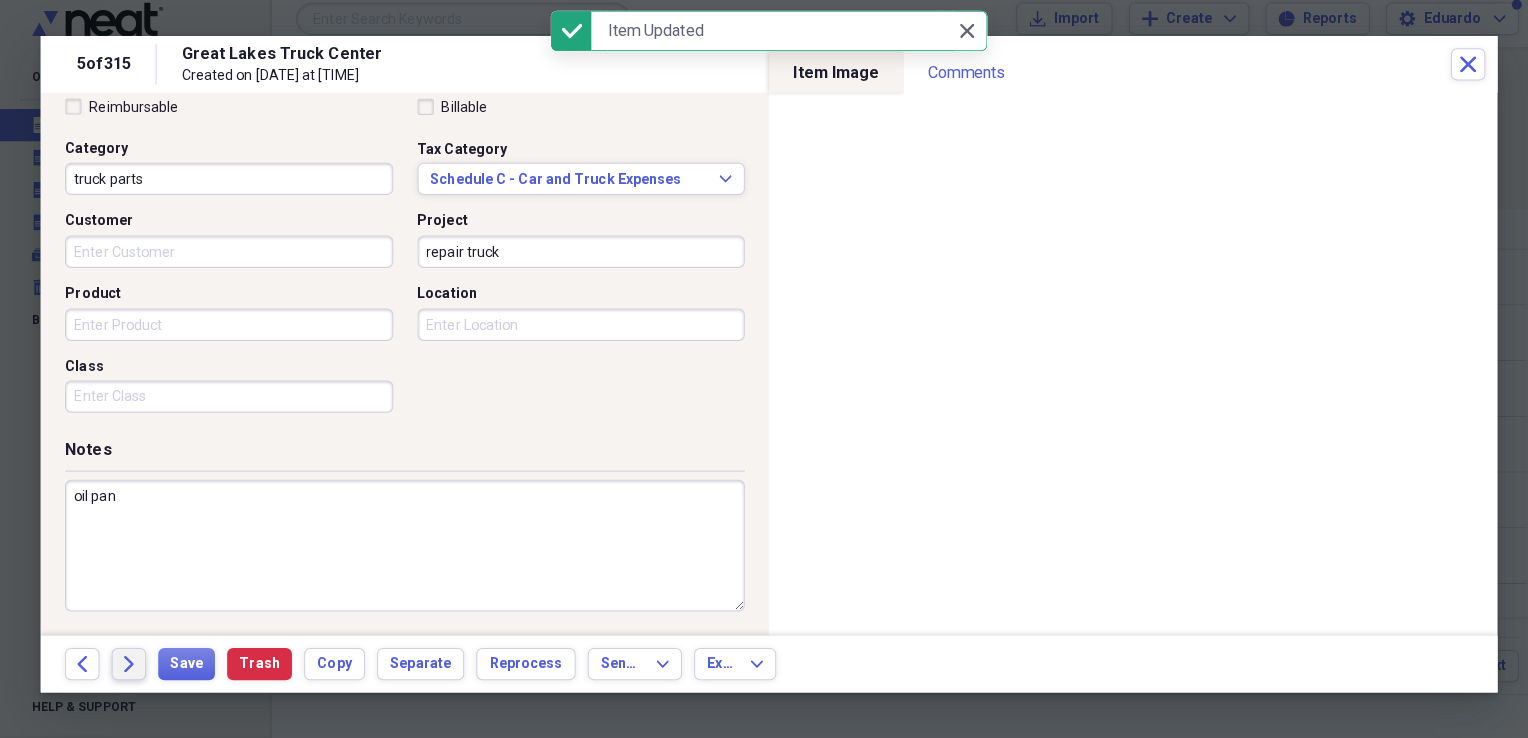 click 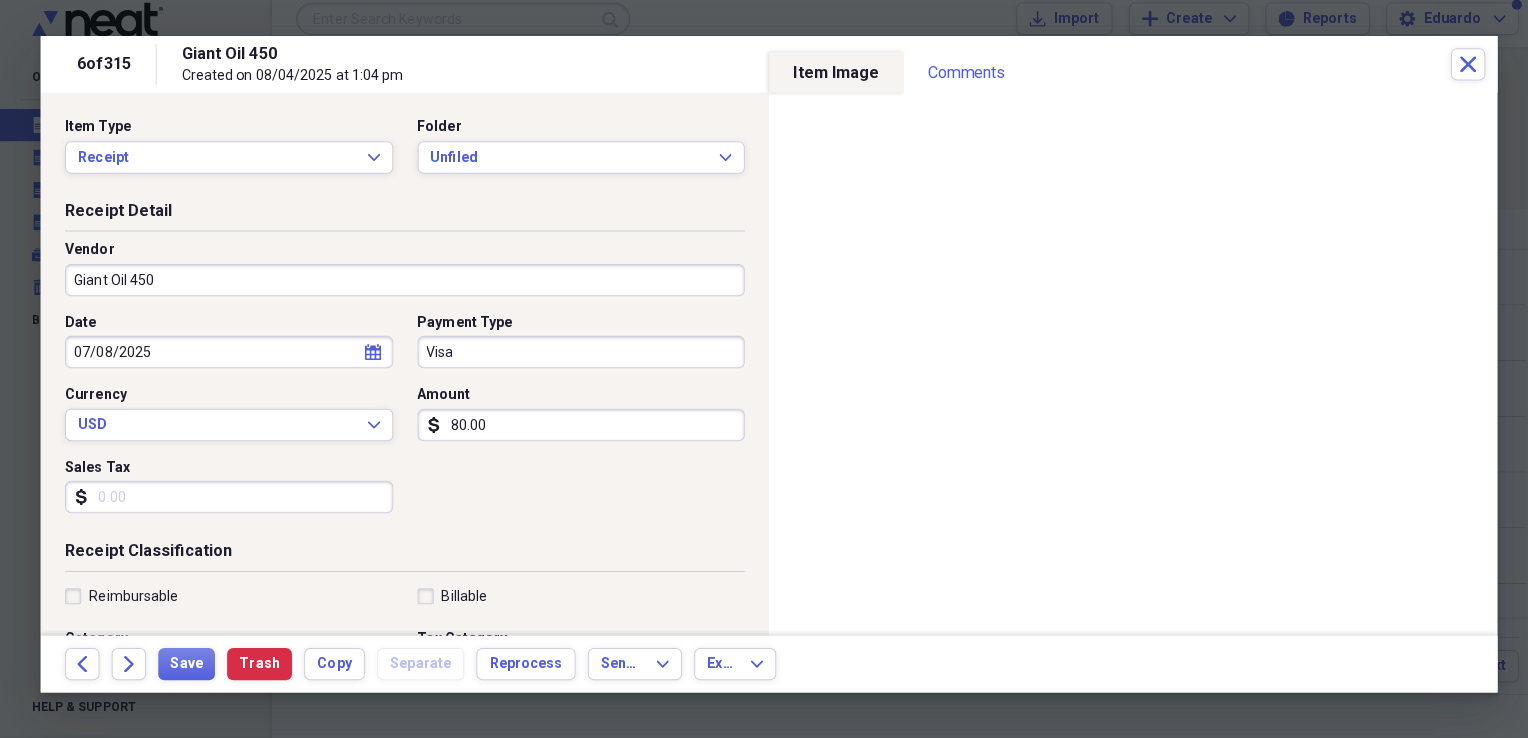 click on "Sales Tax" at bounding box center [231, 500] 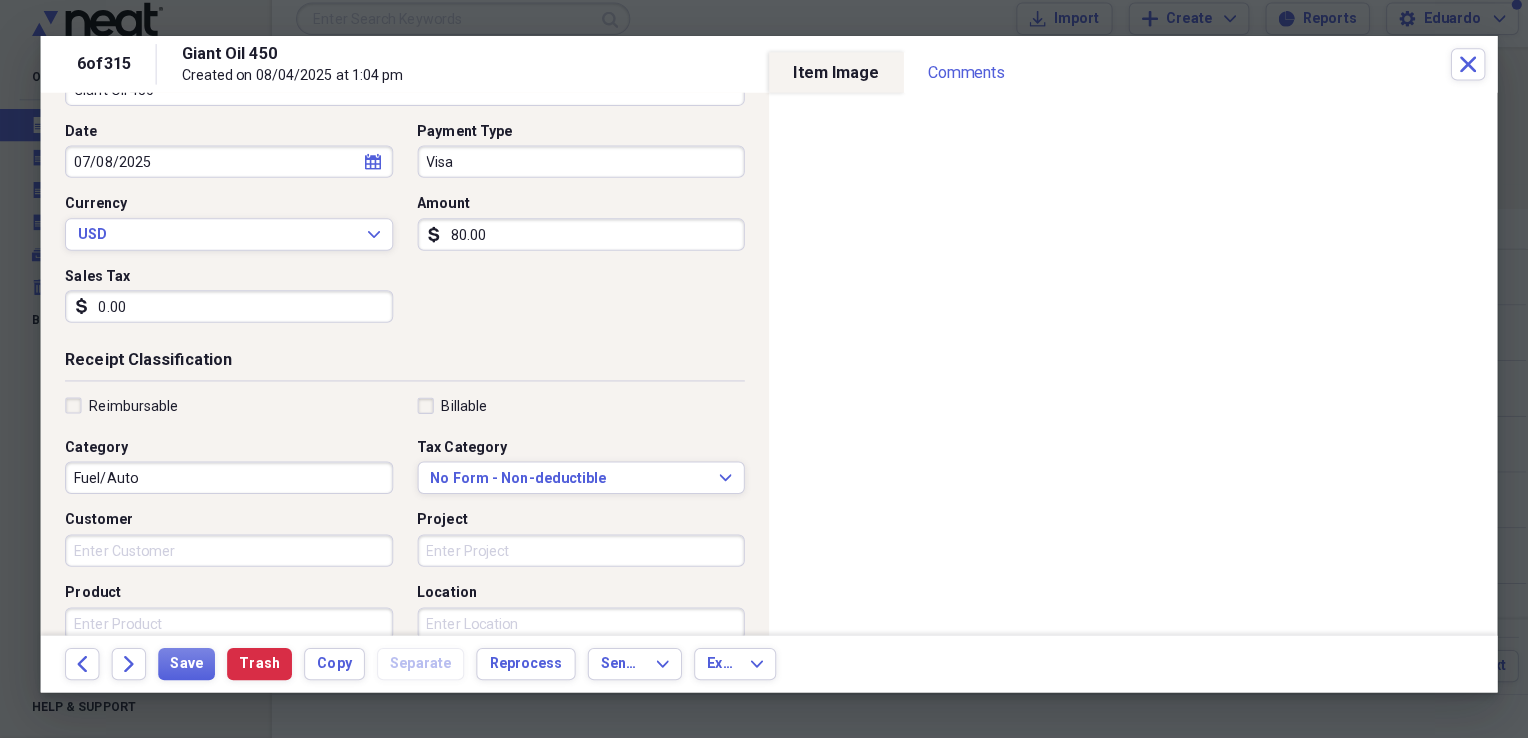 scroll, scrollTop: 191, scrollLeft: 0, axis: vertical 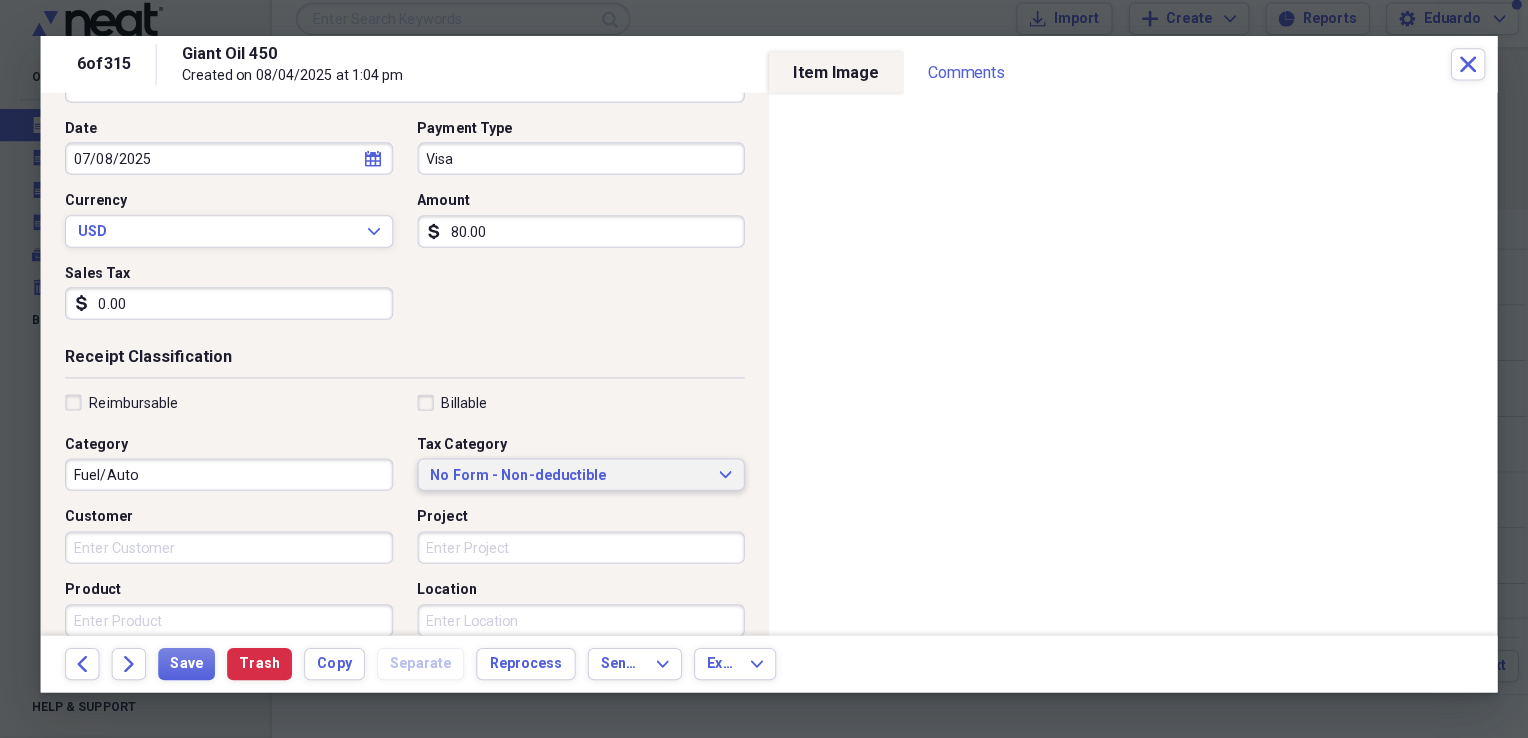 type on "0.00" 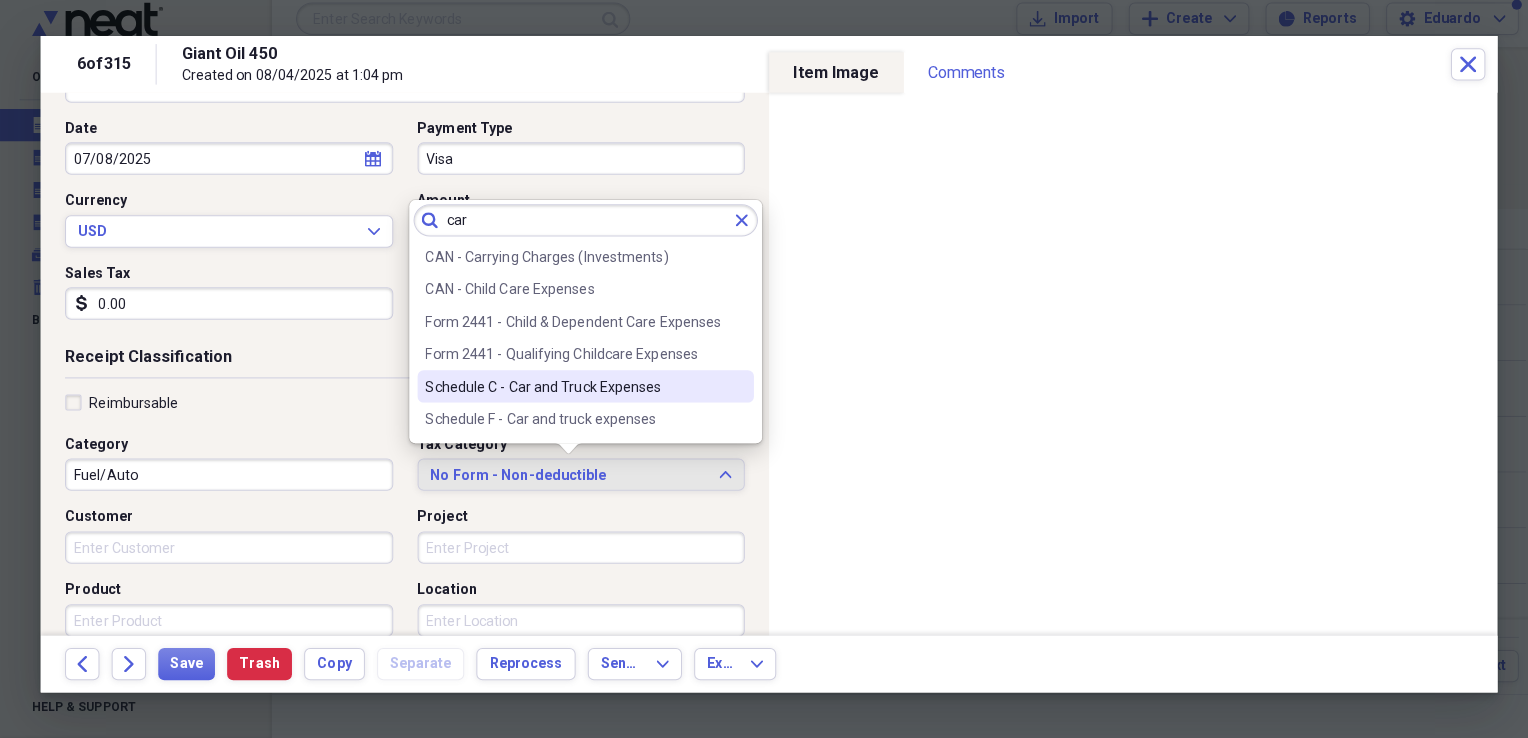 type on "car" 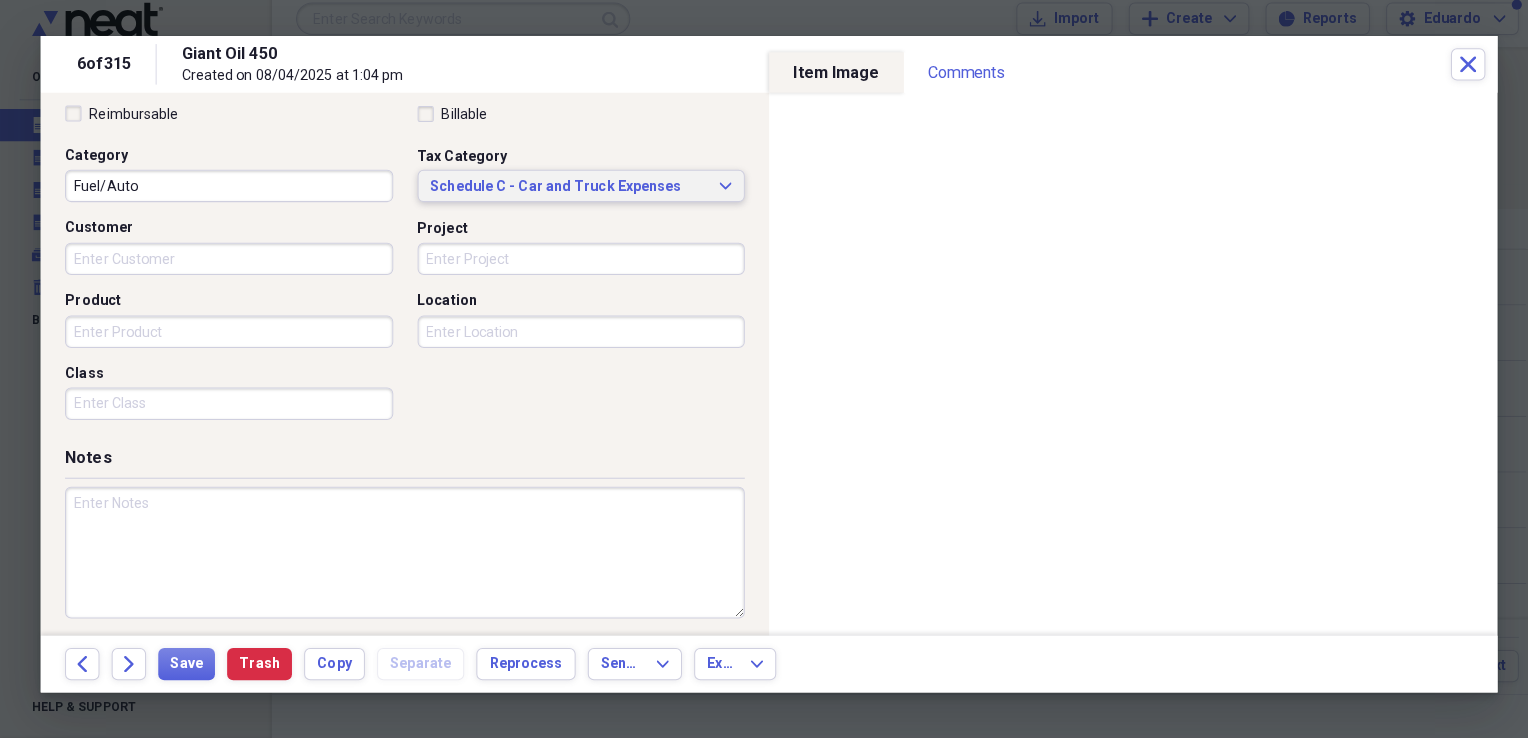 scroll, scrollTop: 483, scrollLeft: 0, axis: vertical 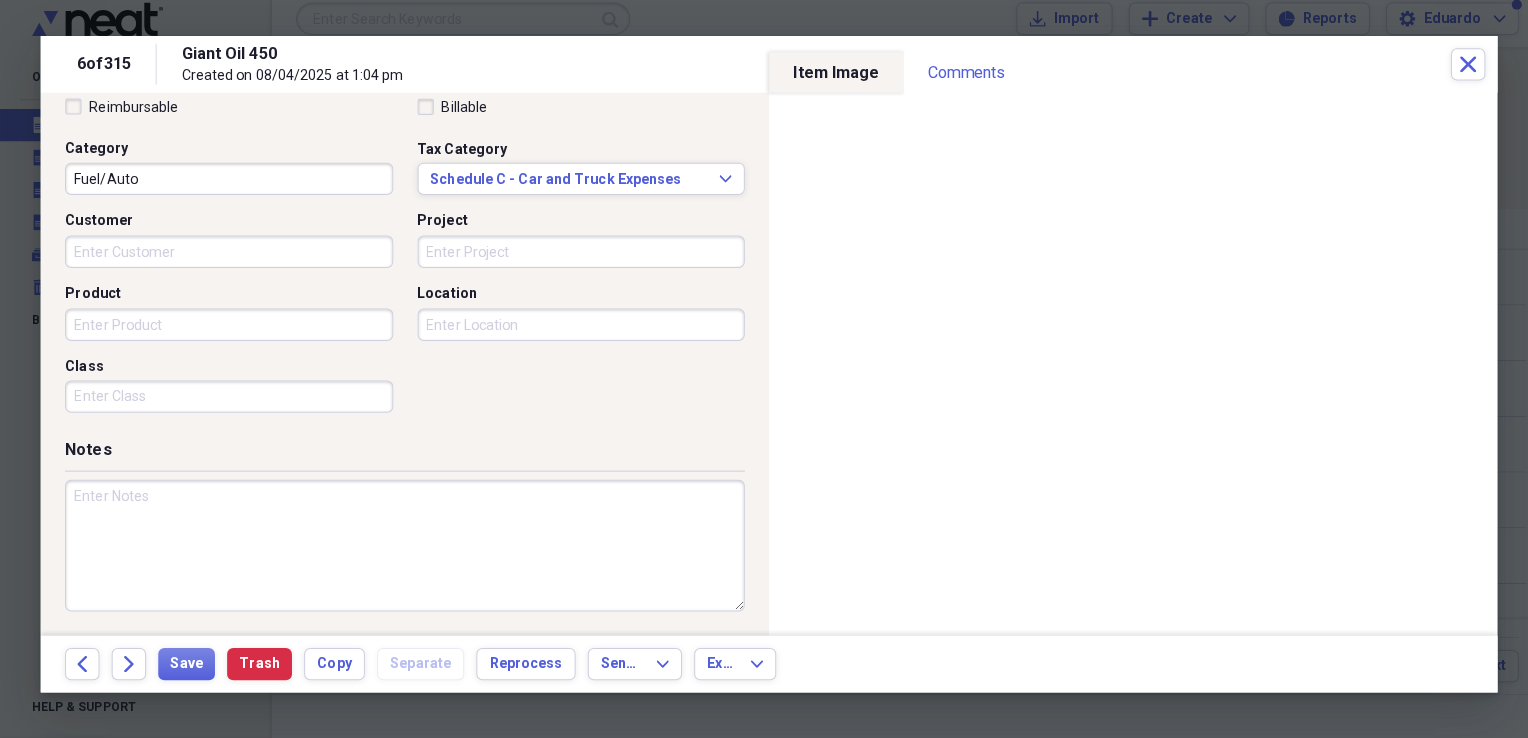 click on "Project" at bounding box center (579, 258) 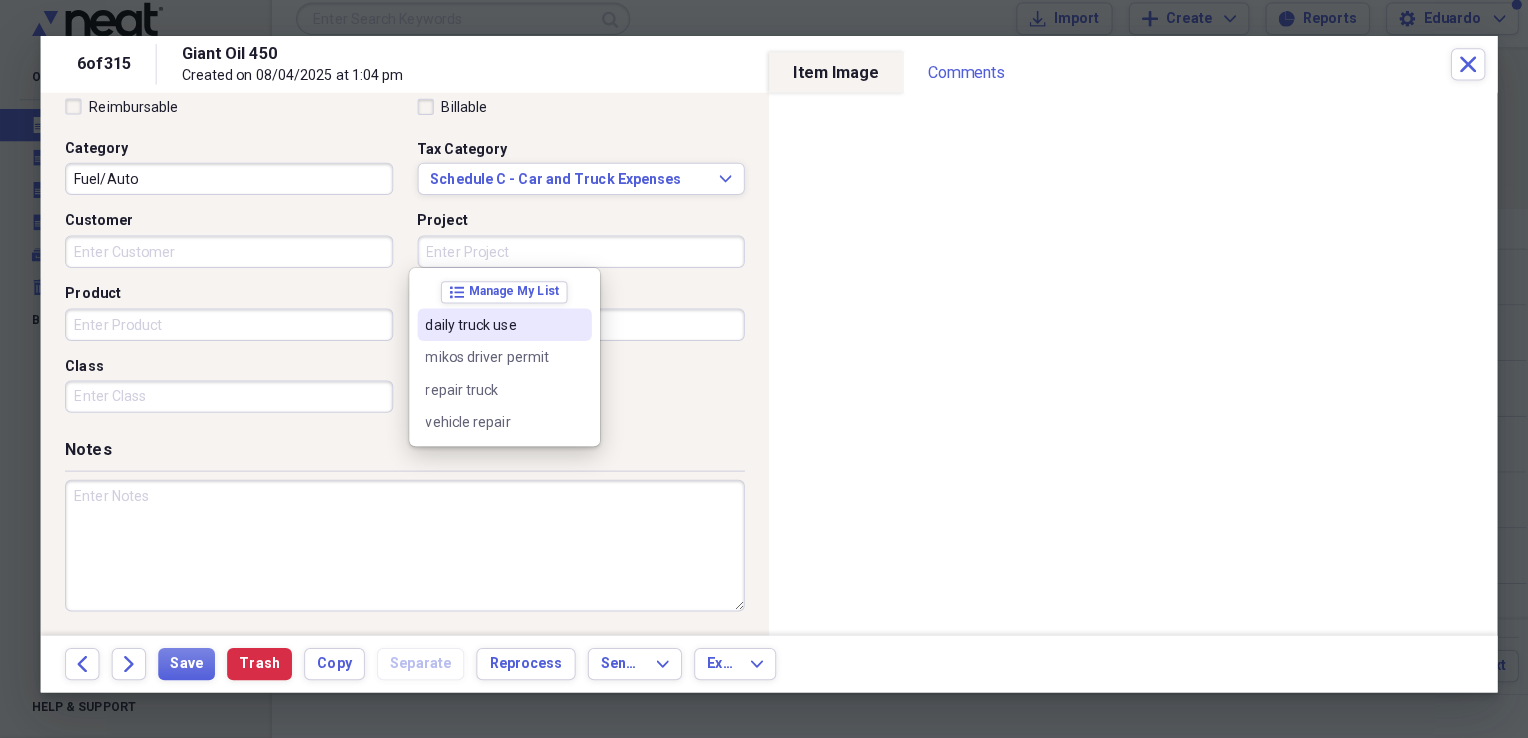 click on "daily truck use" at bounding box center (491, 330) 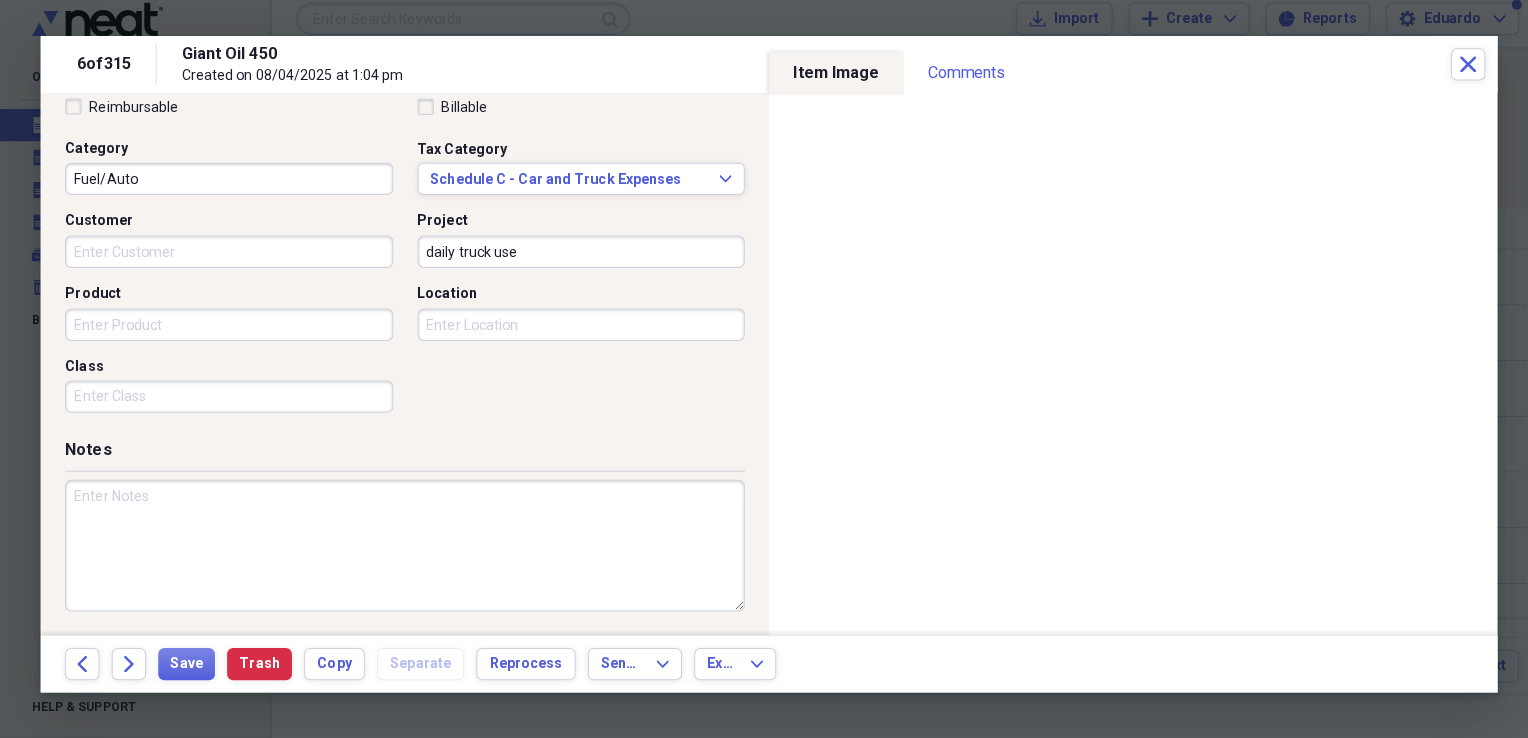 click at bounding box center (404, 548) 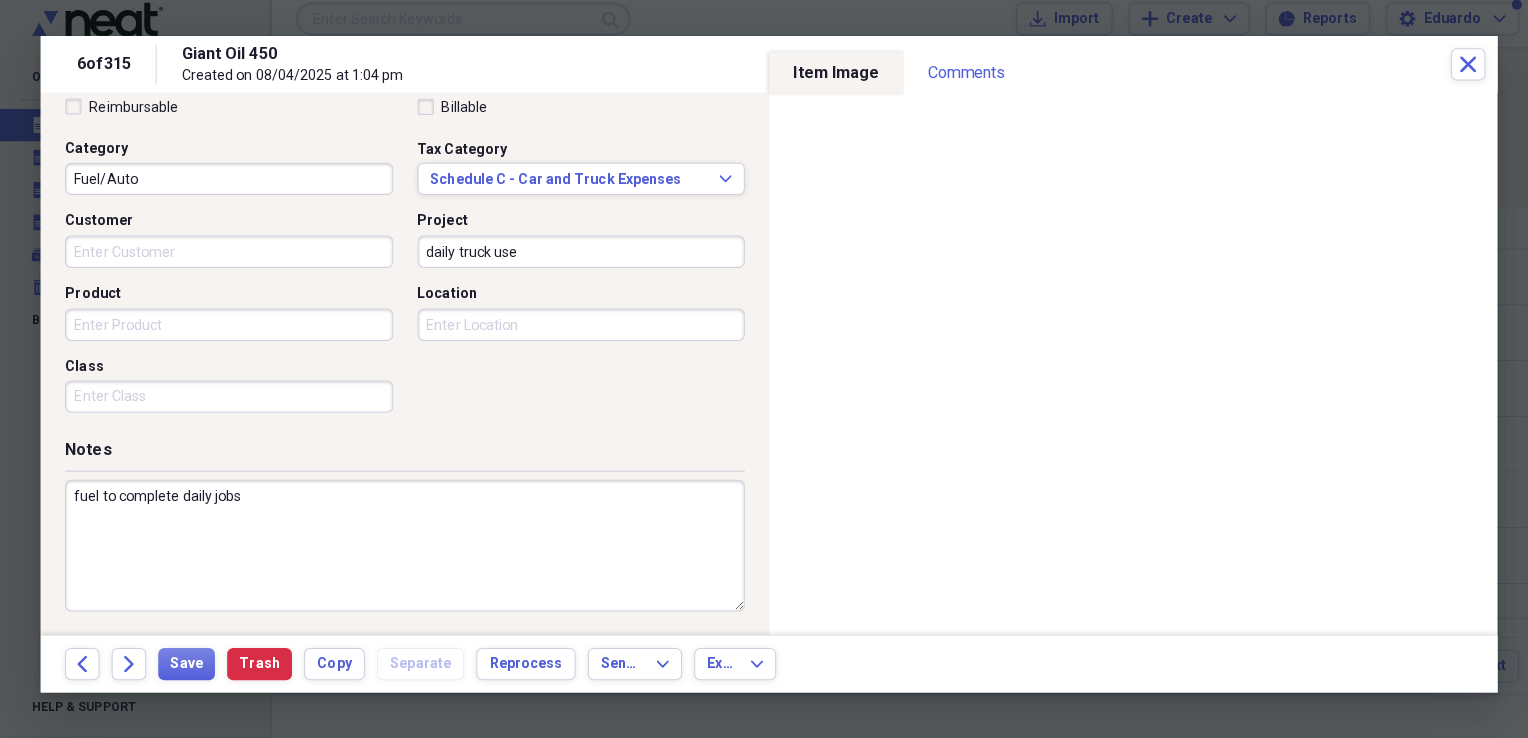 click on "fuel to complete daily jobs" at bounding box center [404, 548] 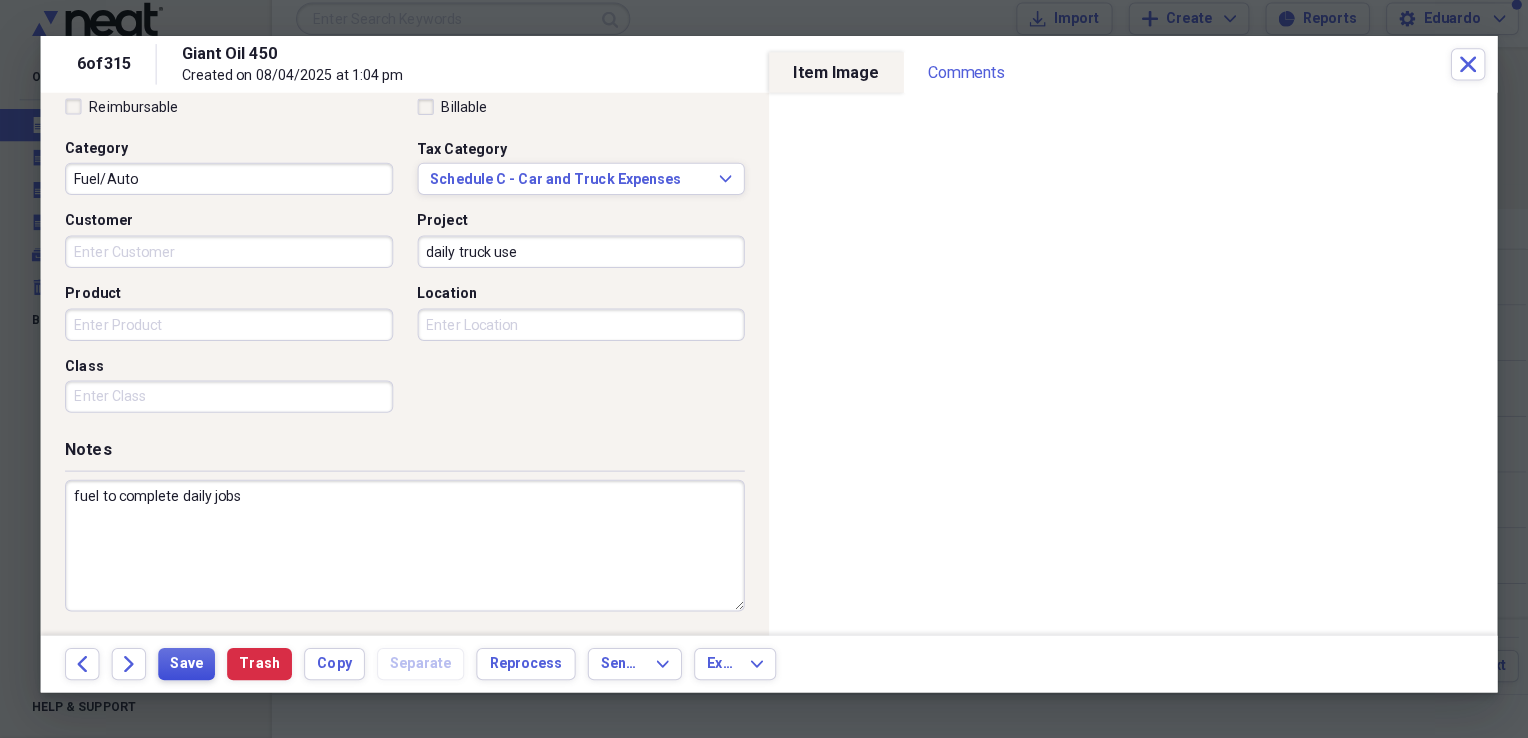 click on "Save" at bounding box center [189, 665] 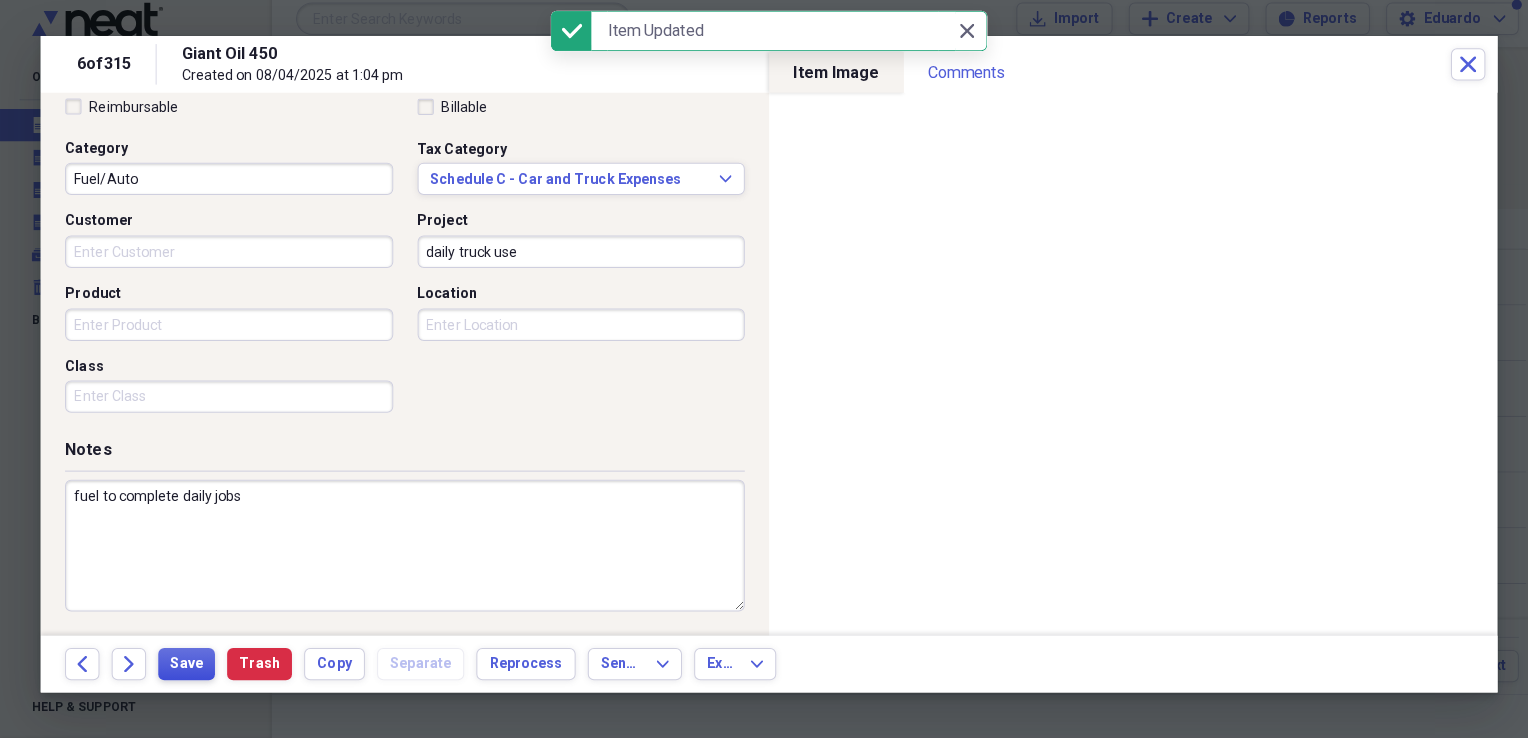 type on "fuel to complete daily jobs" 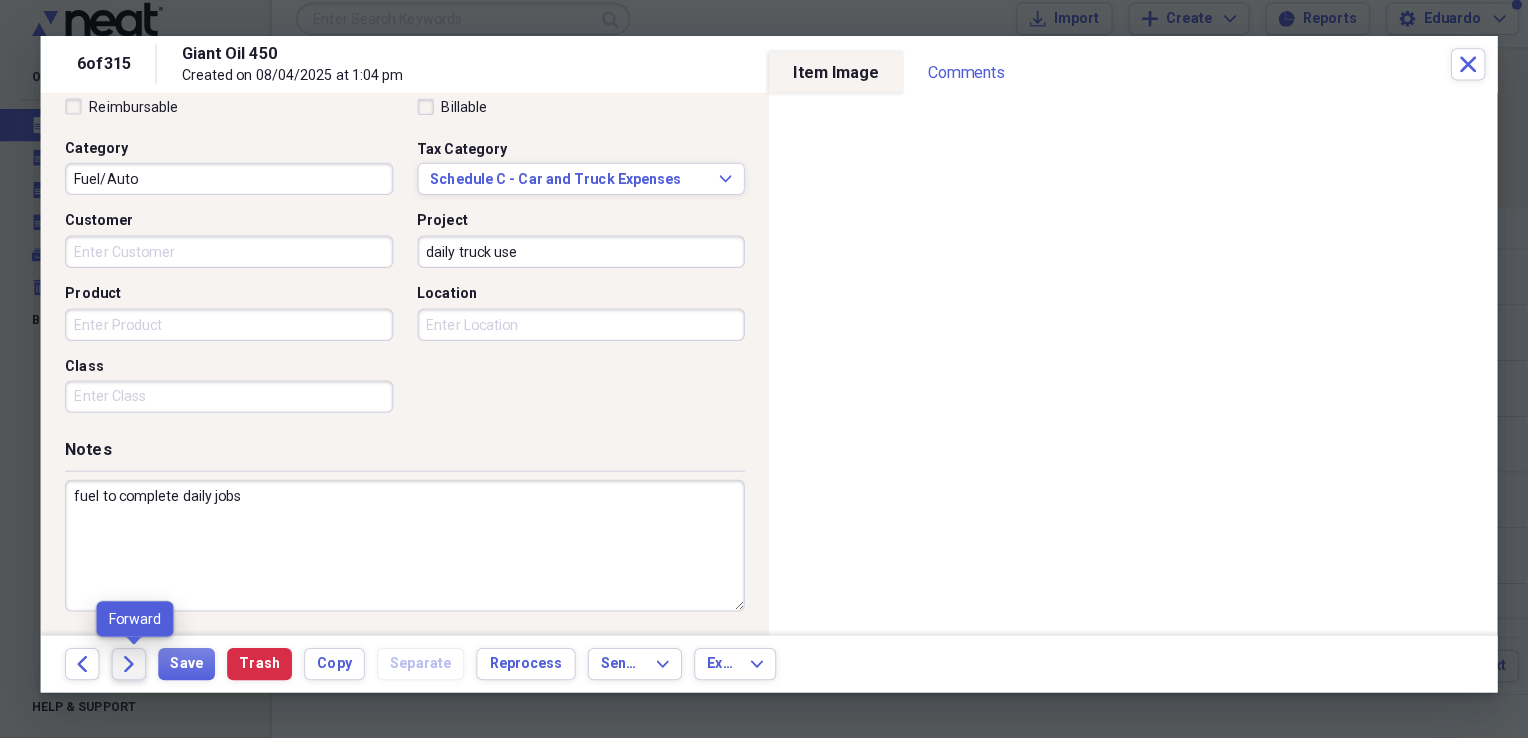 click 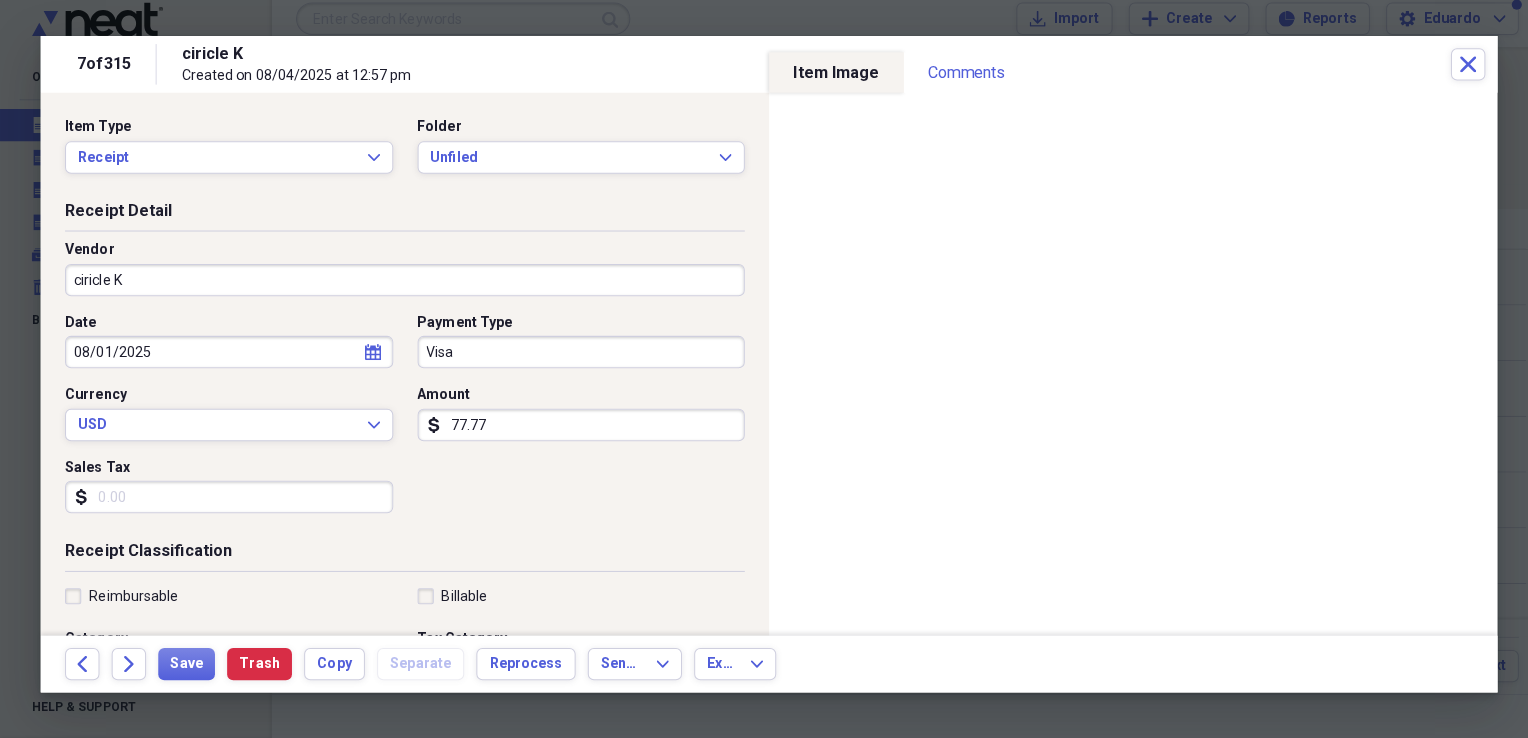 click on "Sales Tax" at bounding box center (231, 500) 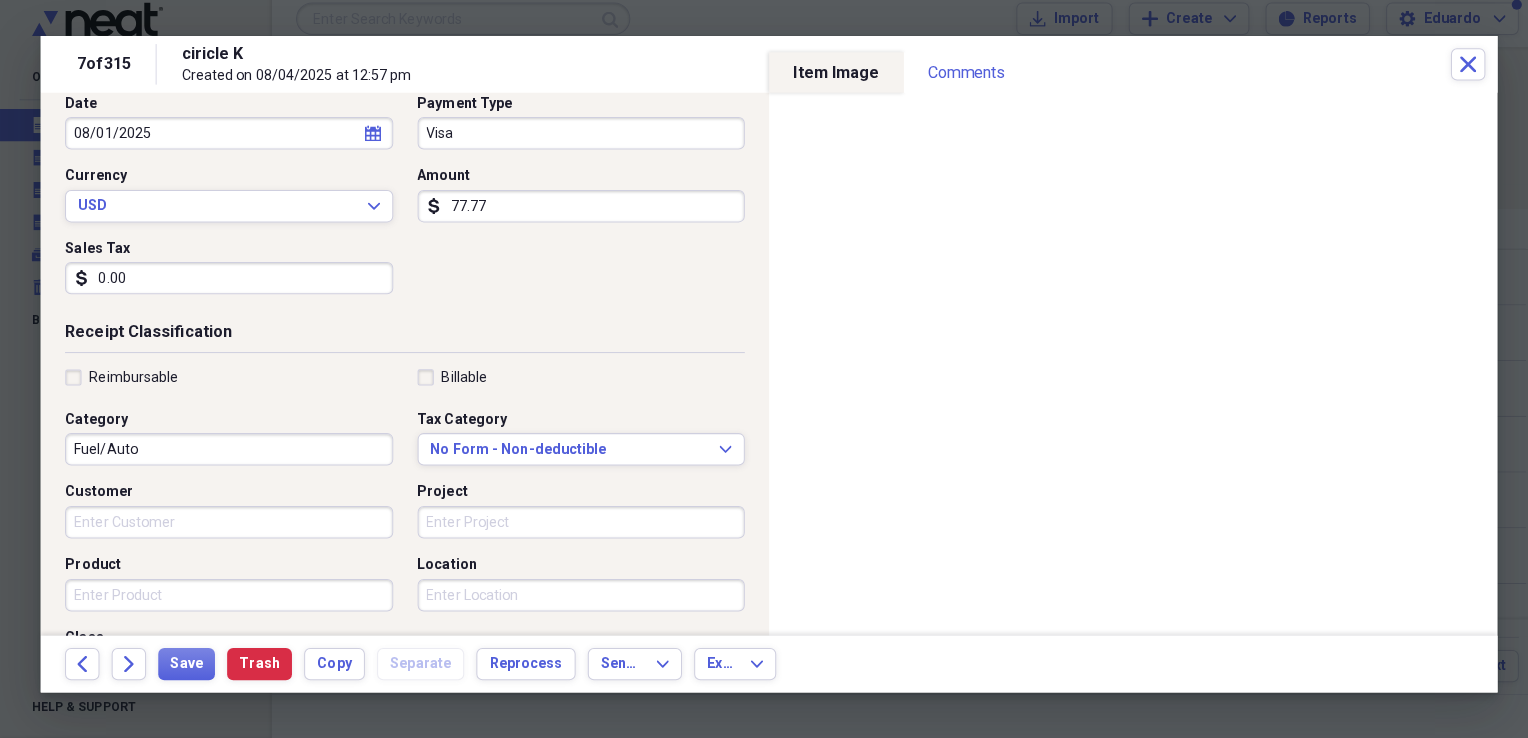 scroll, scrollTop: 217, scrollLeft: 0, axis: vertical 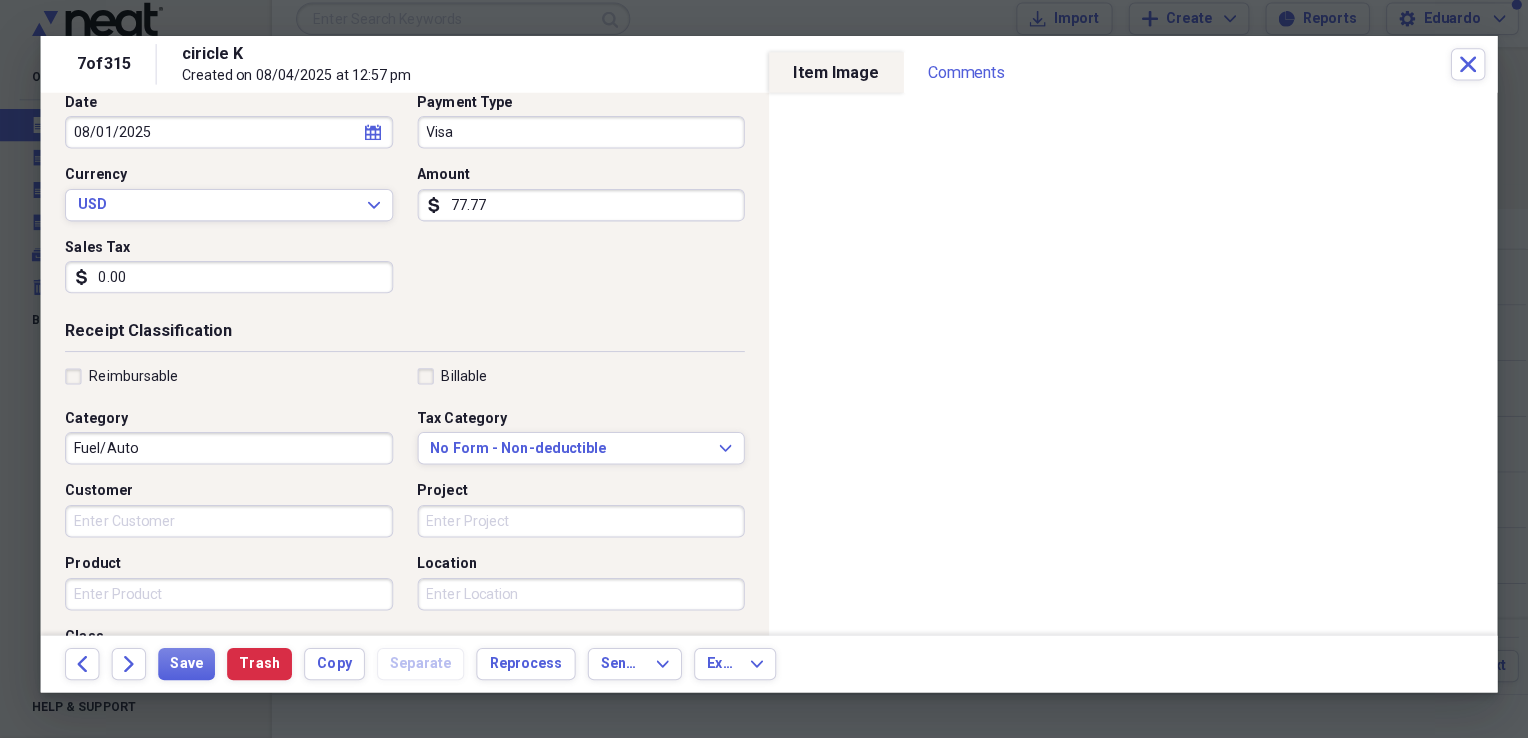 type on "0.00" 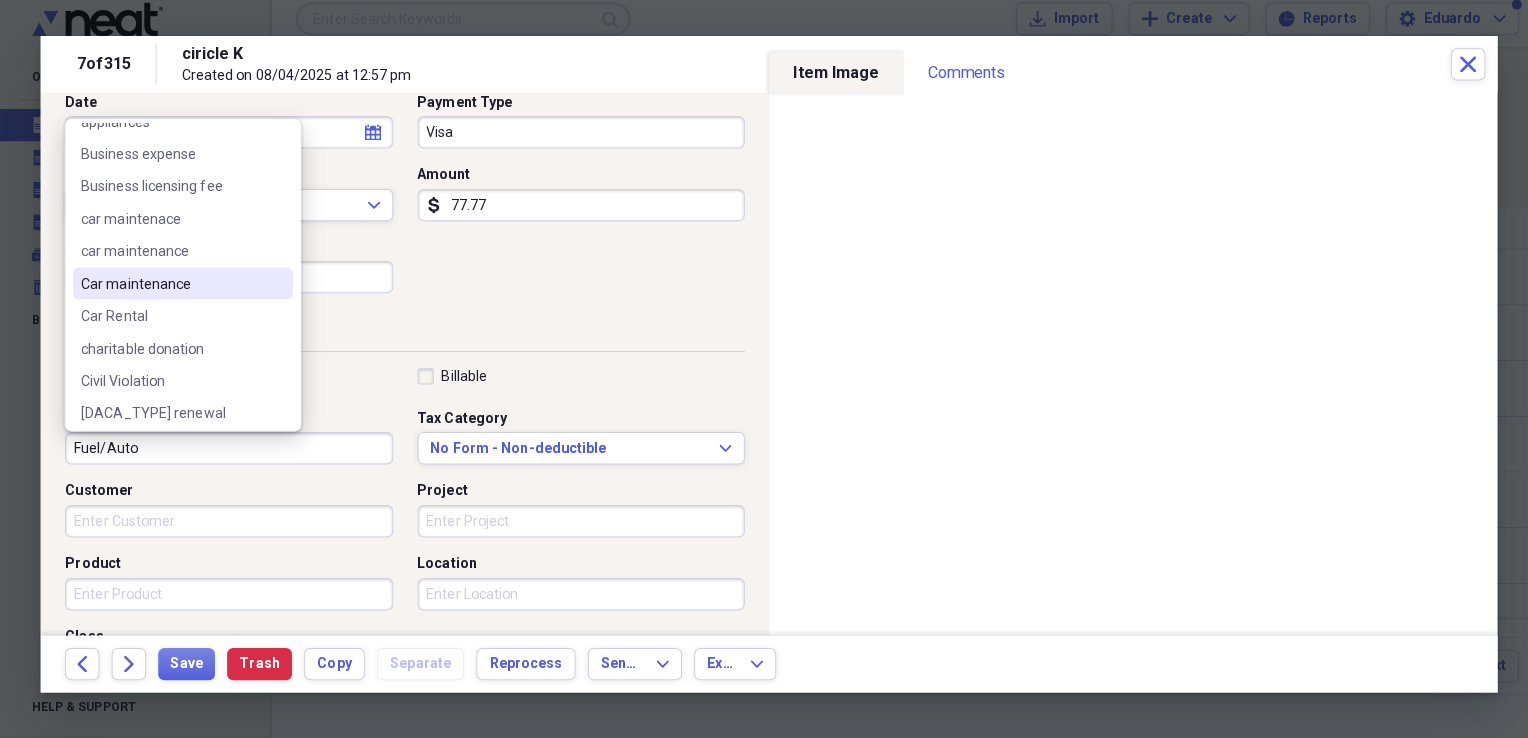 scroll, scrollTop: 157, scrollLeft: 0, axis: vertical 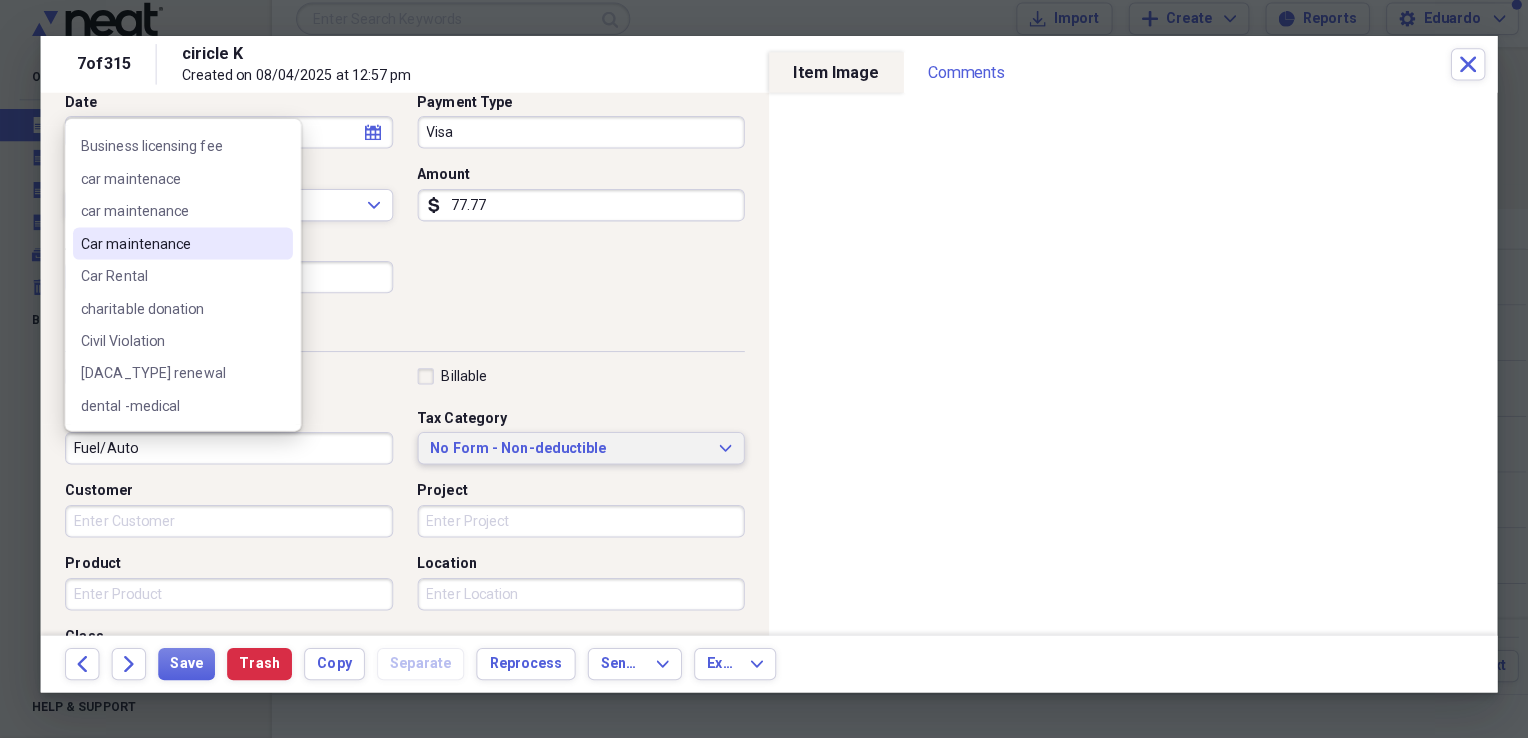 click on "No Form - Non-deductible Expand" at bounding box center [579, 452] 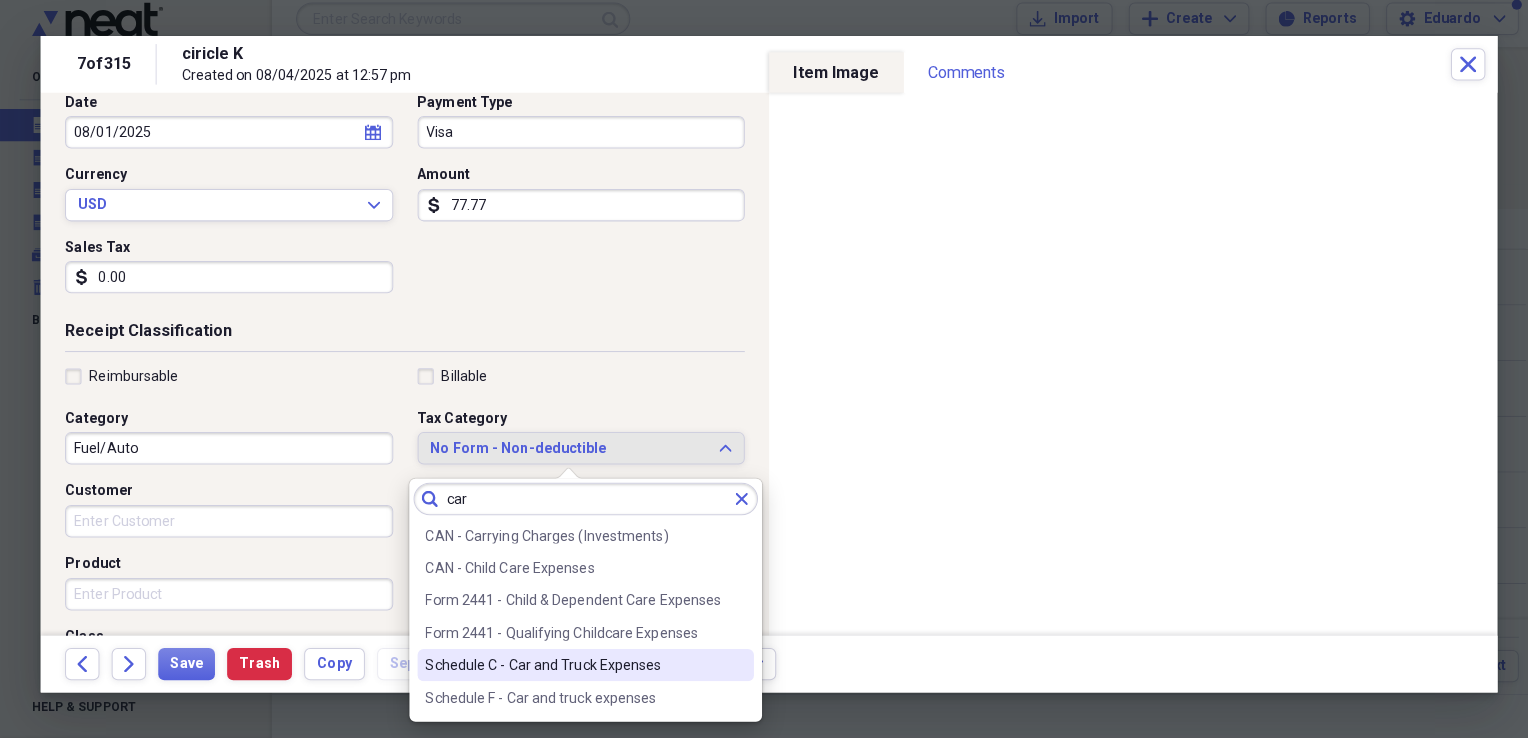 type on "car" 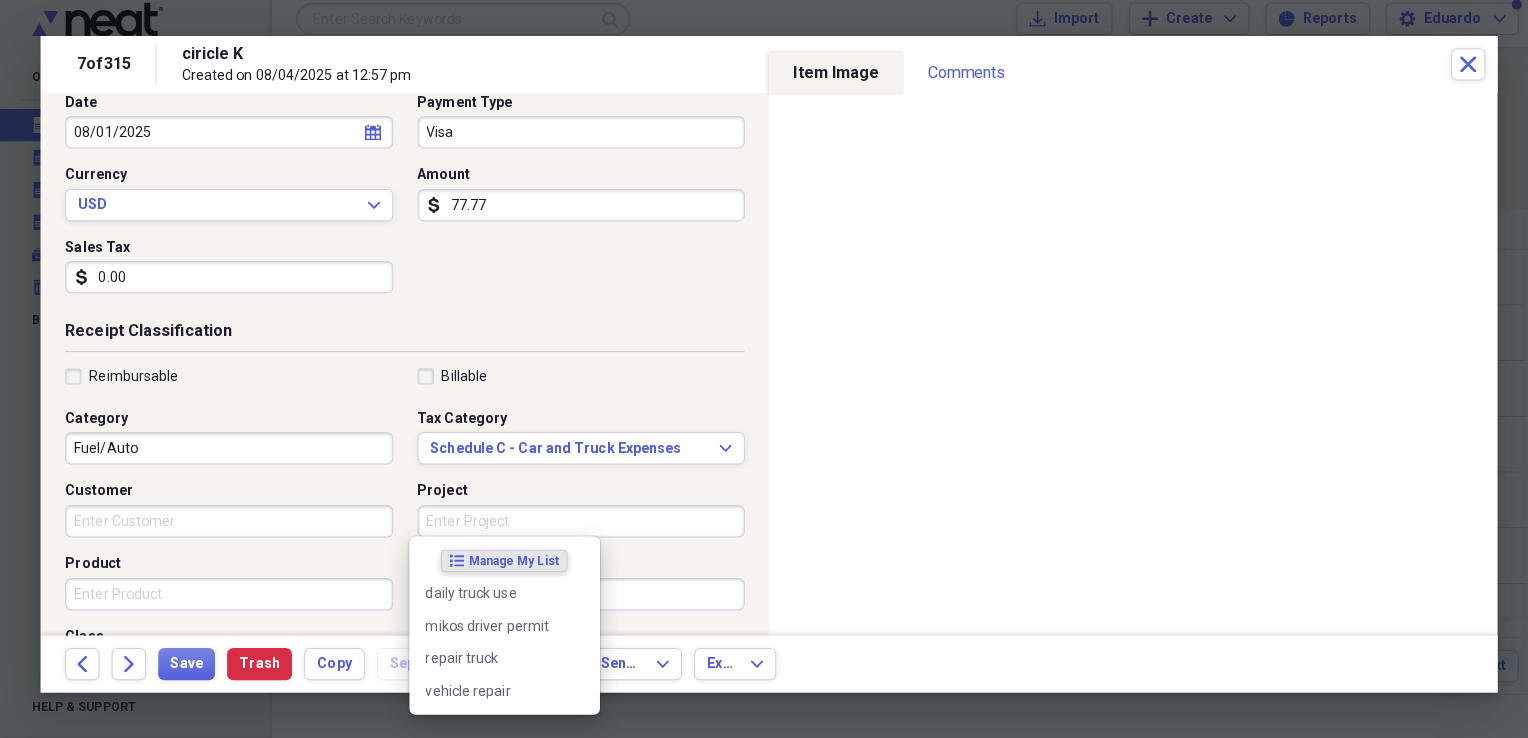 click on "Project" at bounding box center [579, 524] 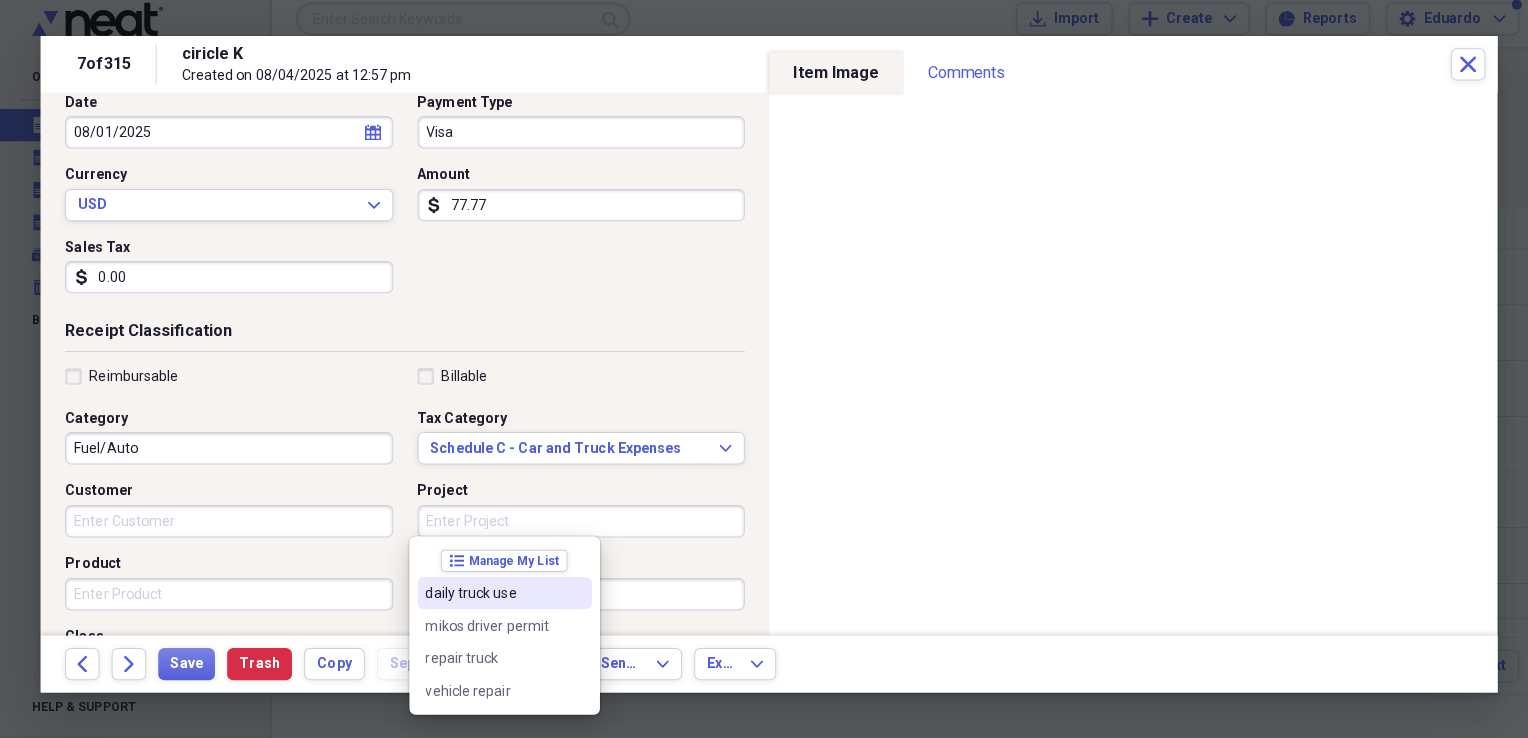 click on "daily truck use" at bounding box center [491, 595] 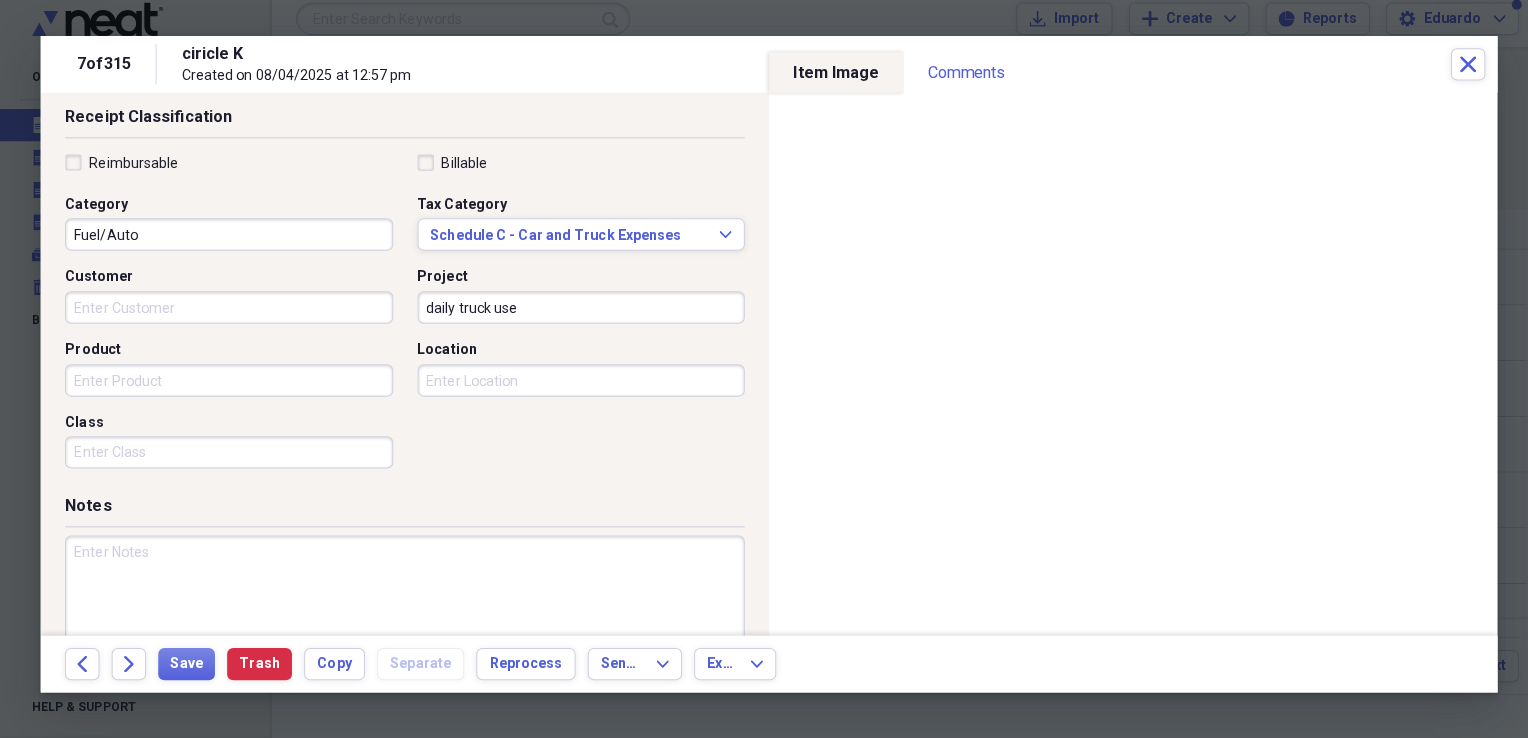 scroll, scrollTop: 447, scrollLeft: 0, axis: vertical 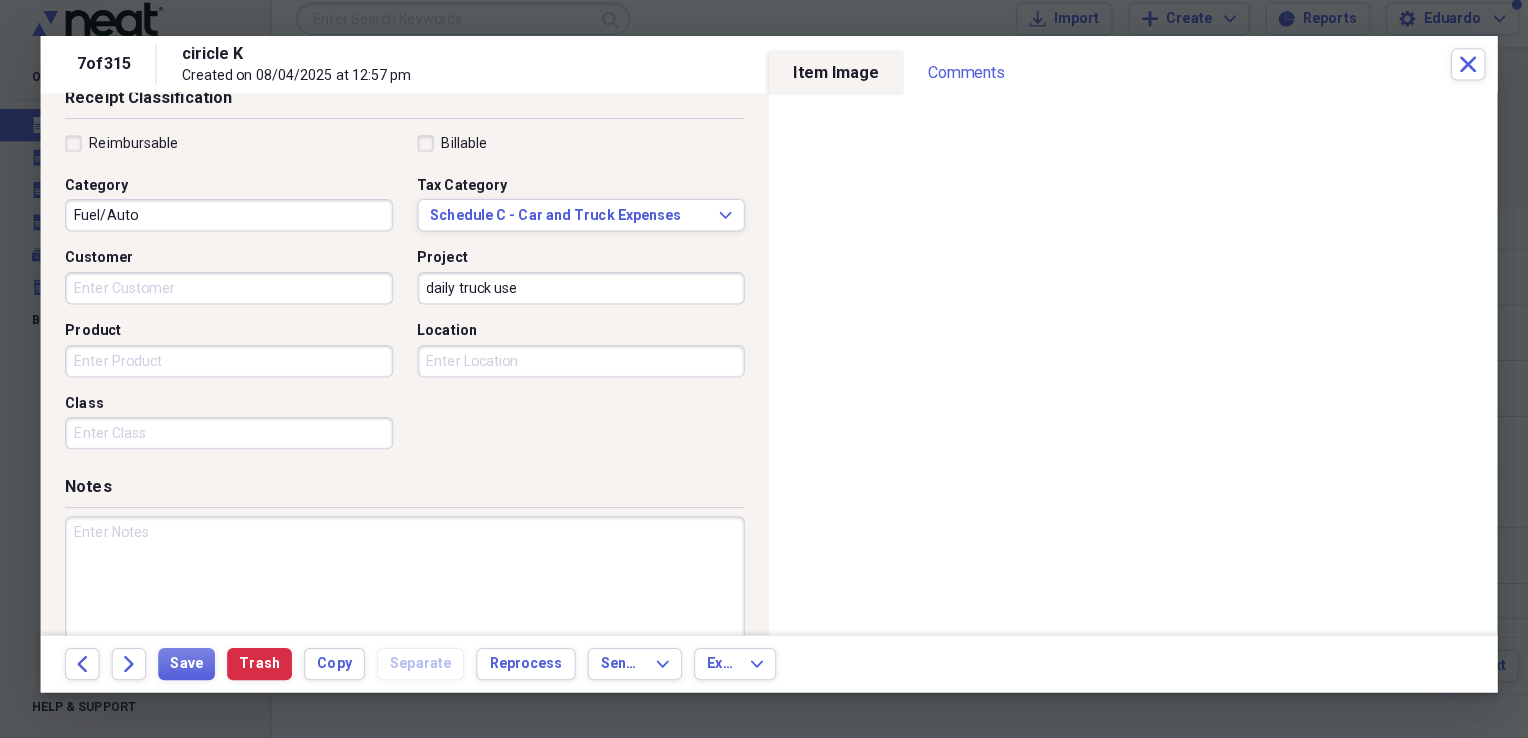click at bounding box center (404, 584) 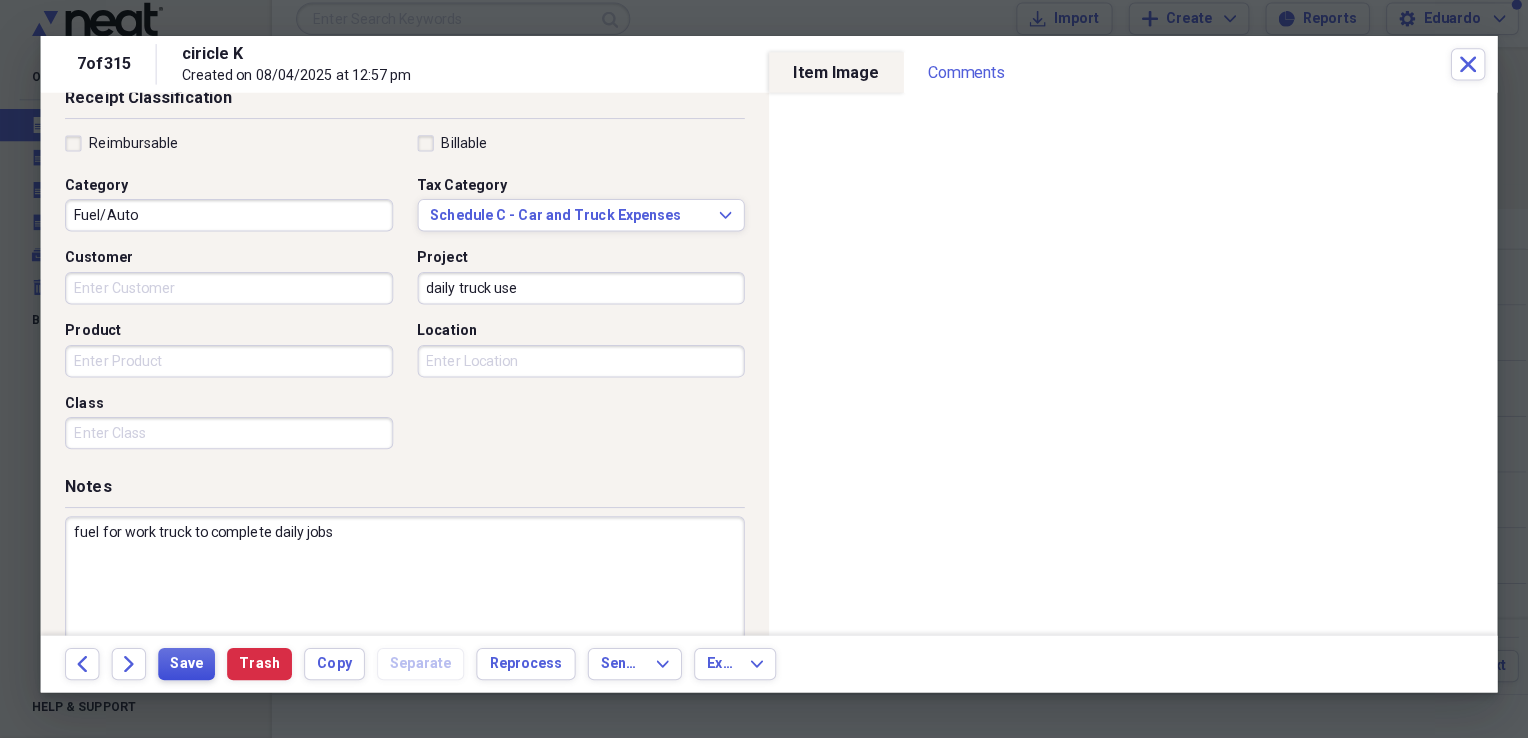 click on "Save" at bounding box center (189, 665) 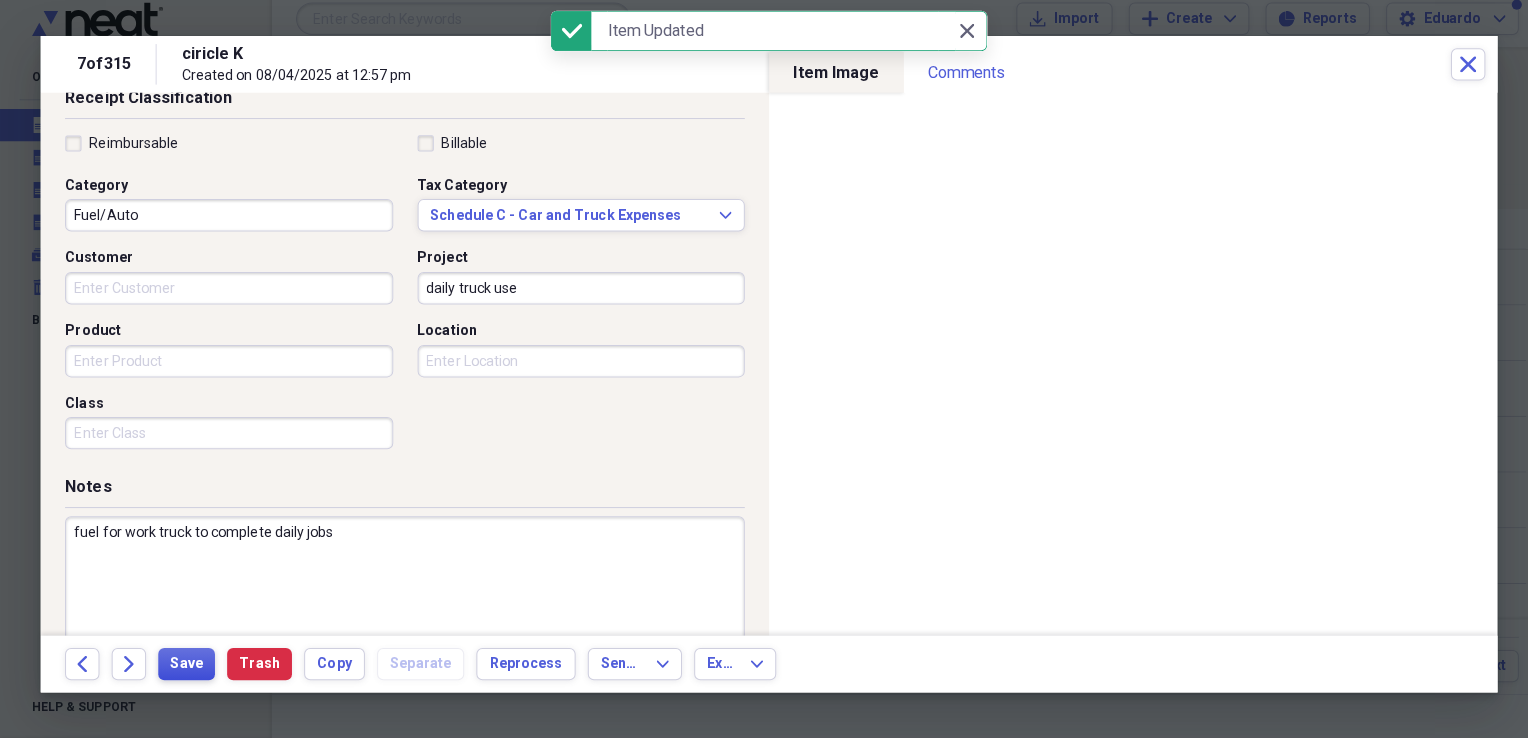 type on "fuel for work truck to complete daily jobs" 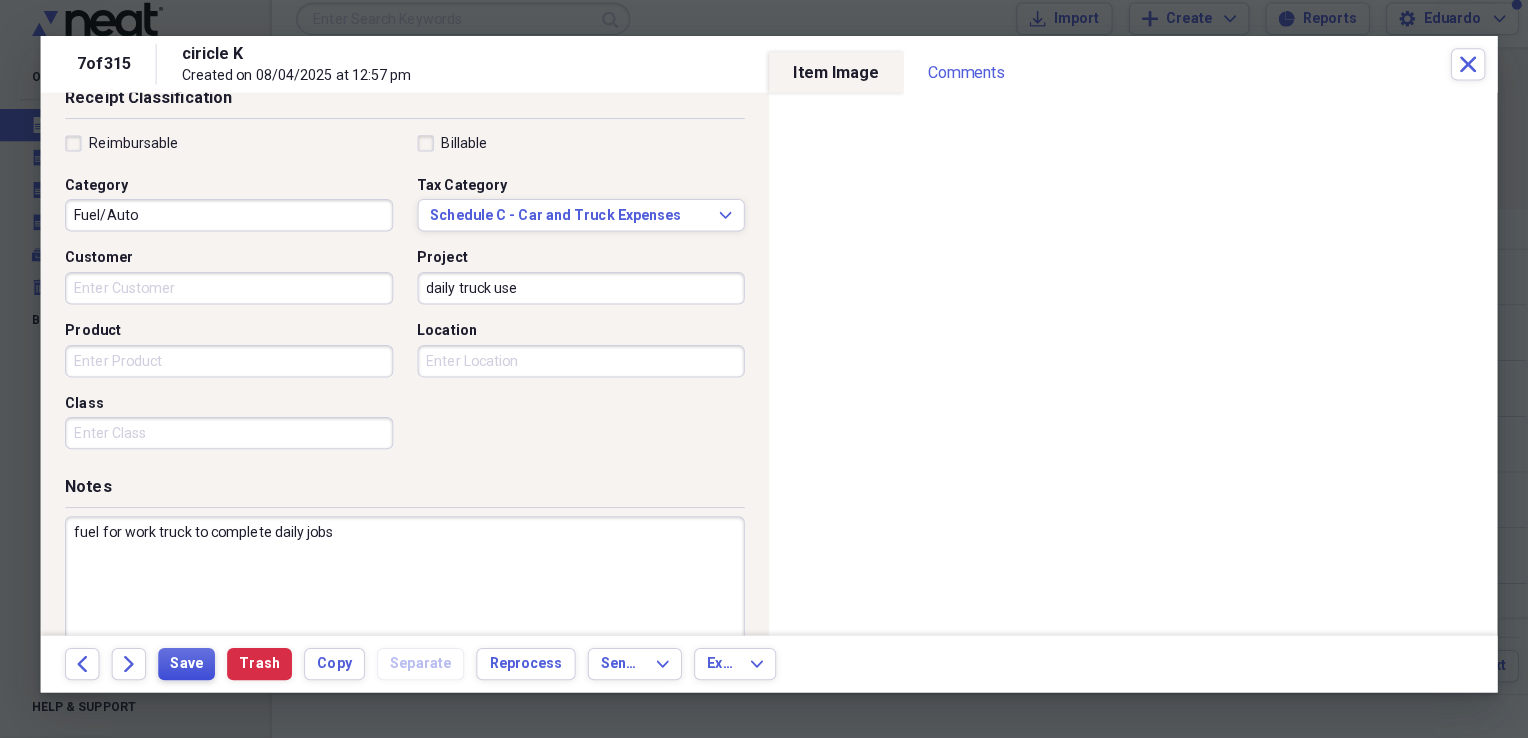 click on "Save" at bounding box center (189, 665) 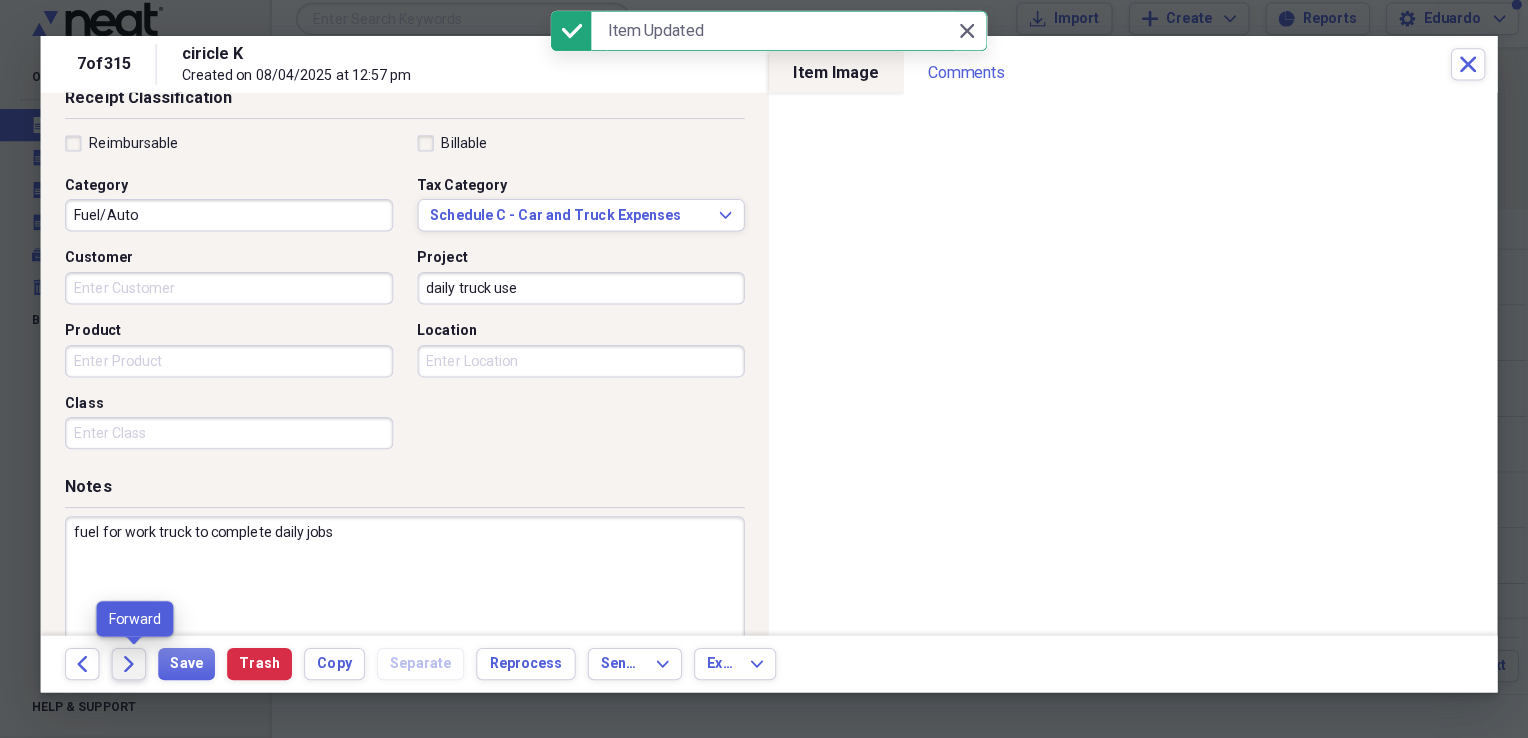 click on "Forward" at bounding box center (132, 665) 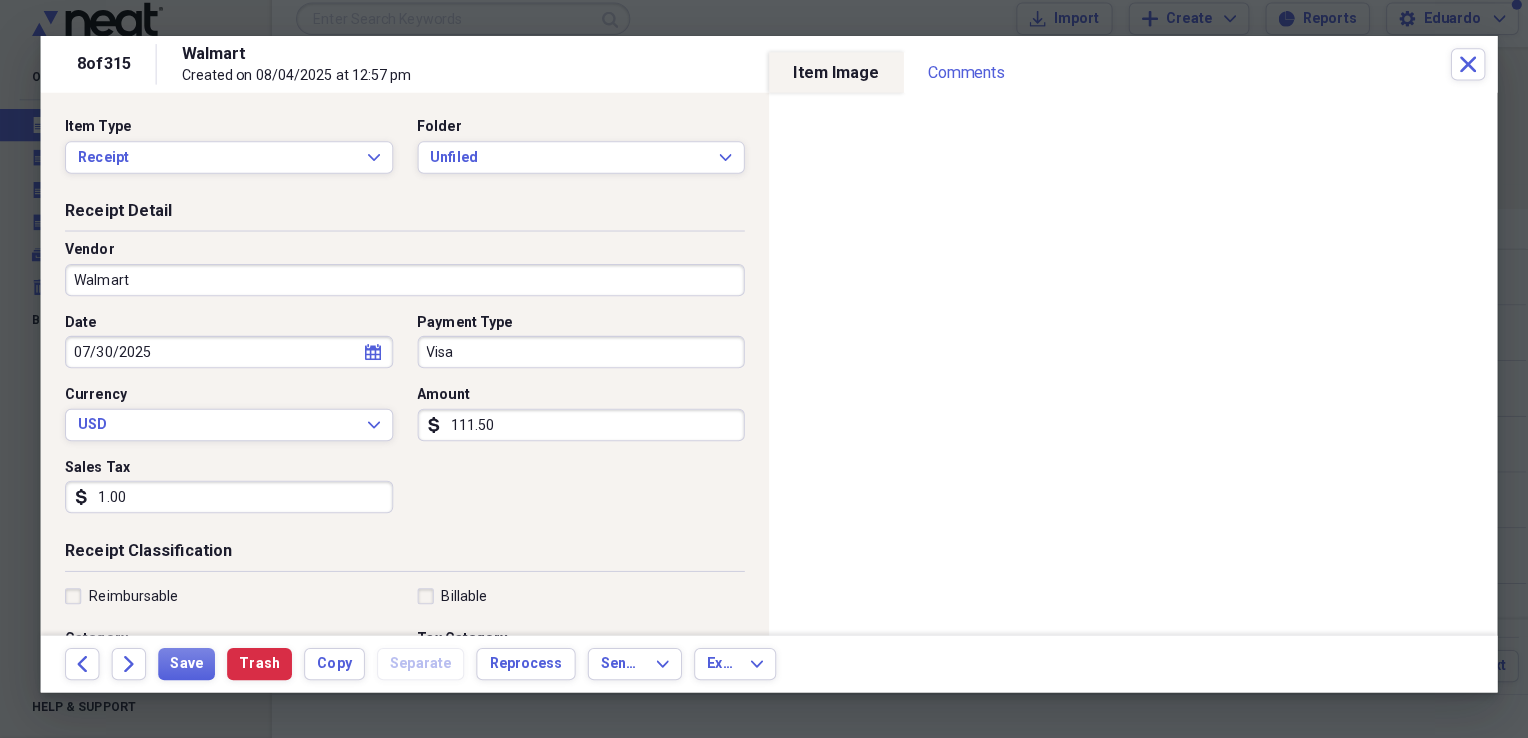 click on "1.00" at bounding box center (231, 500) 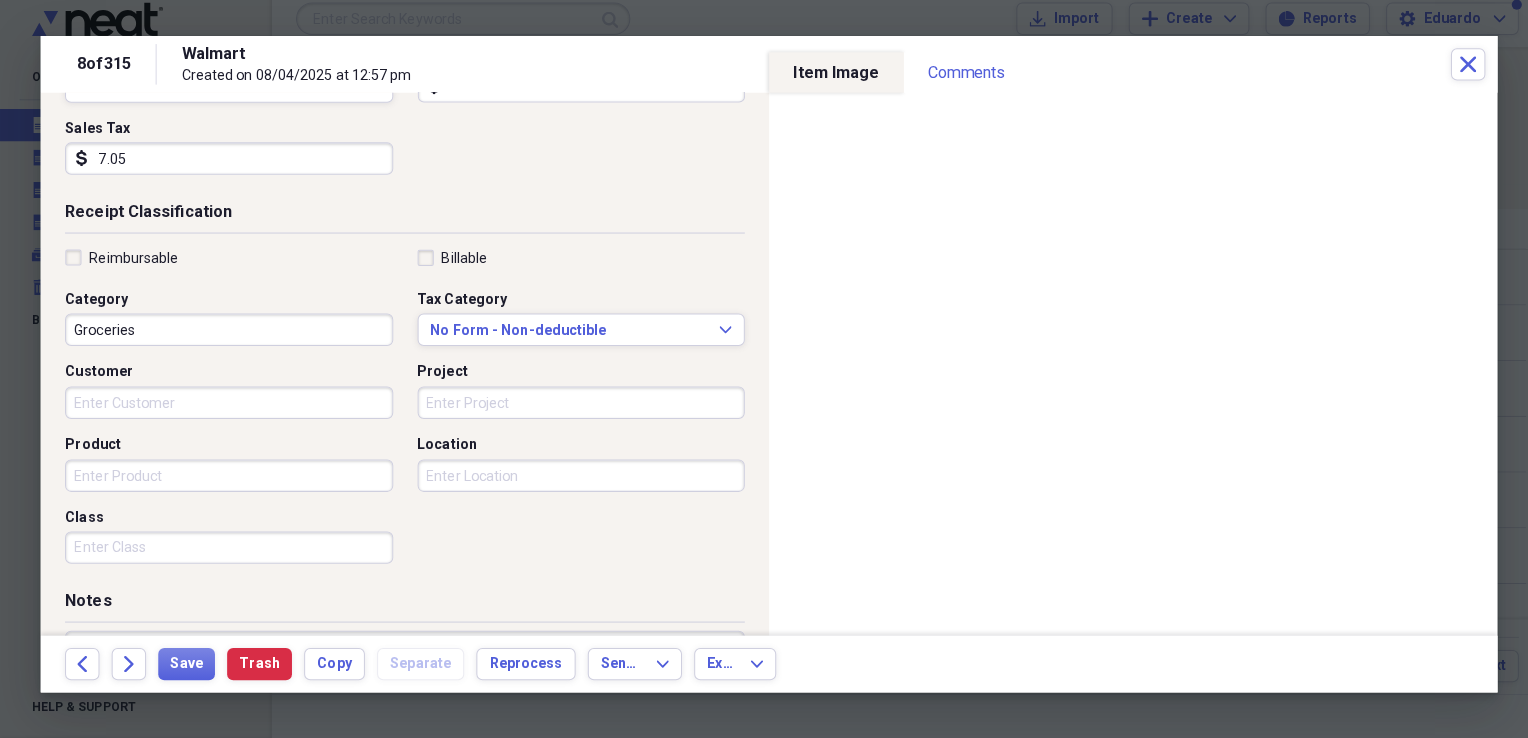 scroll, scrollTop: 341, scrollLeft: 0, axis: vertical 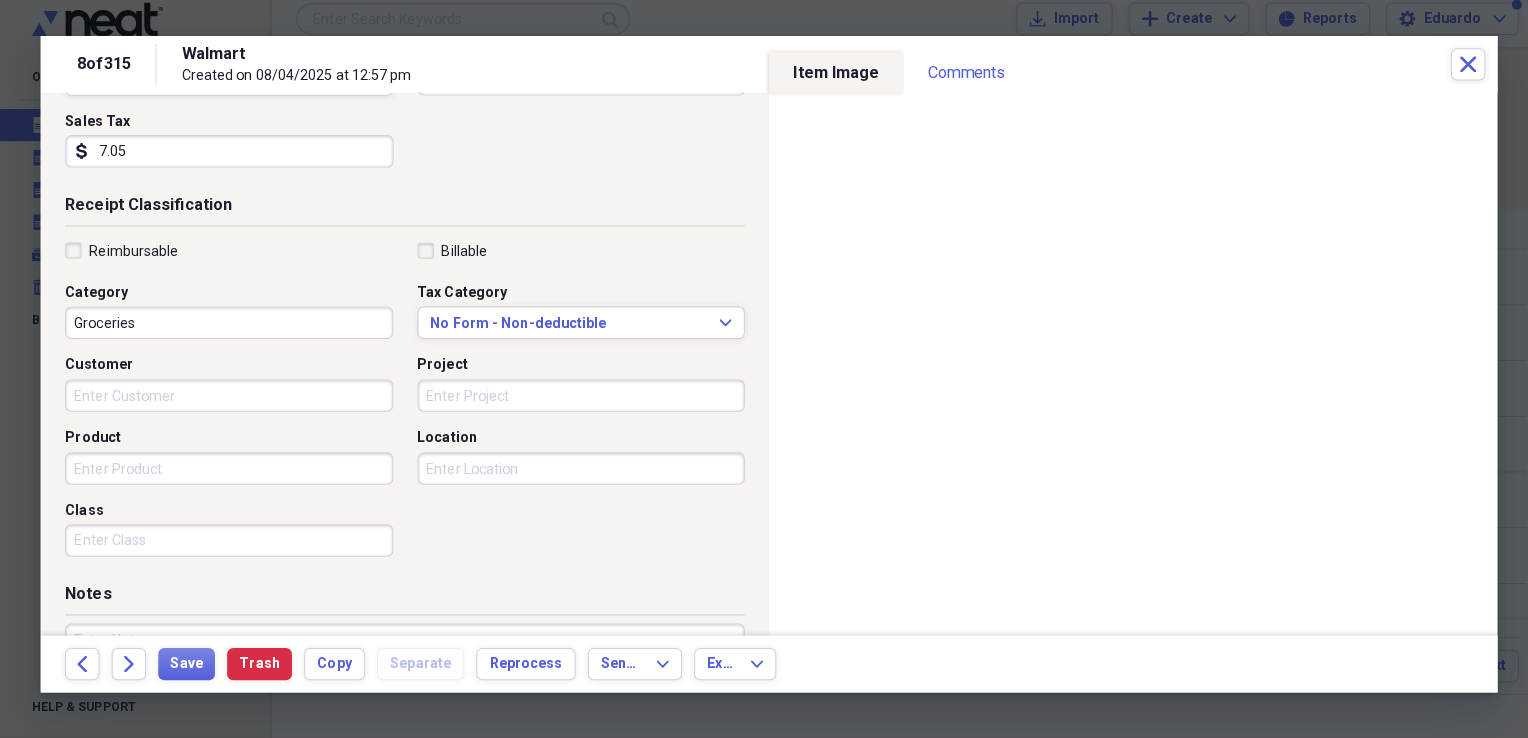 type on "7.05" 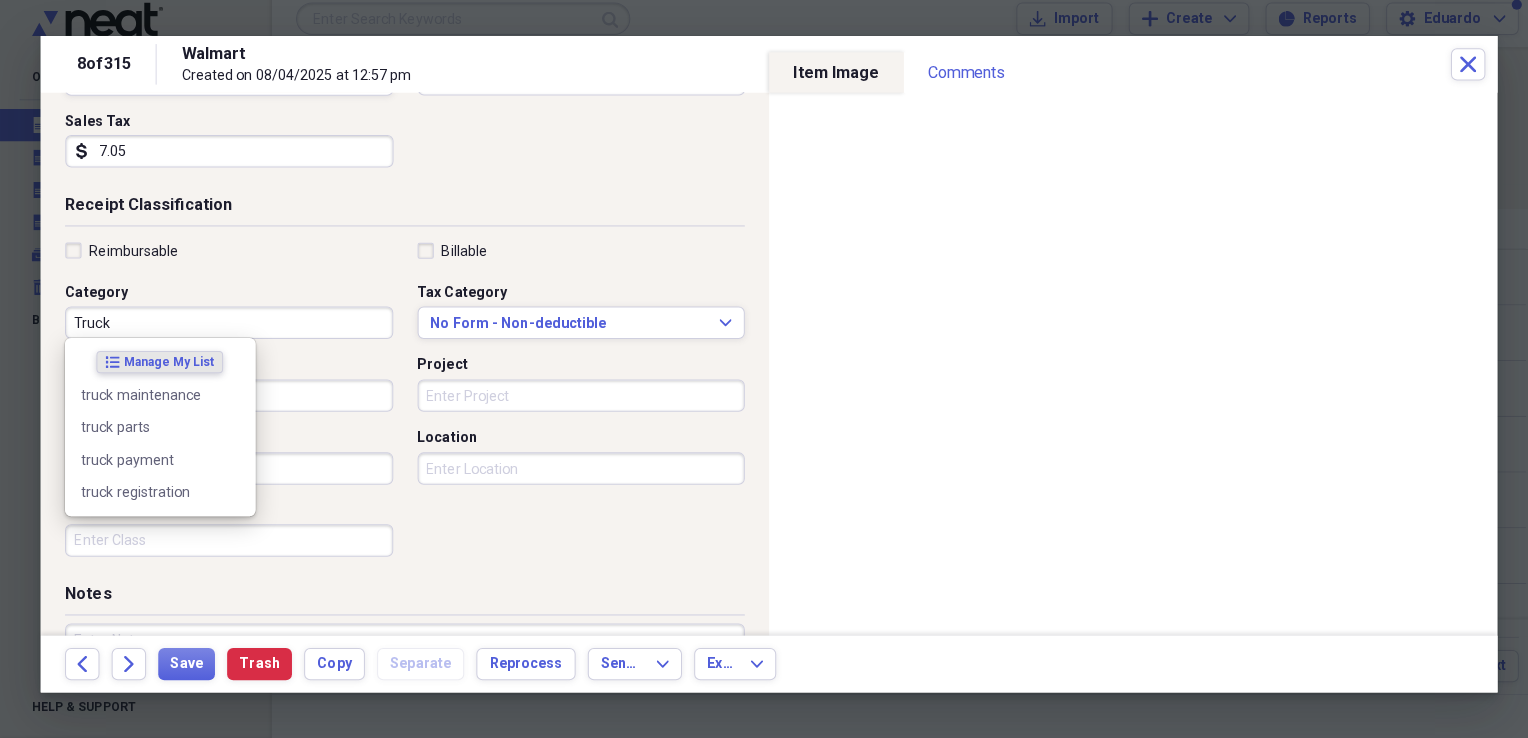 click on "truck maintenance" at bounding box center (163, 399) 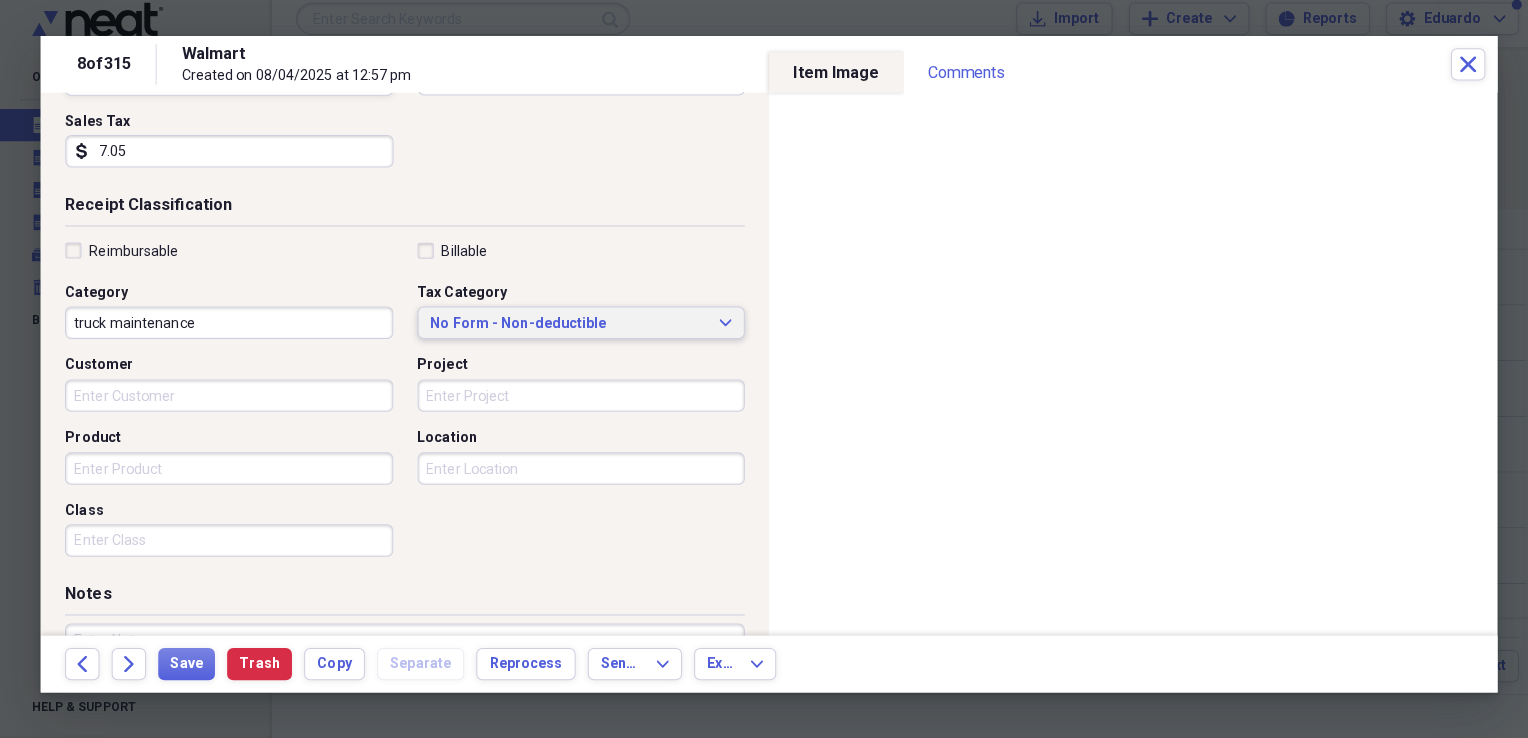 click on "No Form - Non-deductible" at bounding box center (567, 329) 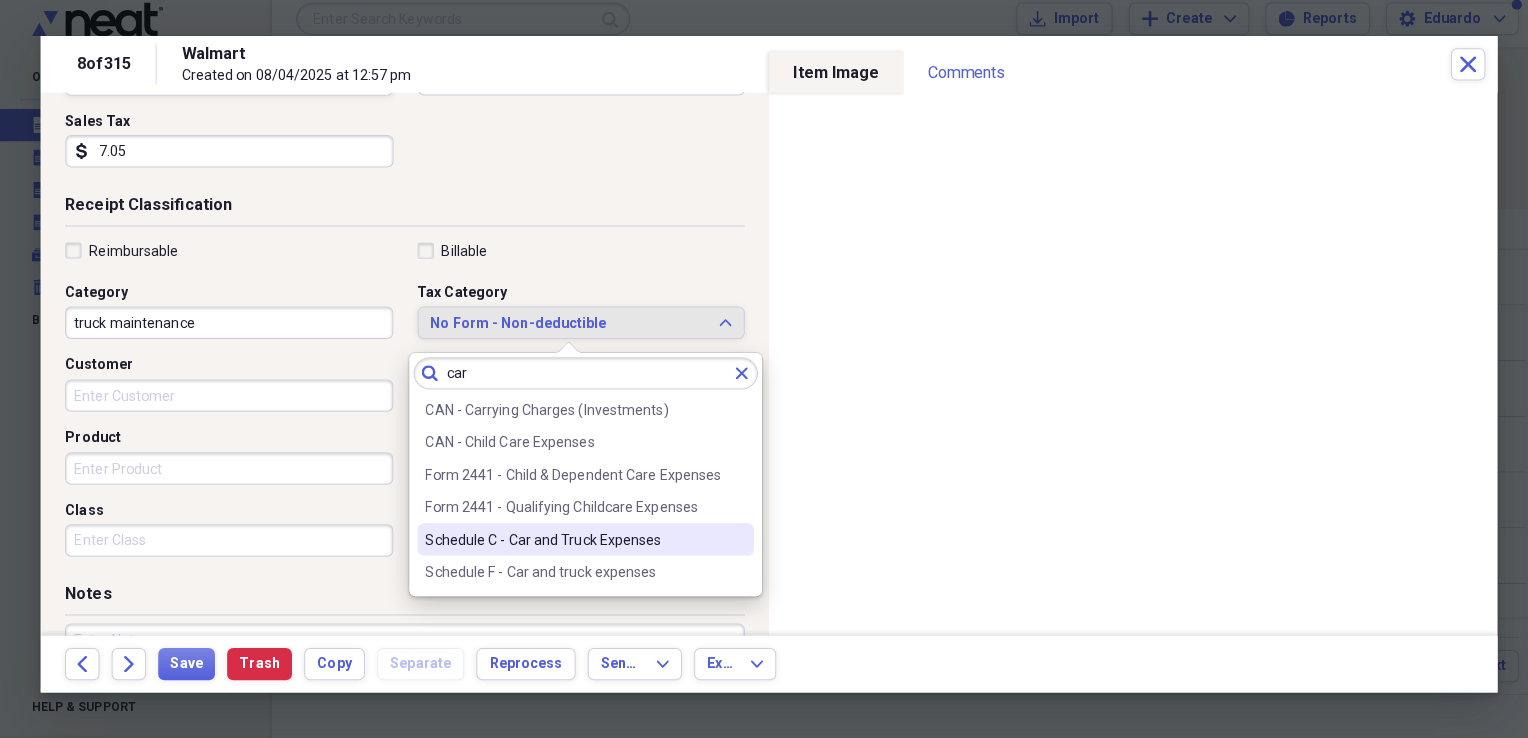 type on "car" 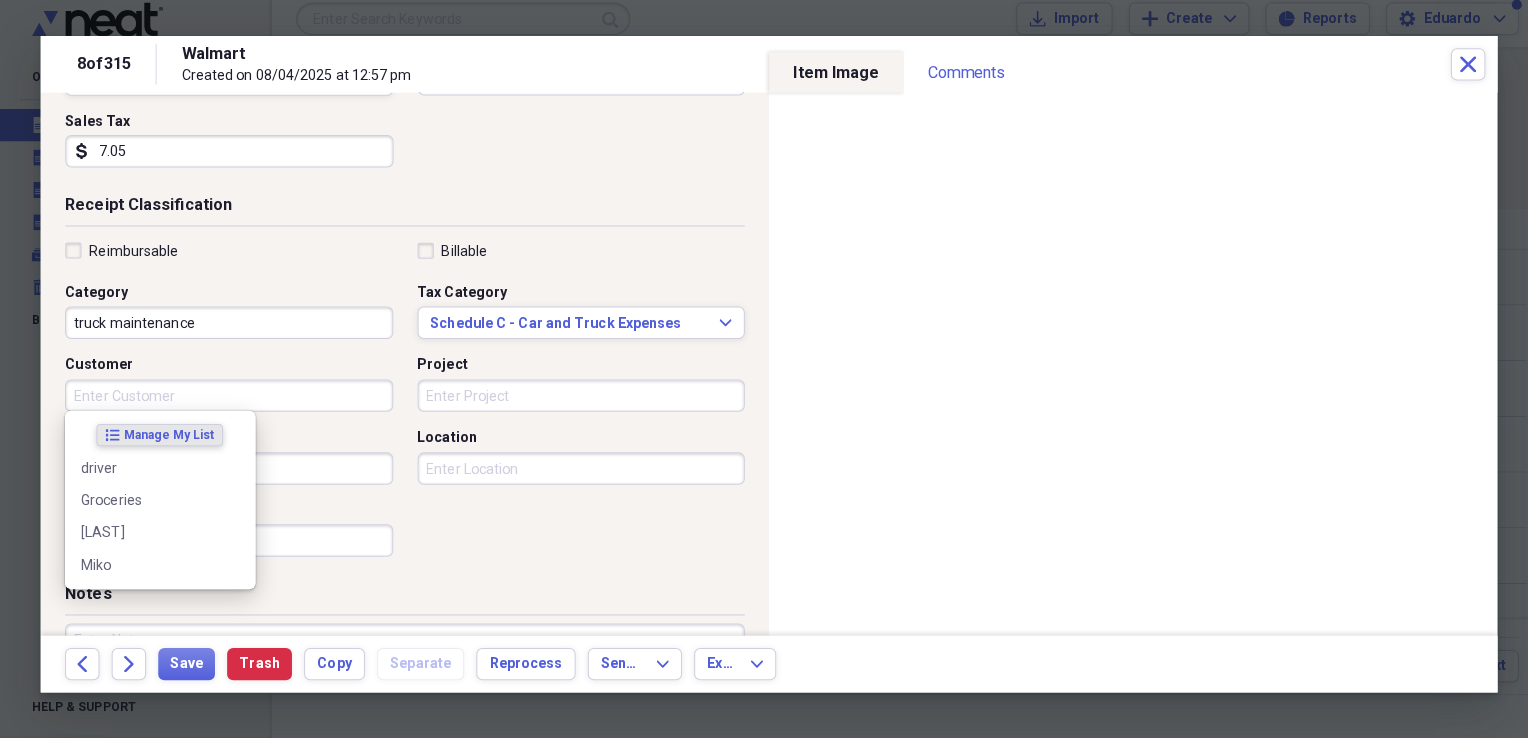 click on "Customer" at bounding box center [231, 400] 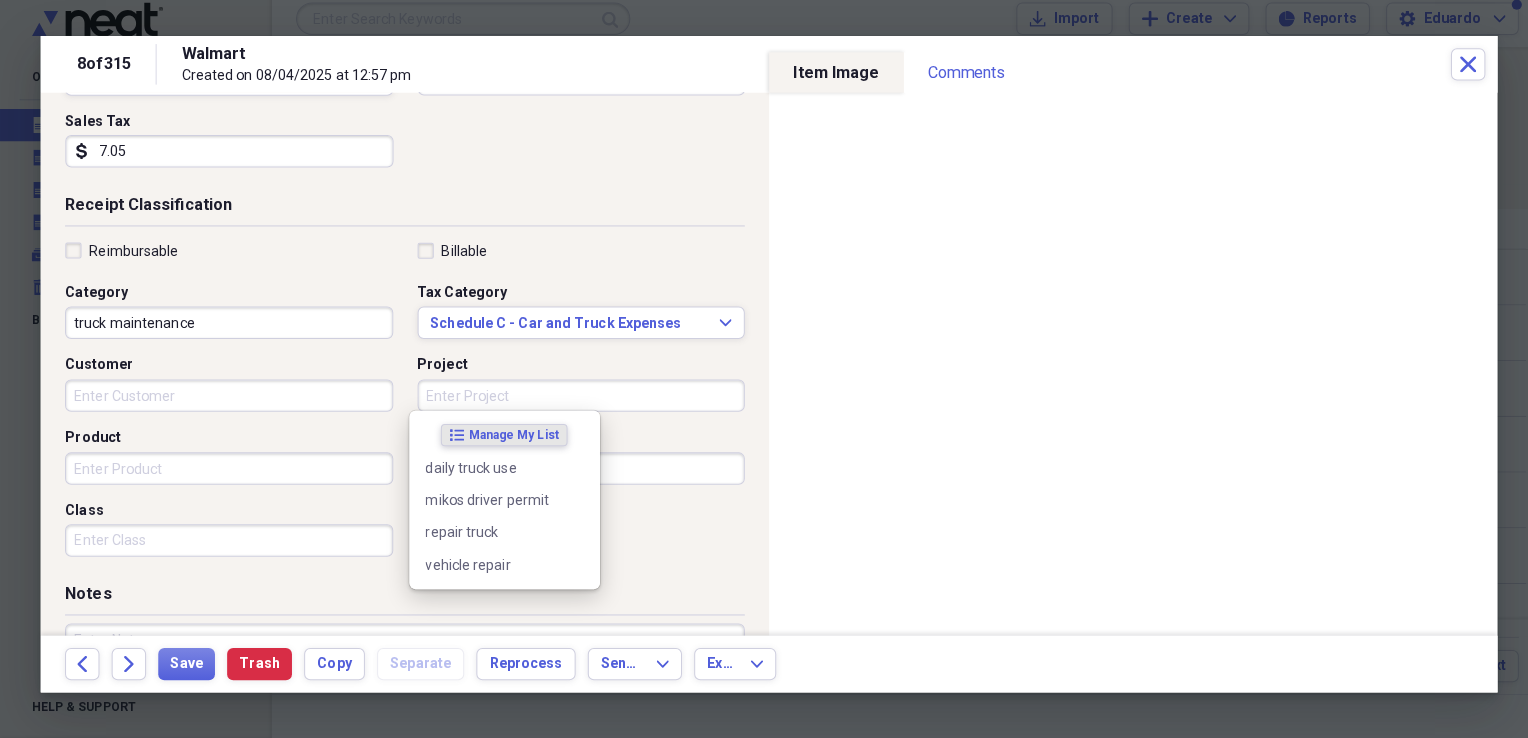 click on "Project" at bounding box center [579, 400] 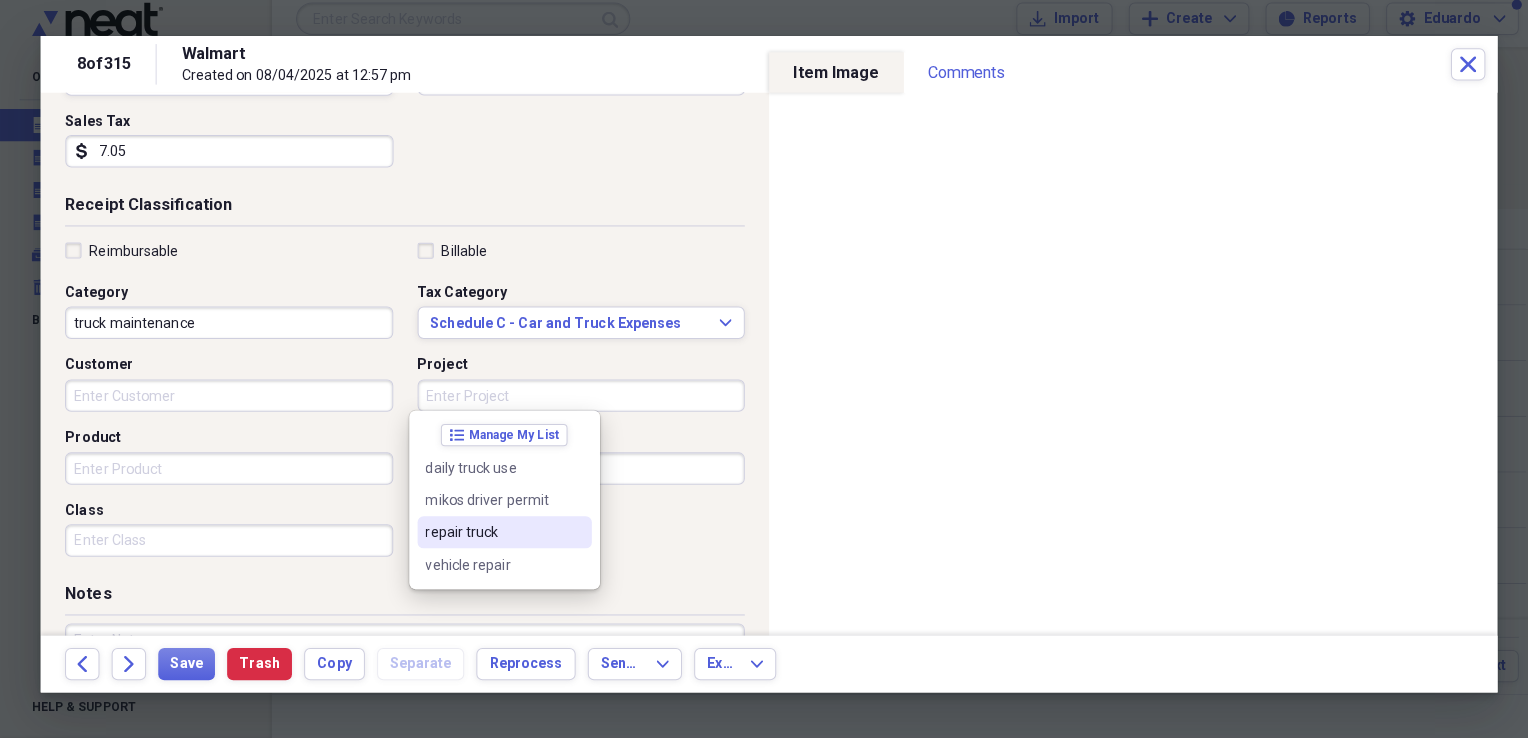 click on "repair truck" at bounding box center (503, 535) 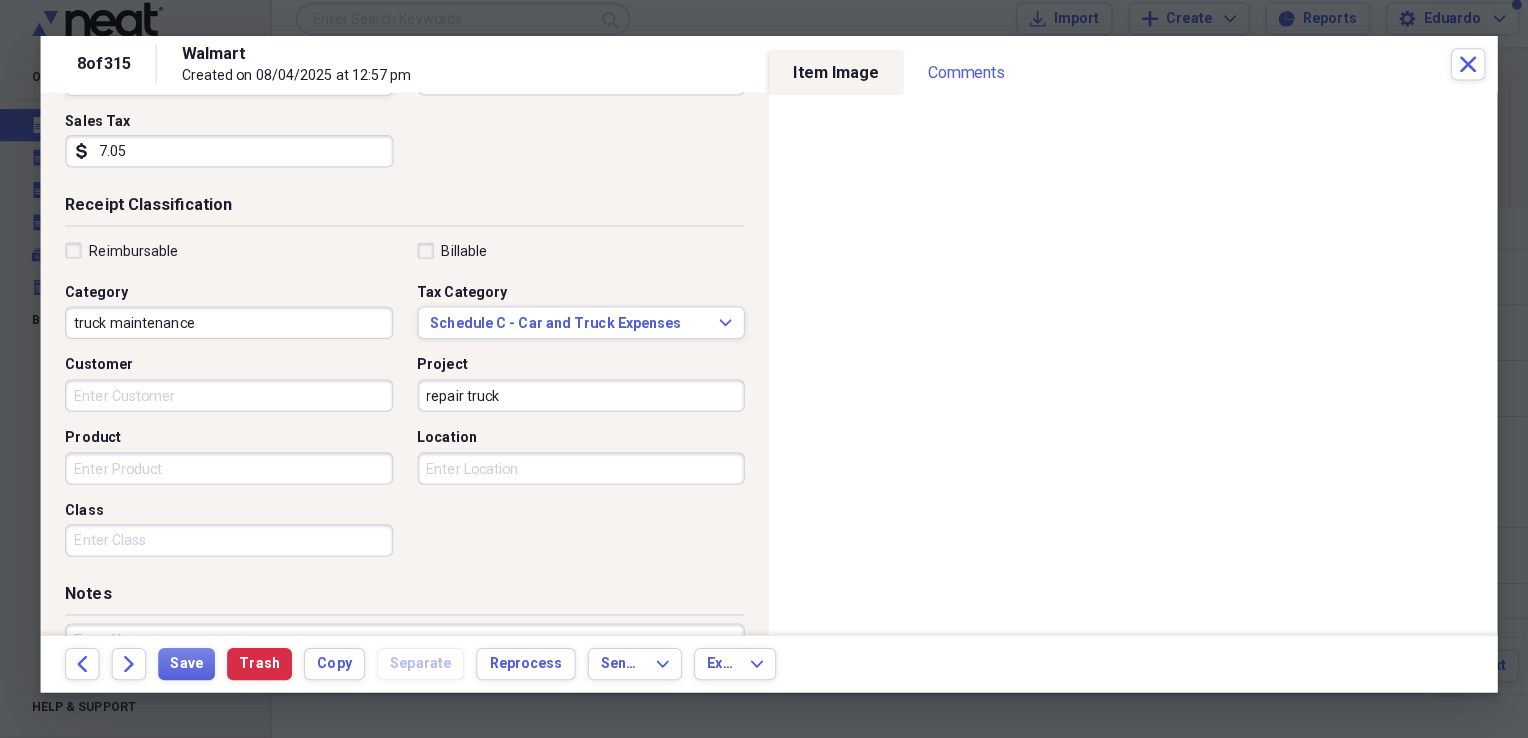 scroll, scrollTop: 483, scrollLeft: 0, axis: vertical 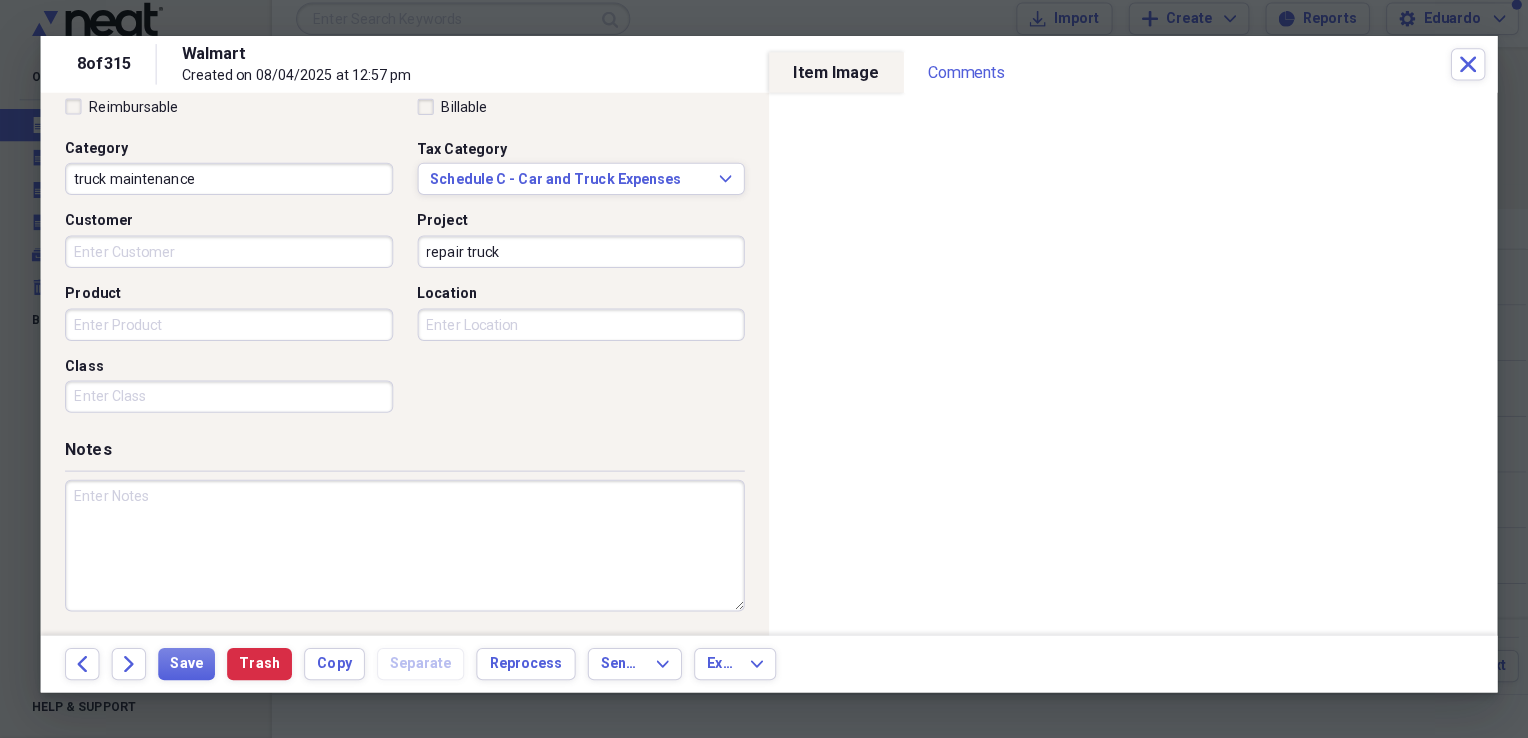 click at bounding box center (404, 548) 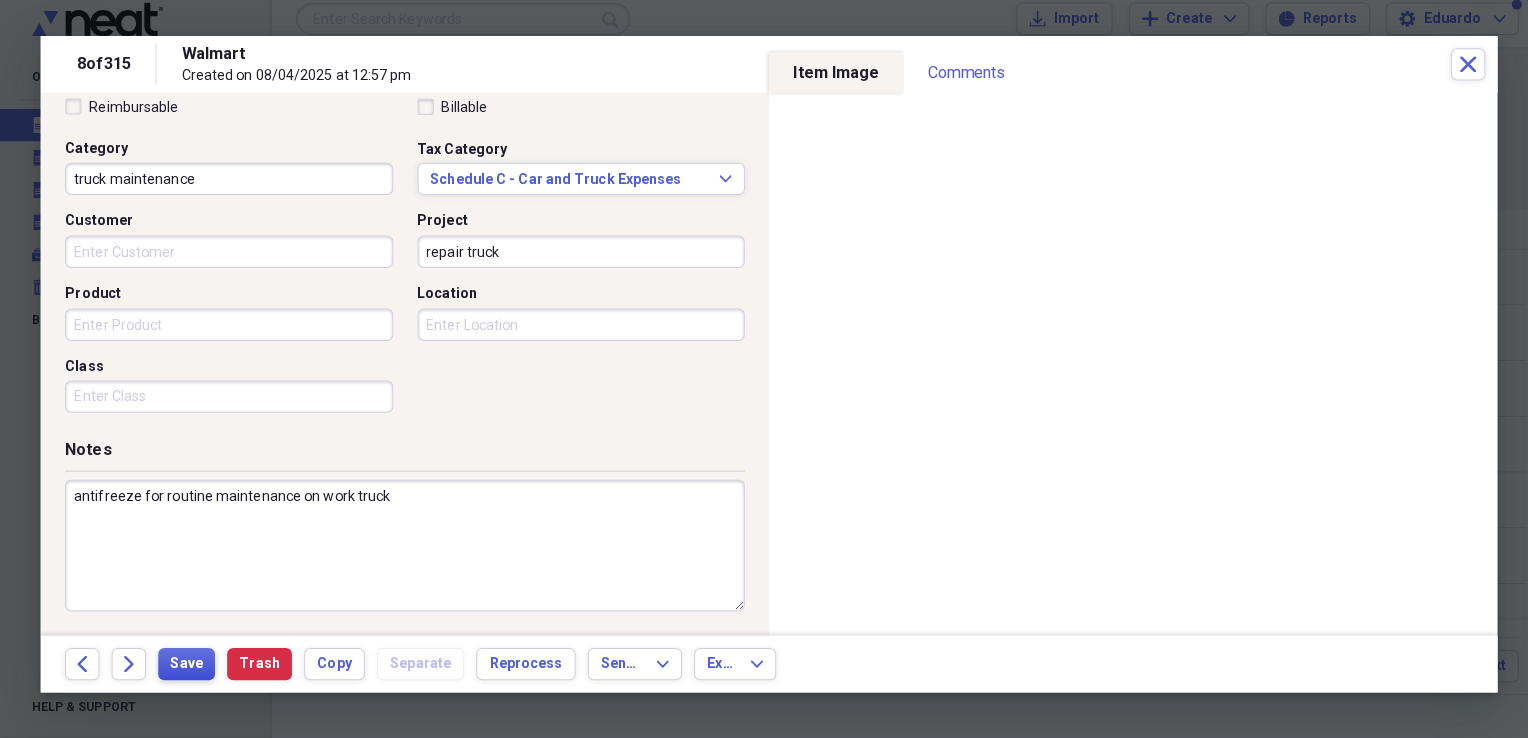 click on "Save" at bounding box center (189, 665) 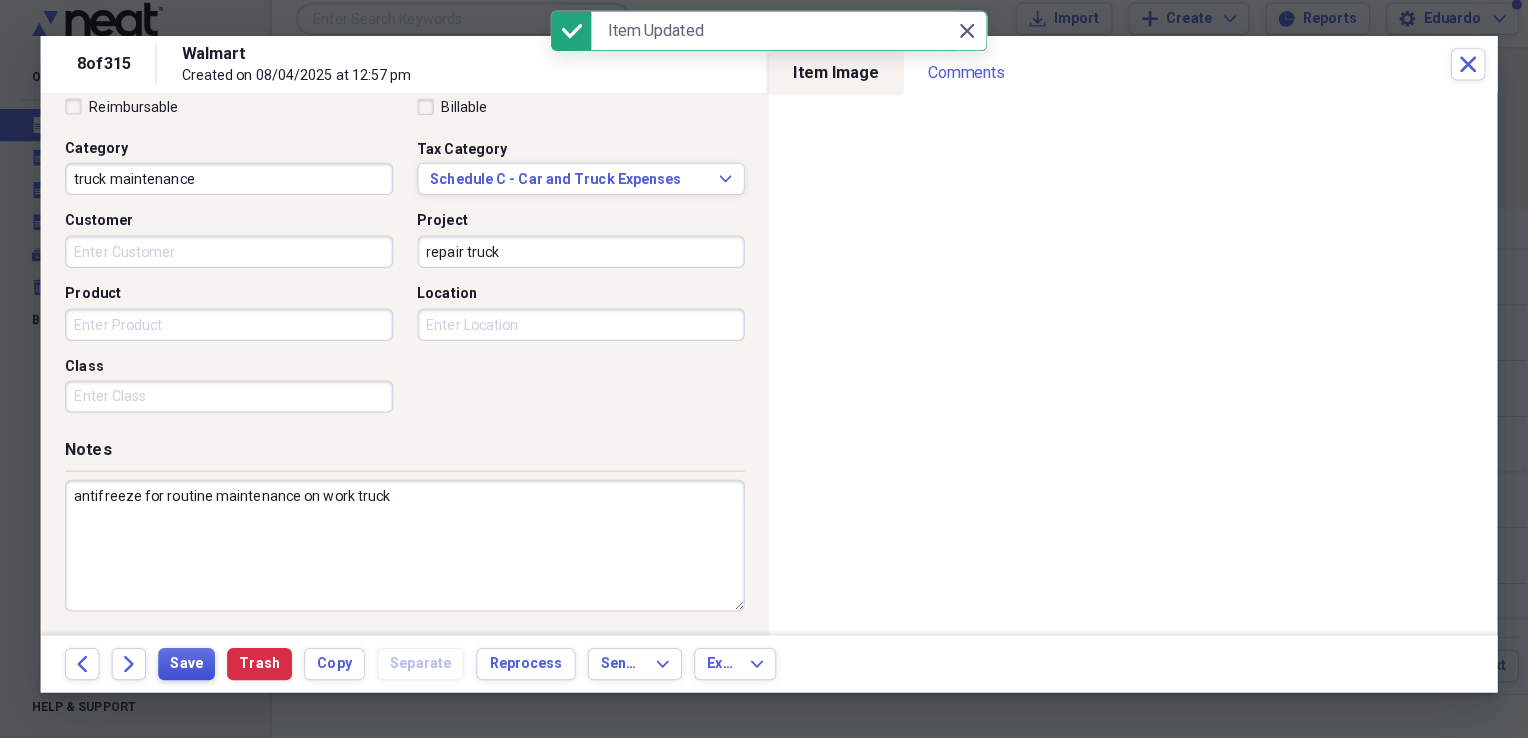 type on "antifreeze for routine maintenance on work truck" 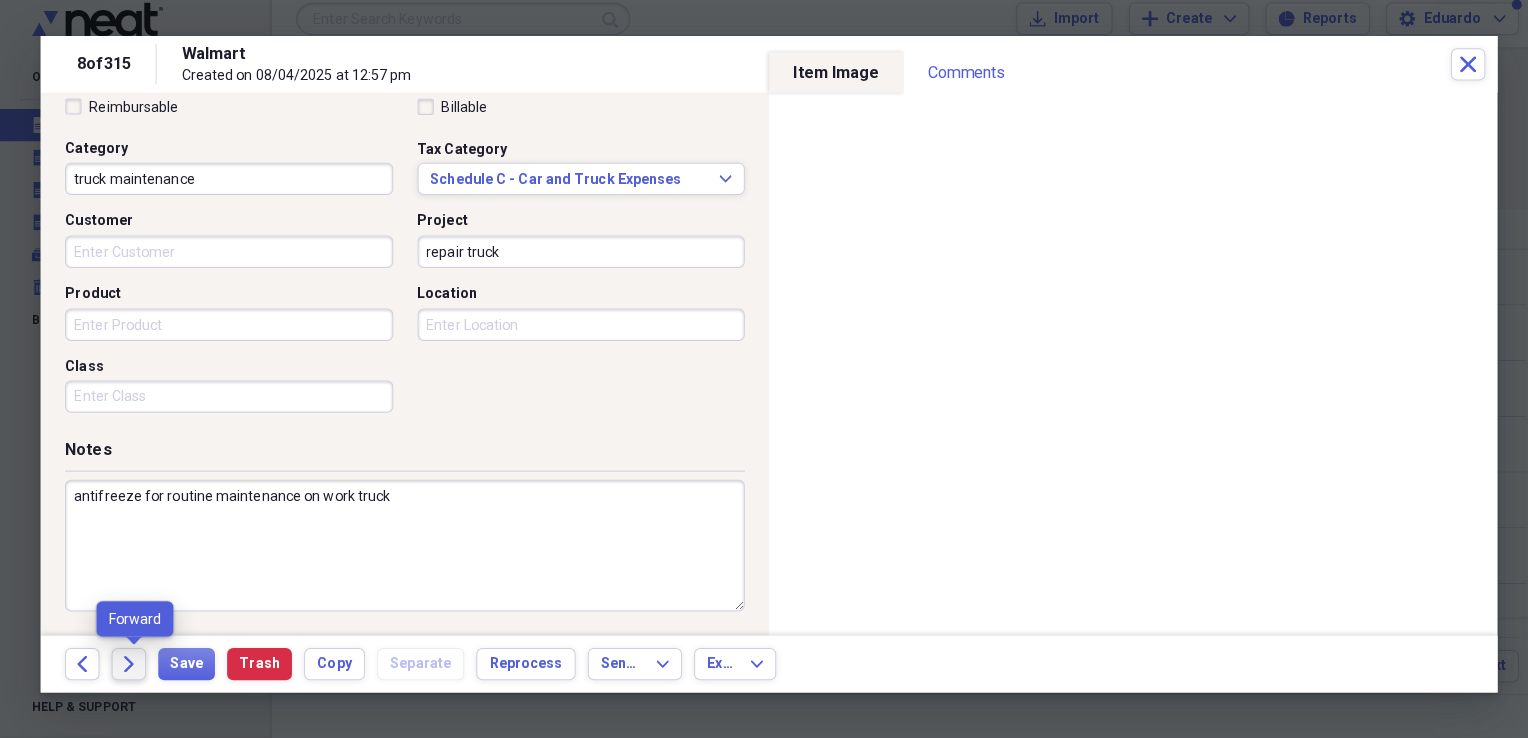 click on "Forward" at bounding box center (132, 665) 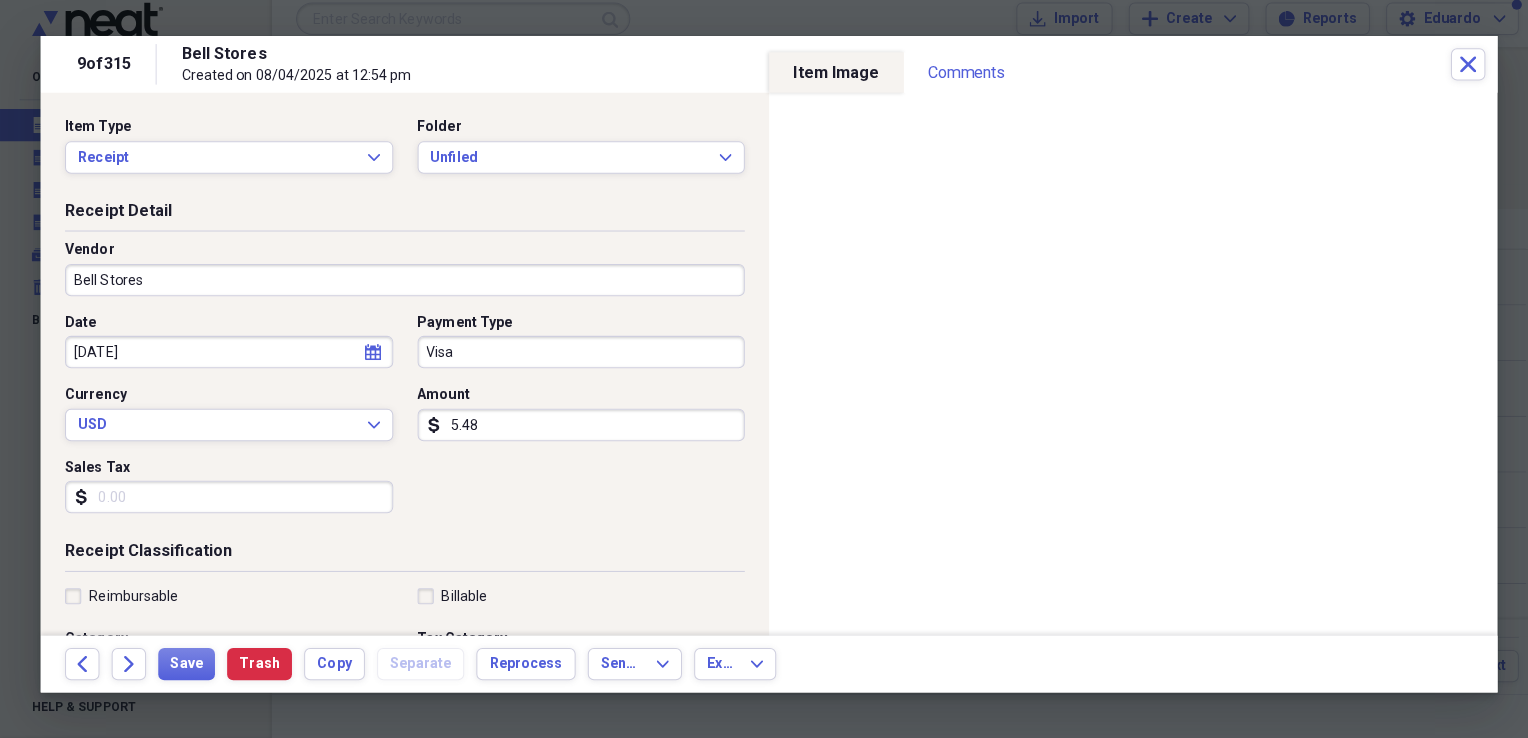 click on "Sales Tax" at bounding box center (231, 500) 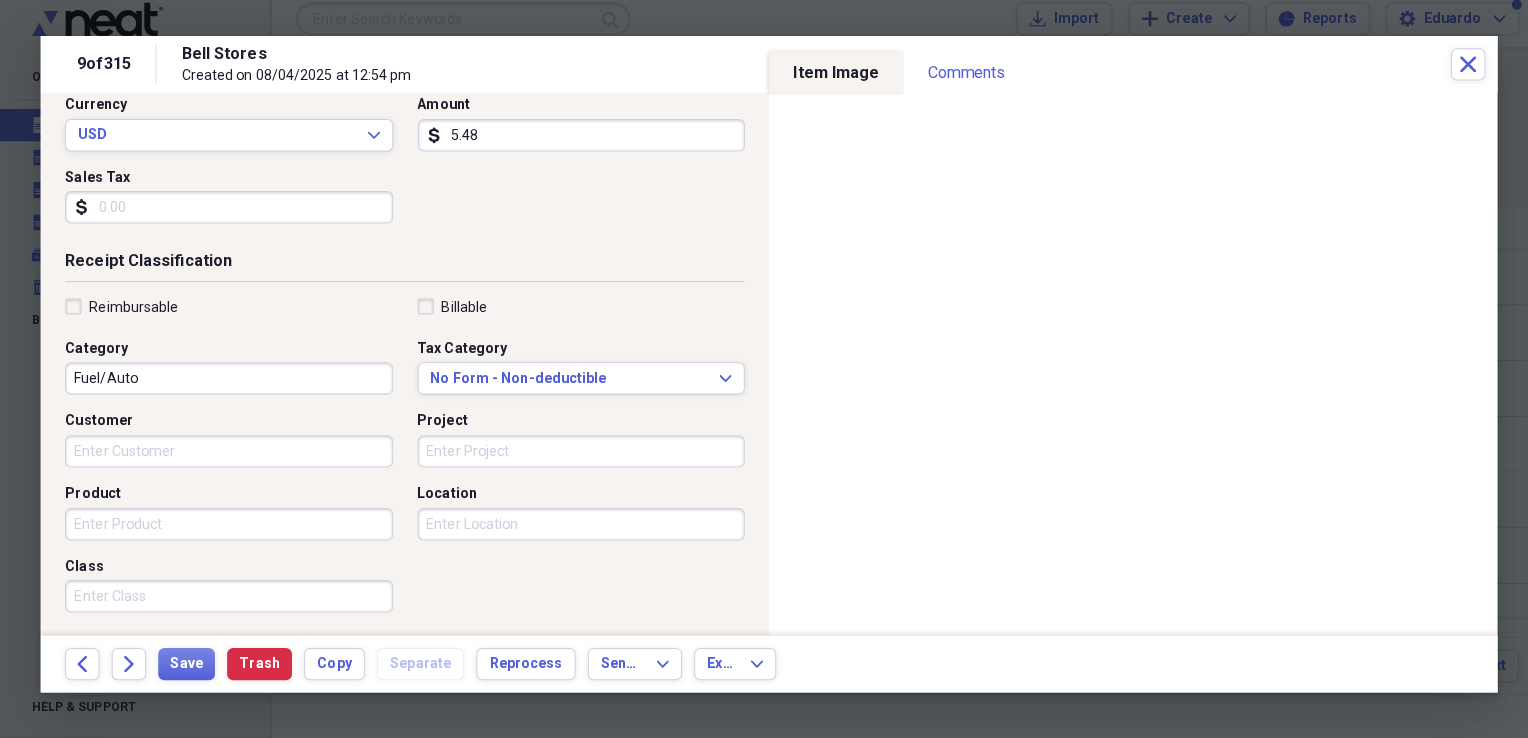 scroll, scrollTop: 287, scrollLeft: 0, axis: vertical 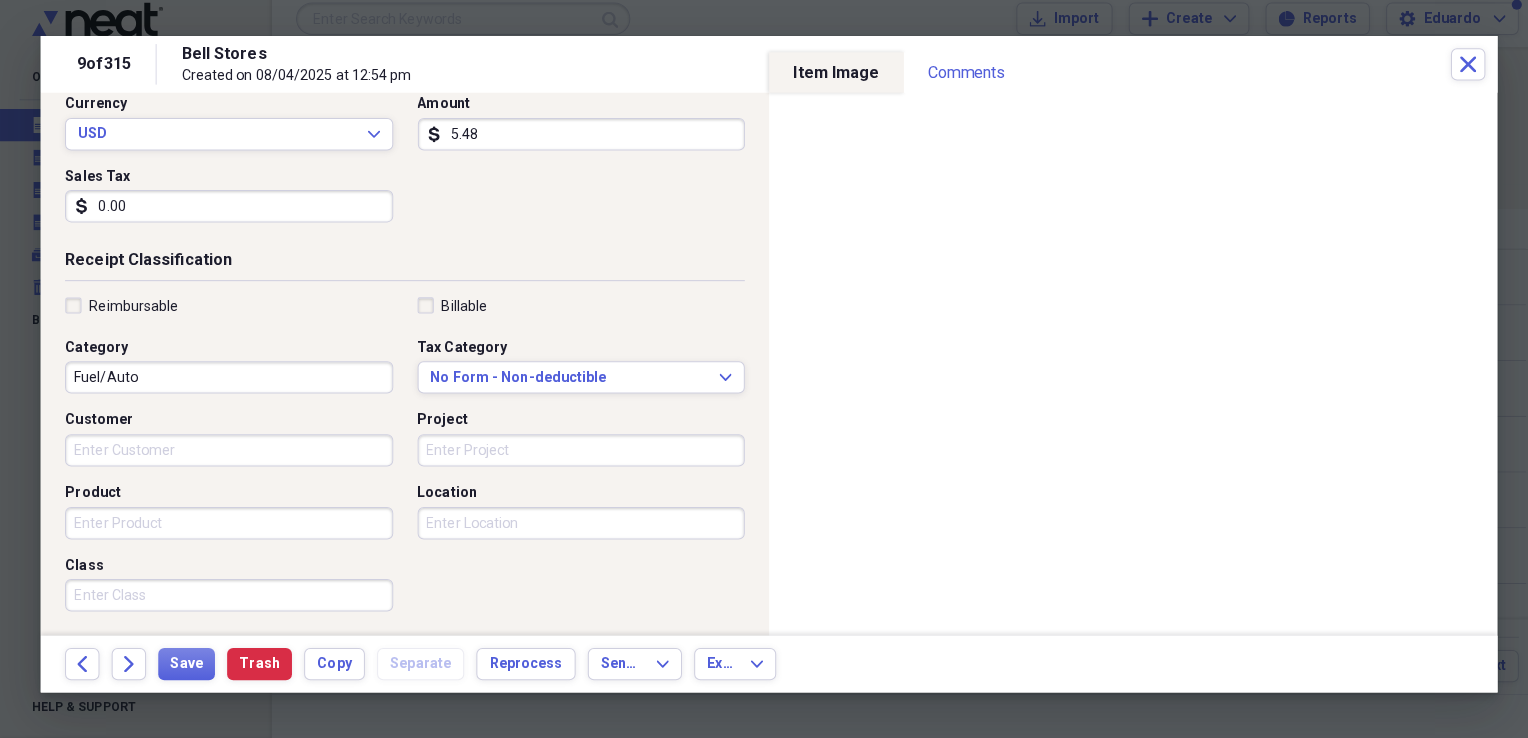 type on "0.00" 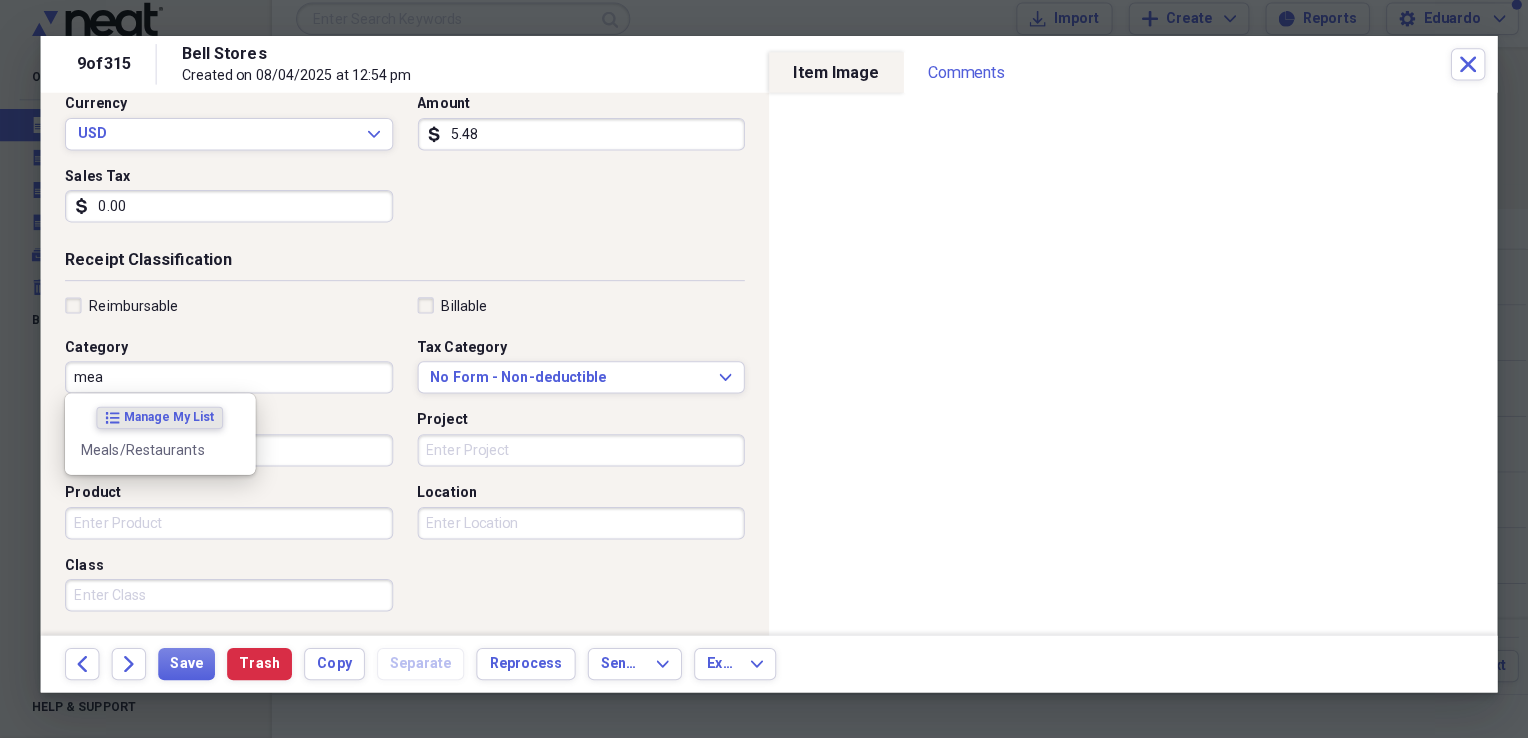 click on "Meals/Restaurants" at bounding box center (151, 454) 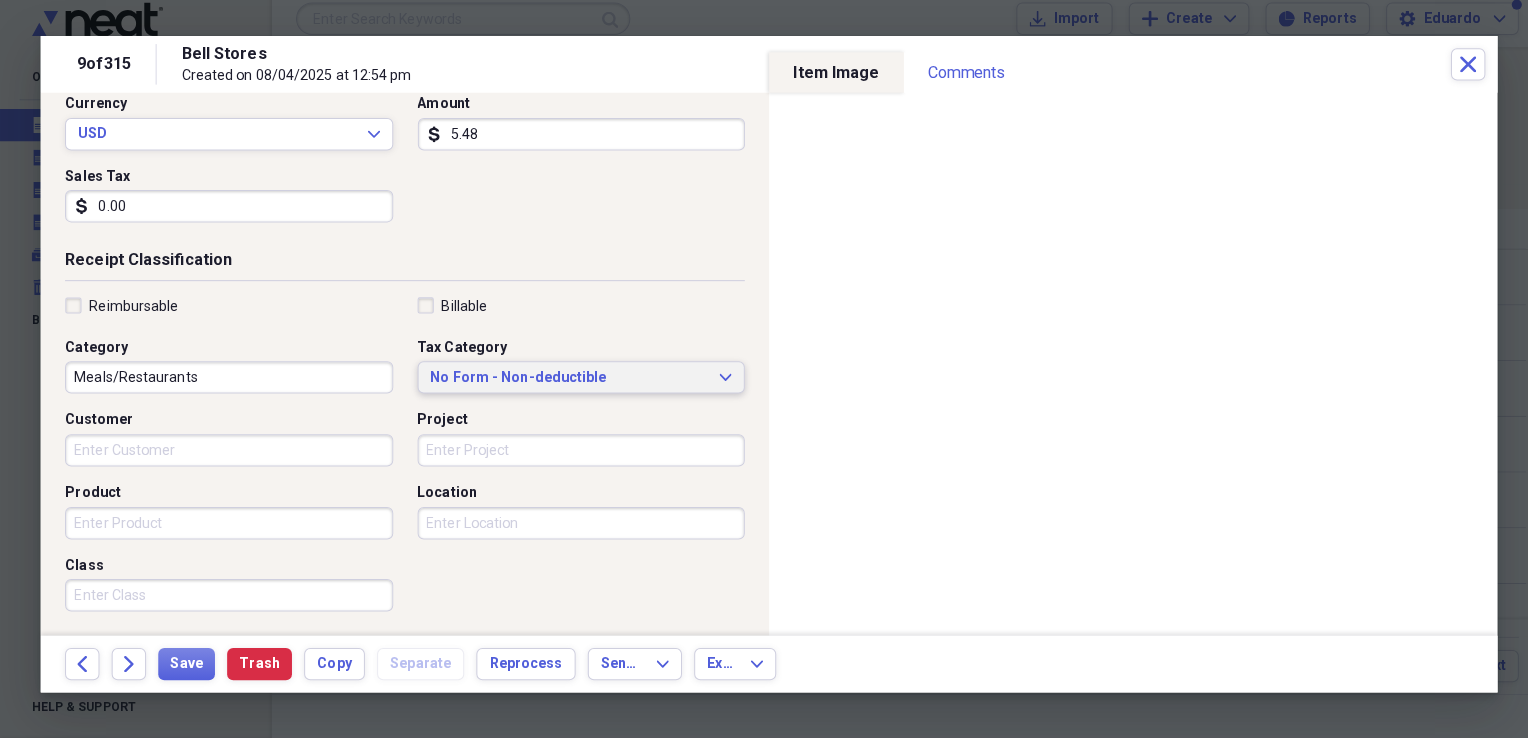 click on "No Form - Non-deductible" at bounding box center [567, 383] 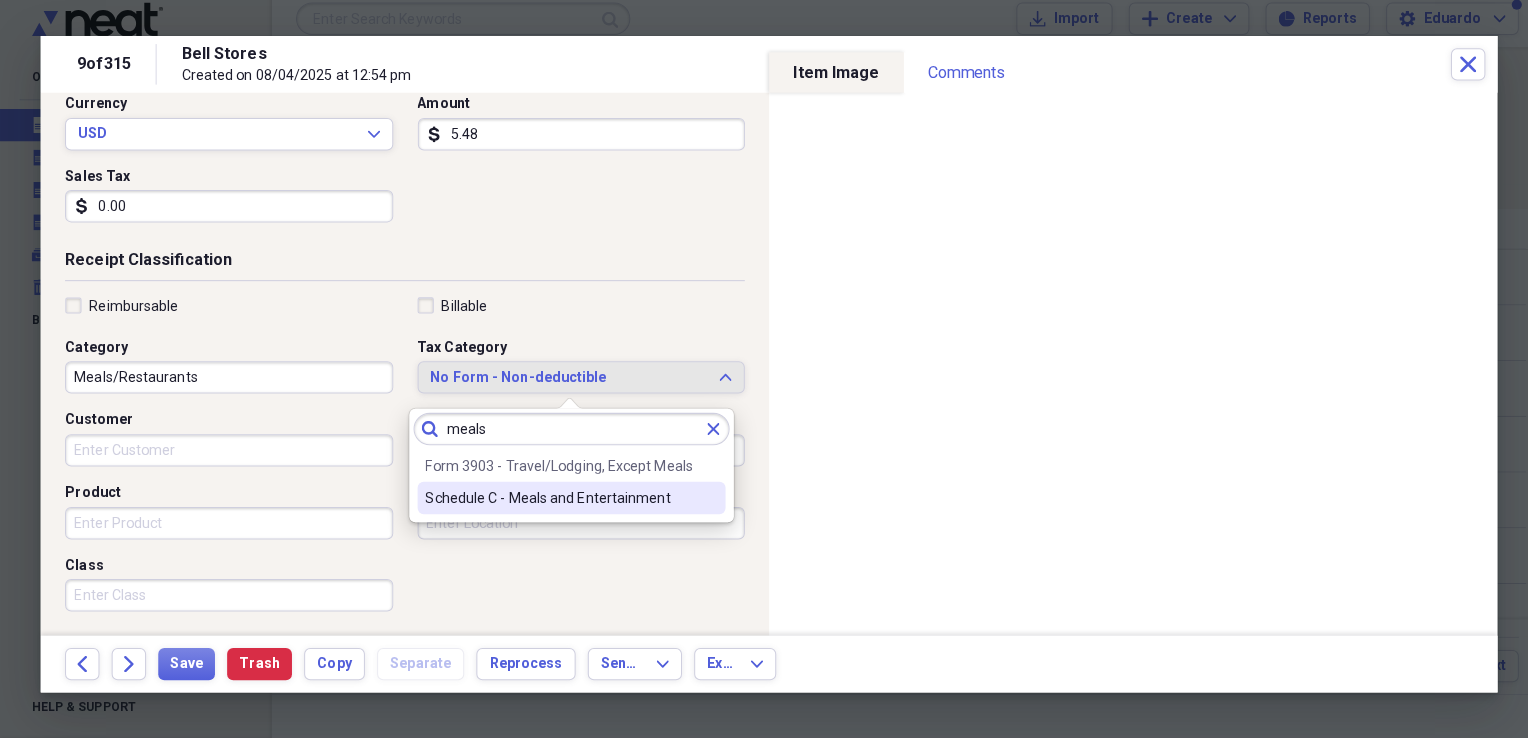 type on "meals" 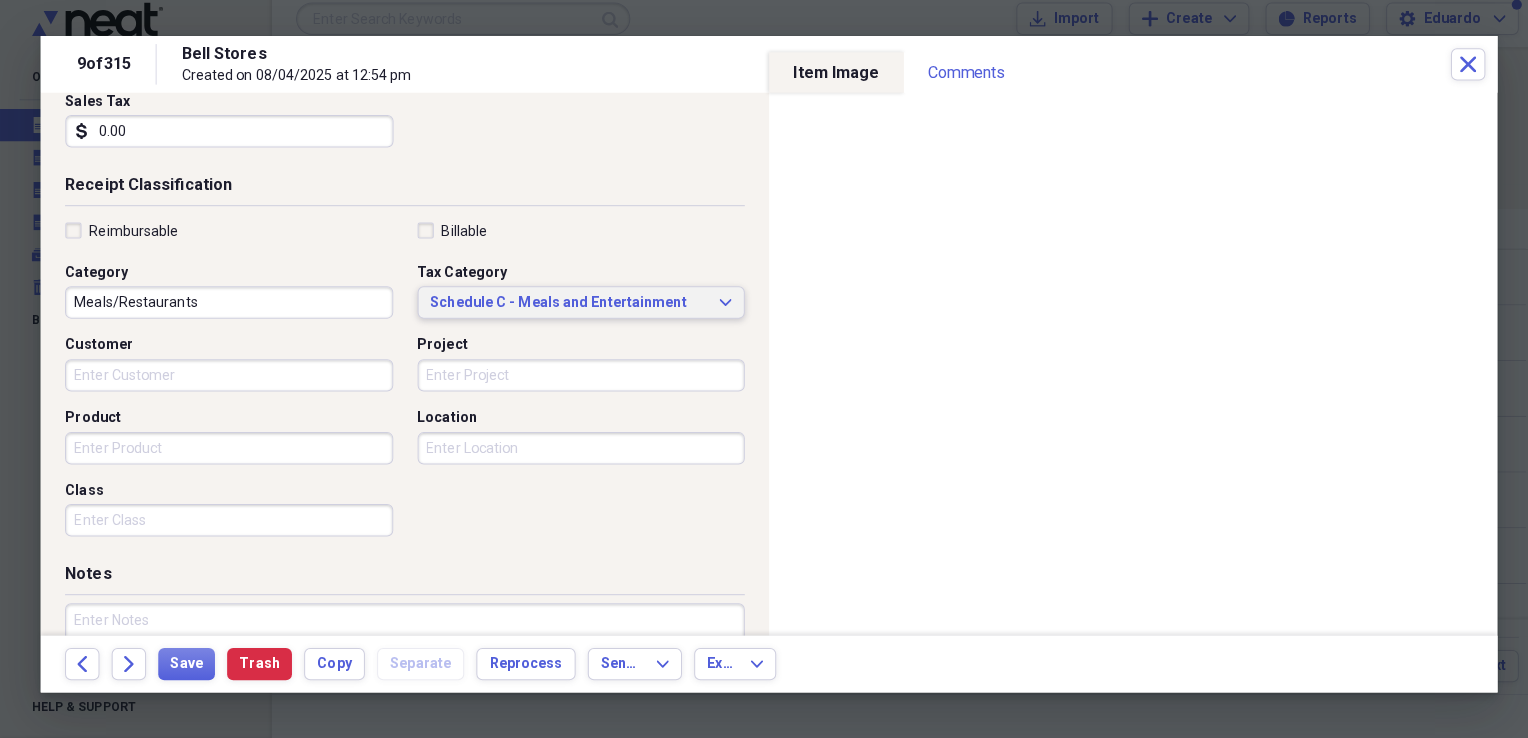 scroll, scrollTop: 483, scrollLeft: 0, axis: vertical 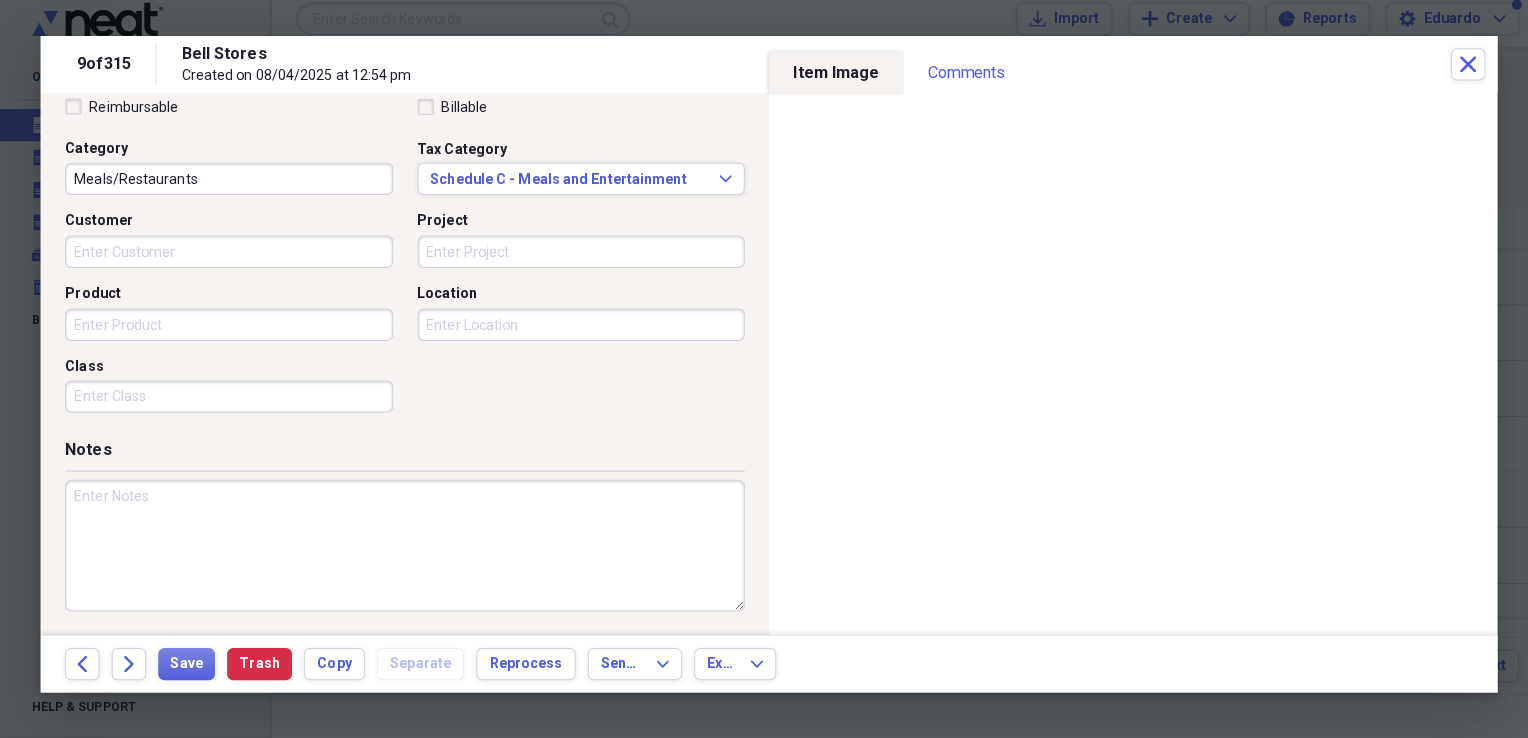 click on "Project" at bounding box center [579, 258] 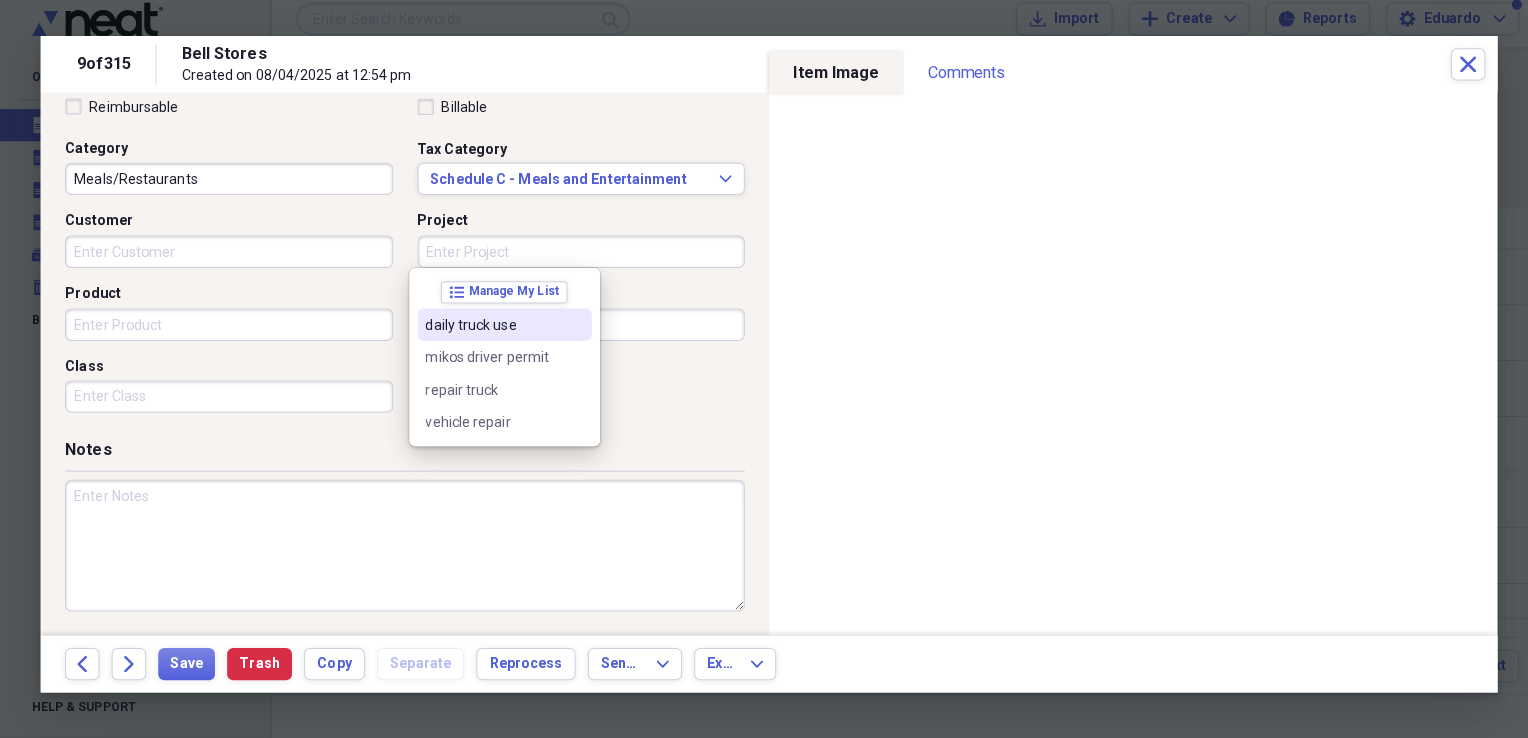 click at bounding box center [573, 330] 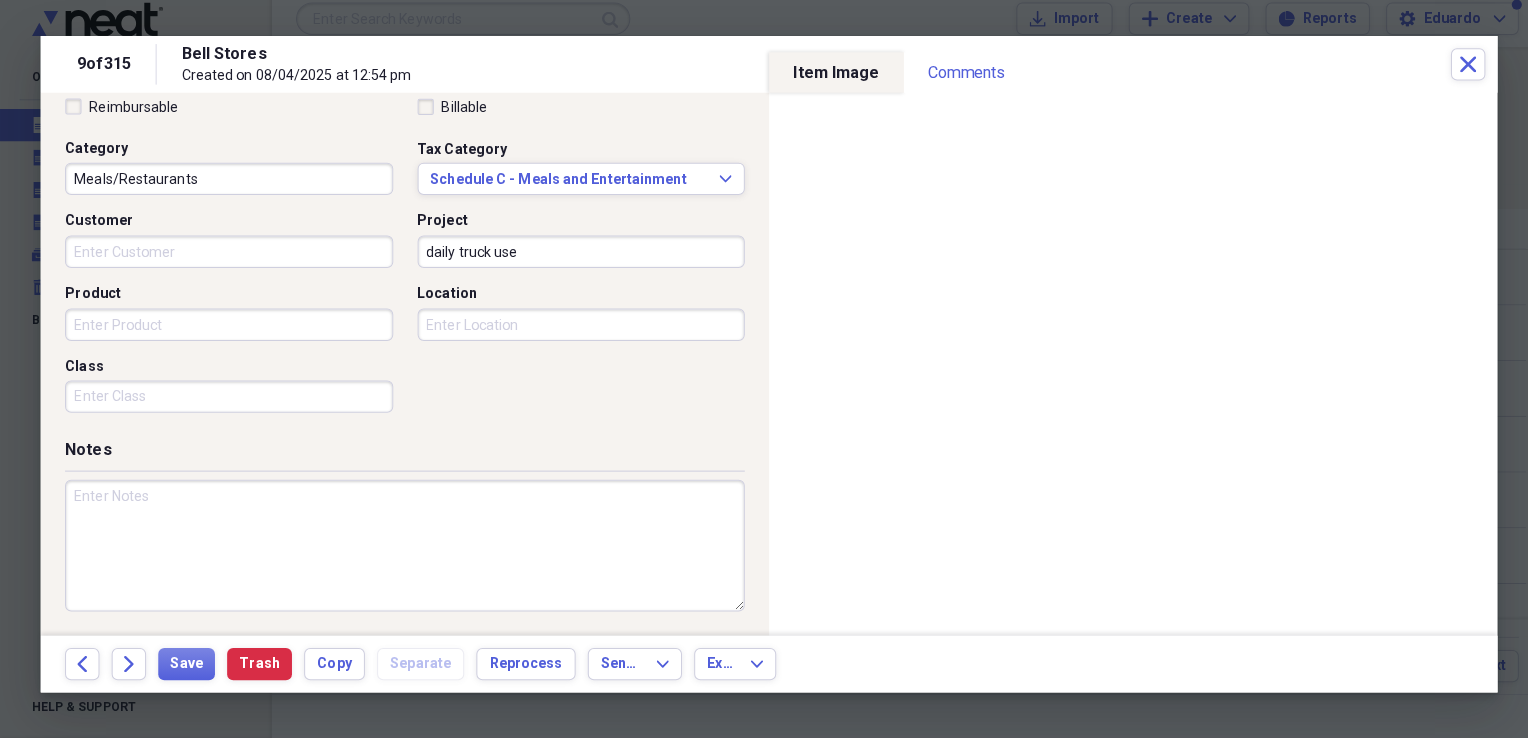 click at bounding box center (404, 548) 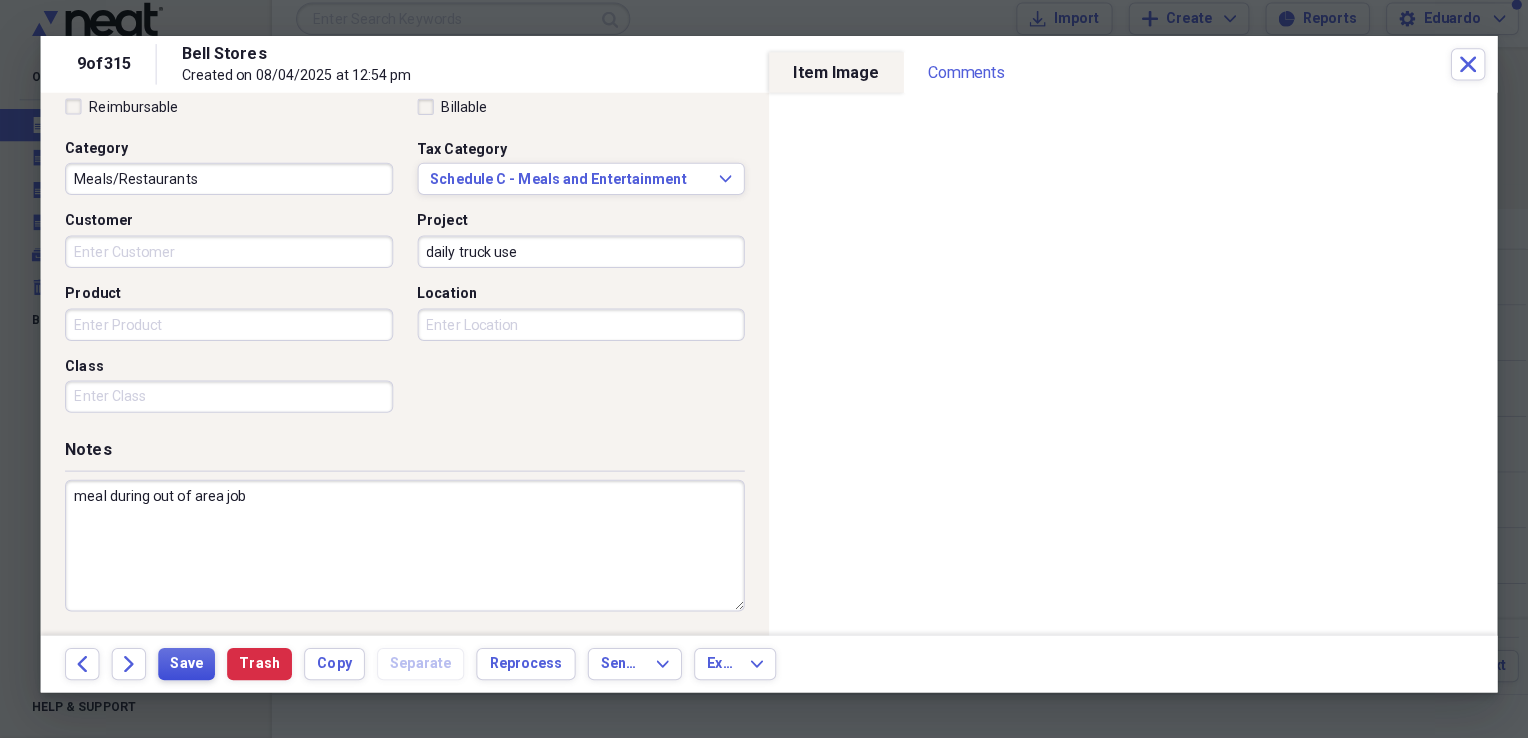click on "Save" at bounding box center [189, 665] 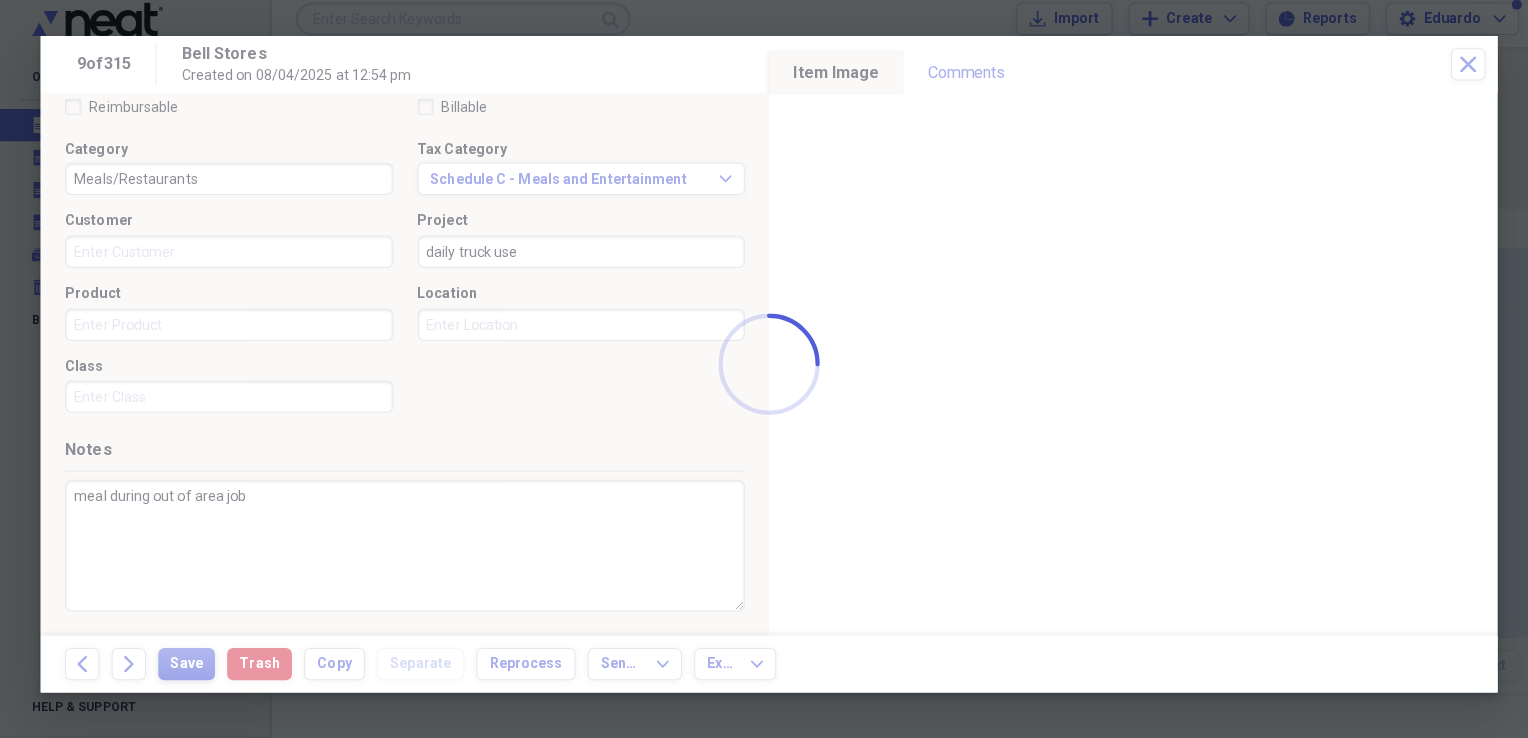 type on "meal during out of area job" 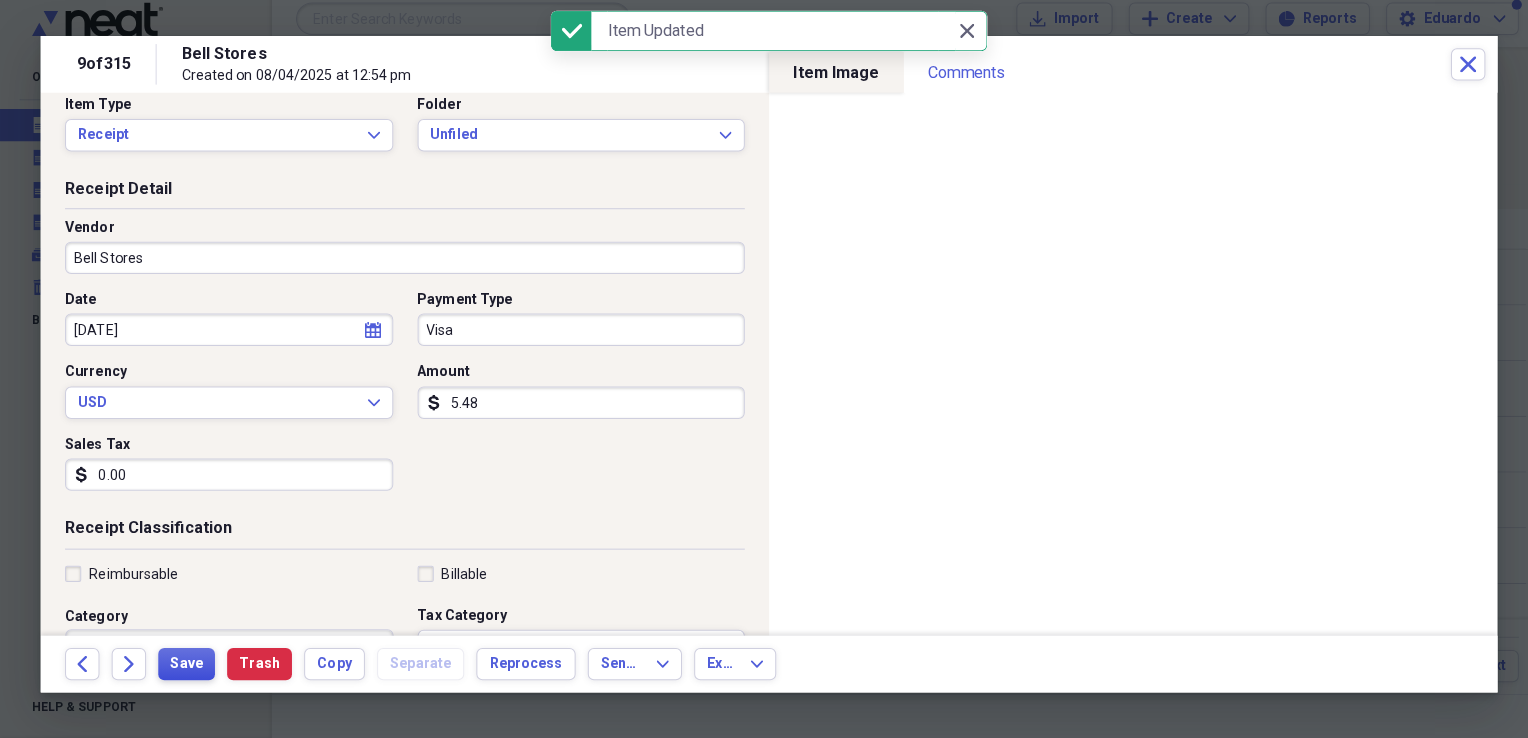 scroll, scrollTop: 0, scrollLeft: 0, axis: both 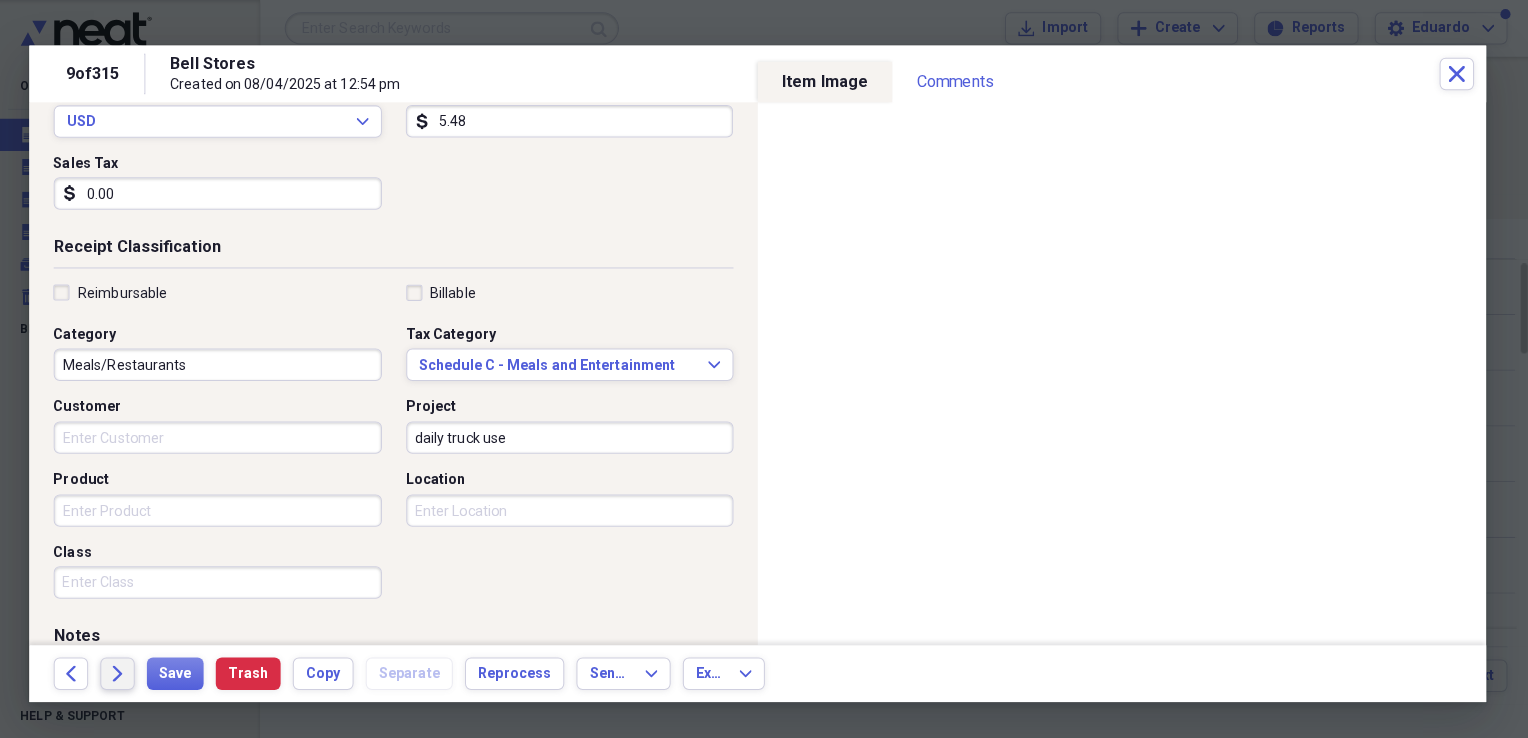 click 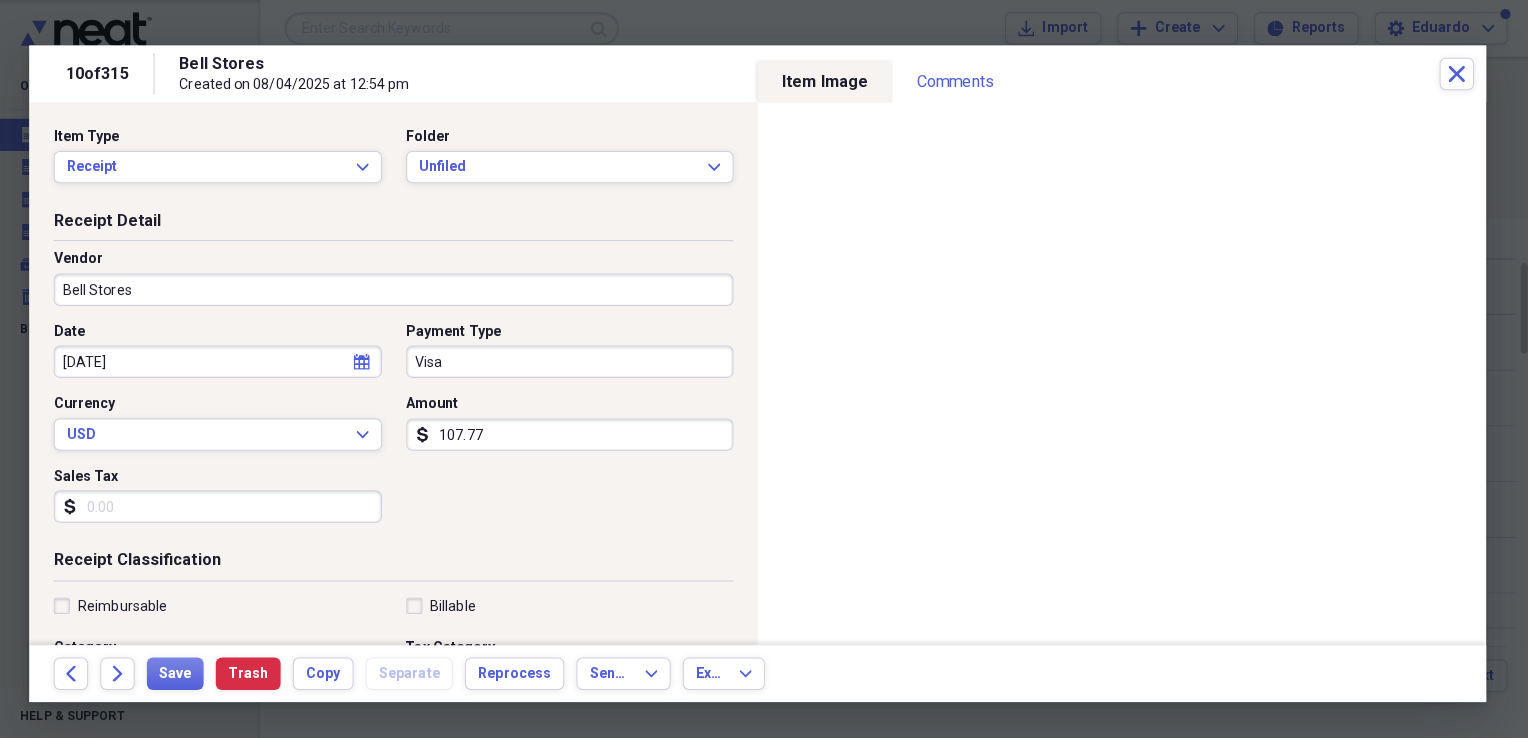 click on "Sales Tax" at bounding box center [231, 500] 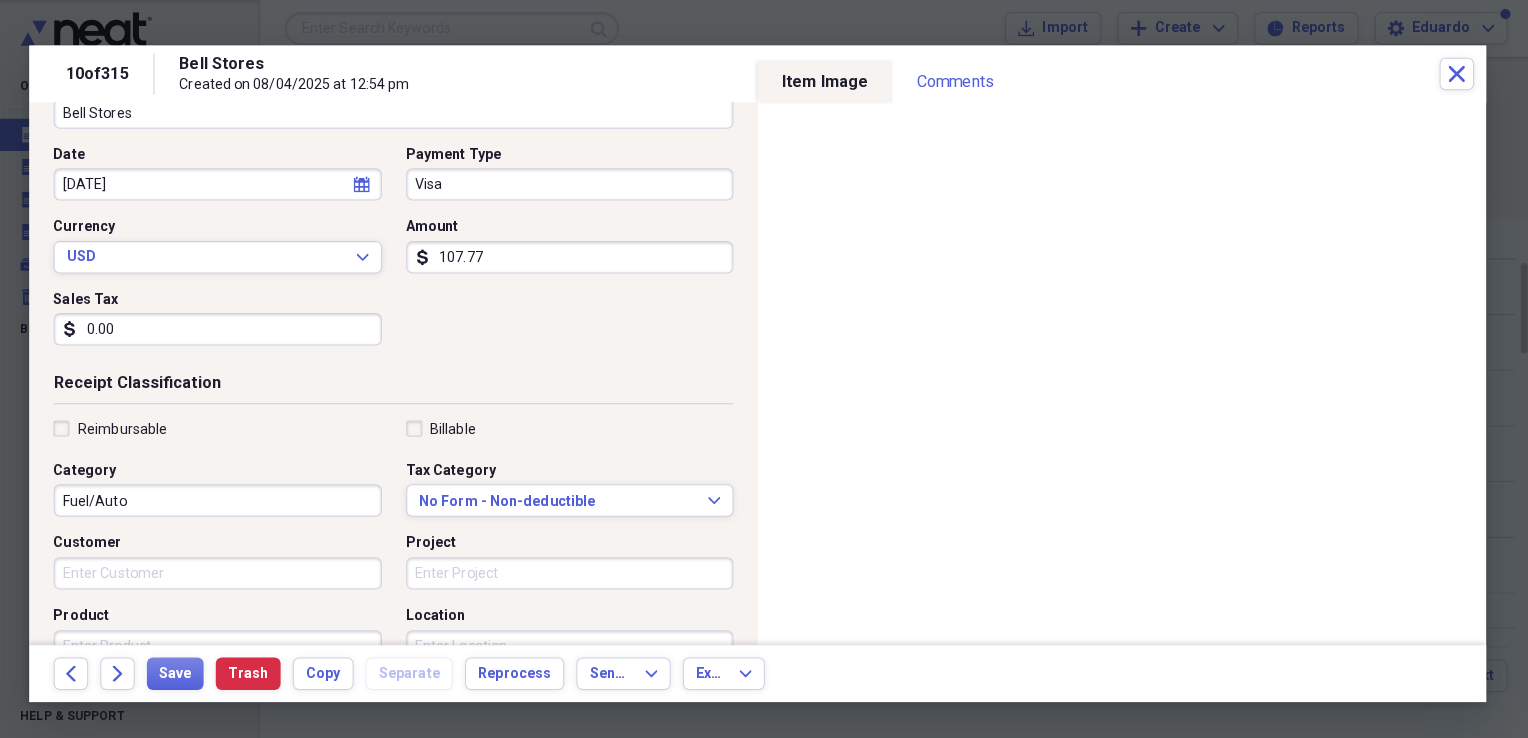 scroll, scrollTop: 187, scrollLeft: 0, axis: vertical 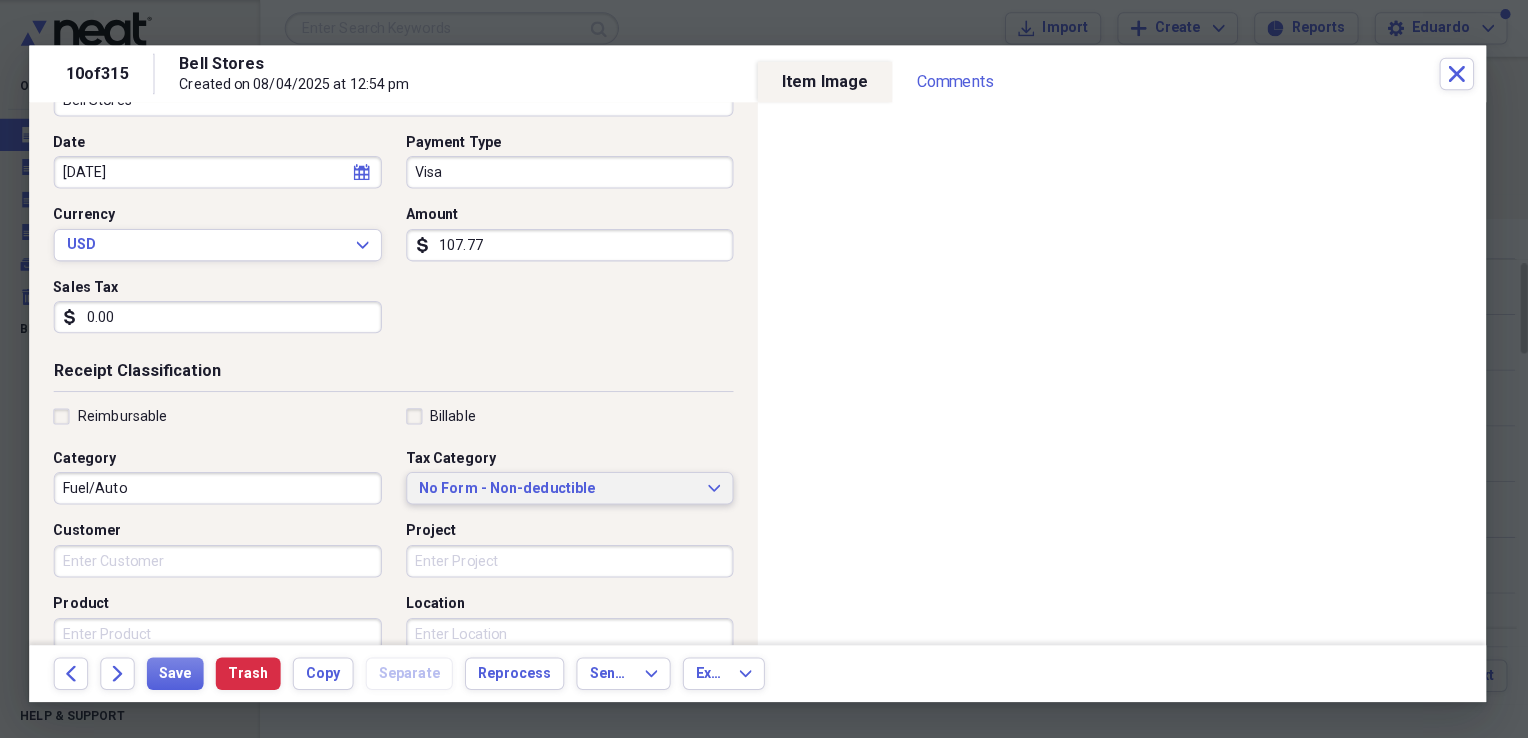 type on "0.00" 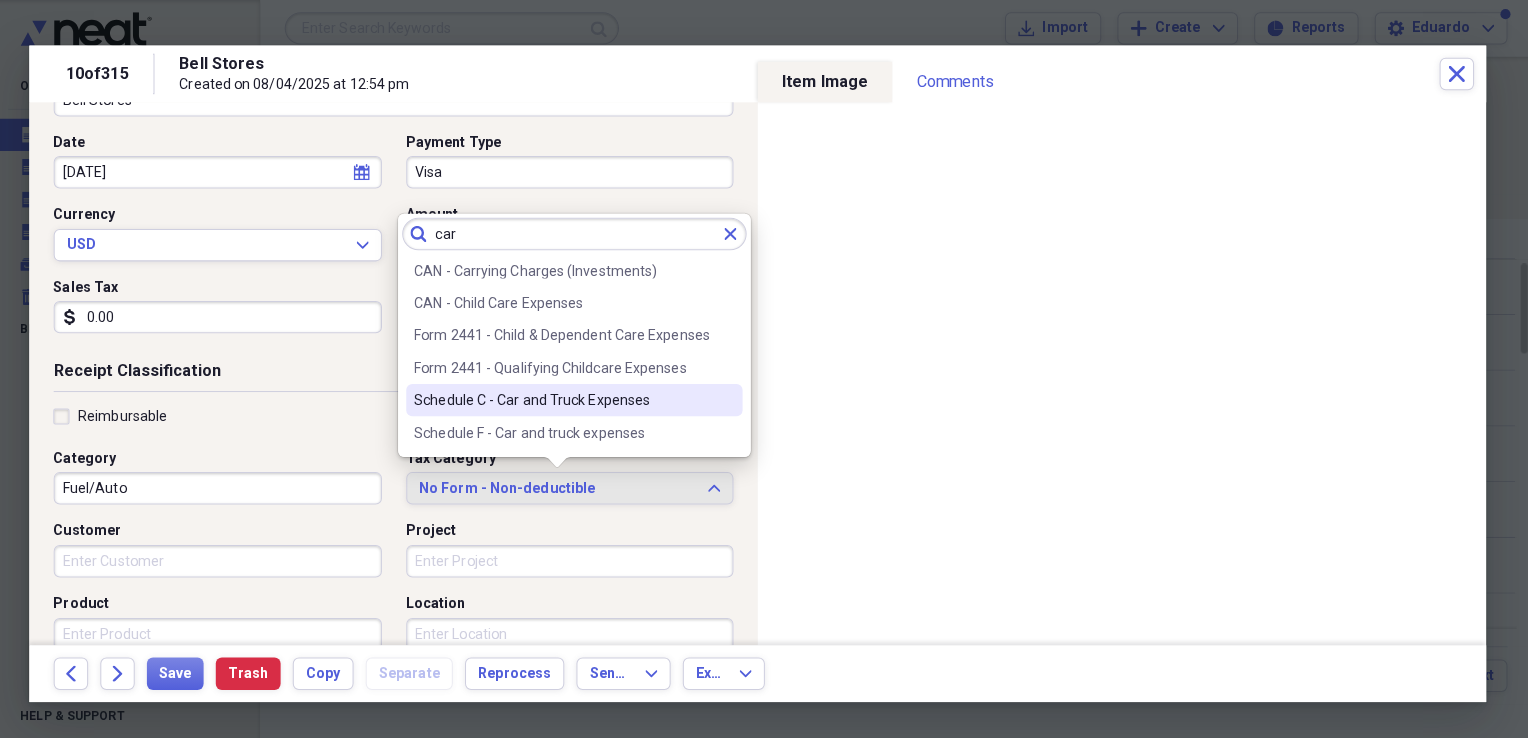 type on "car" 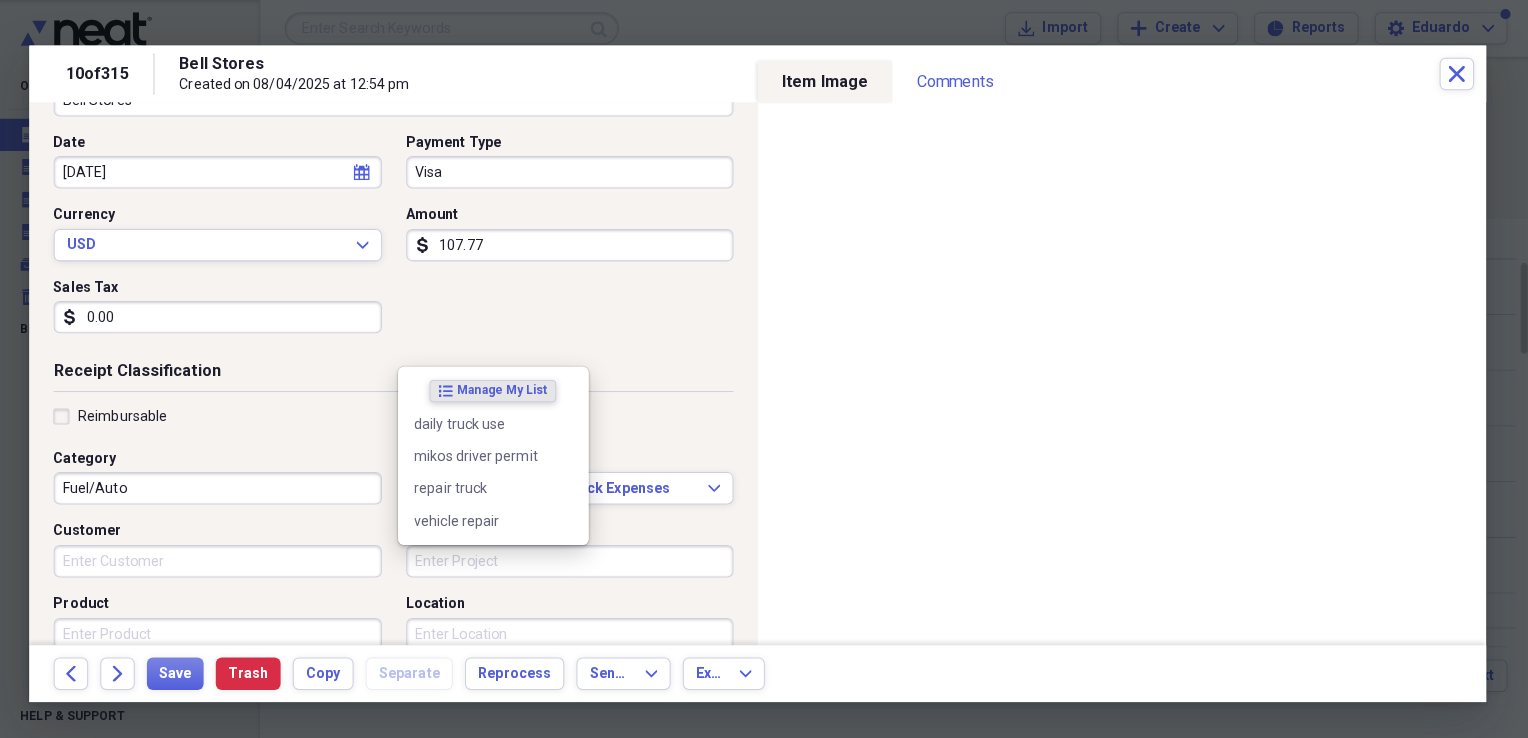 click on "Project" at bounding box center [579, 554] 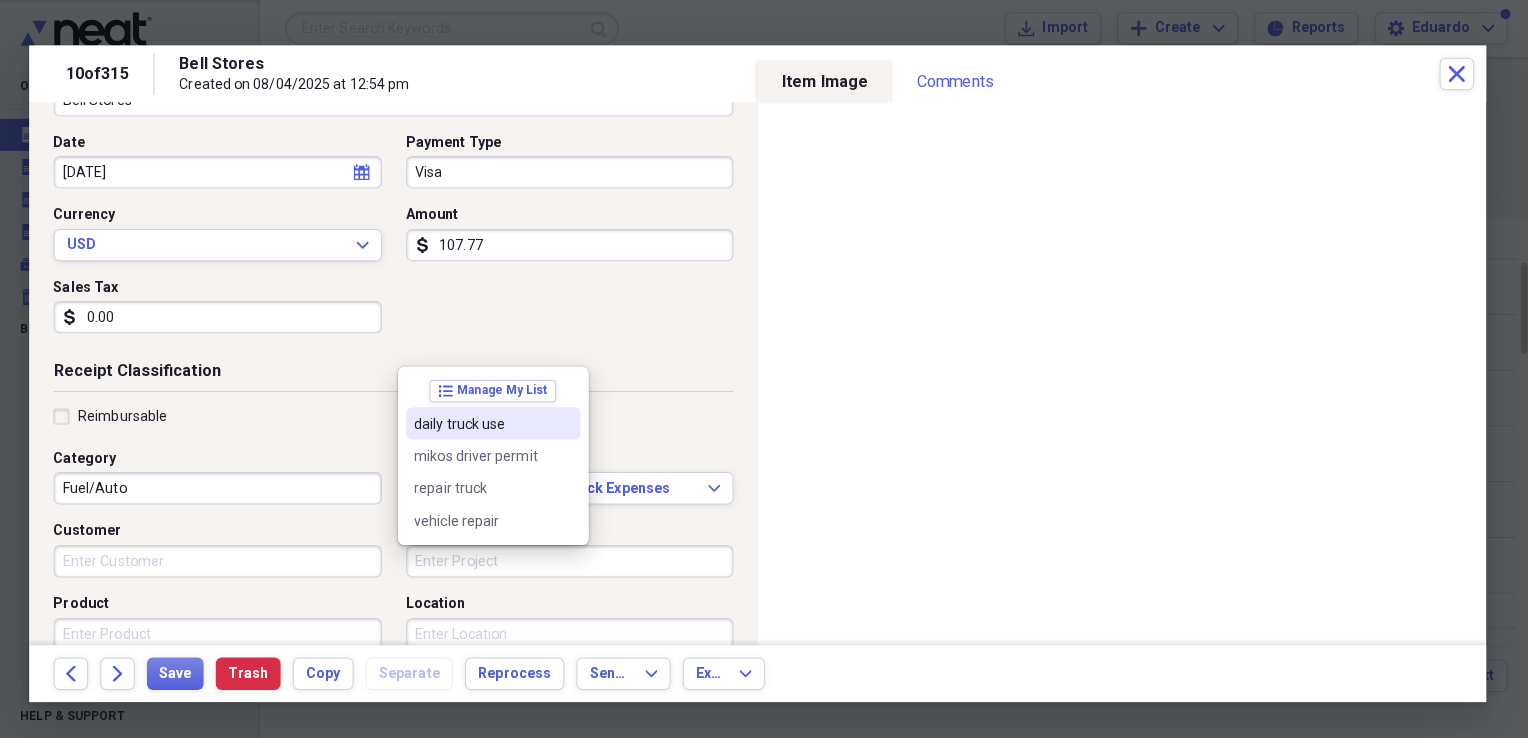click on "daily truck use" at bounding box center (491, 418) 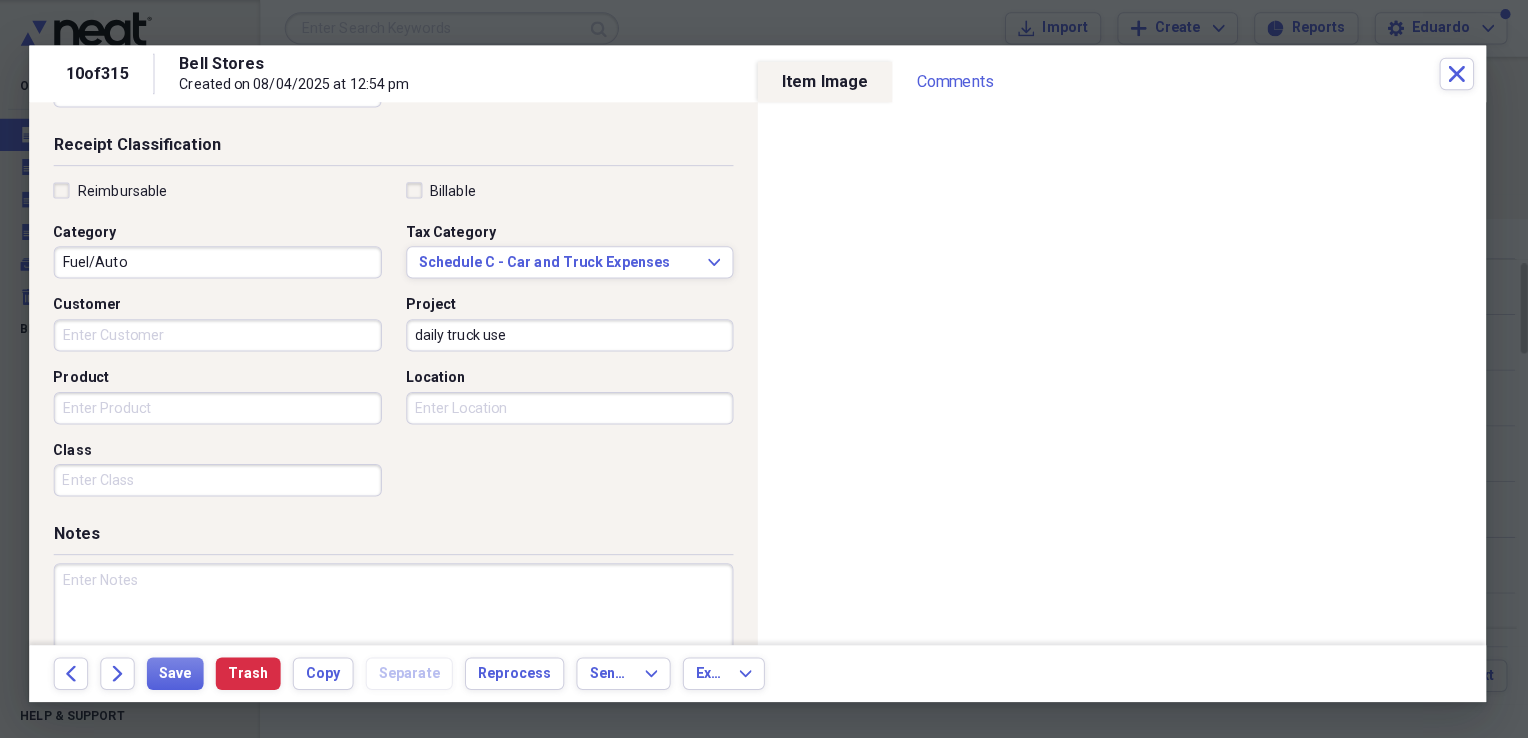 scroll, scrollTop: 414, scrollLeft: 0, axis: vertical 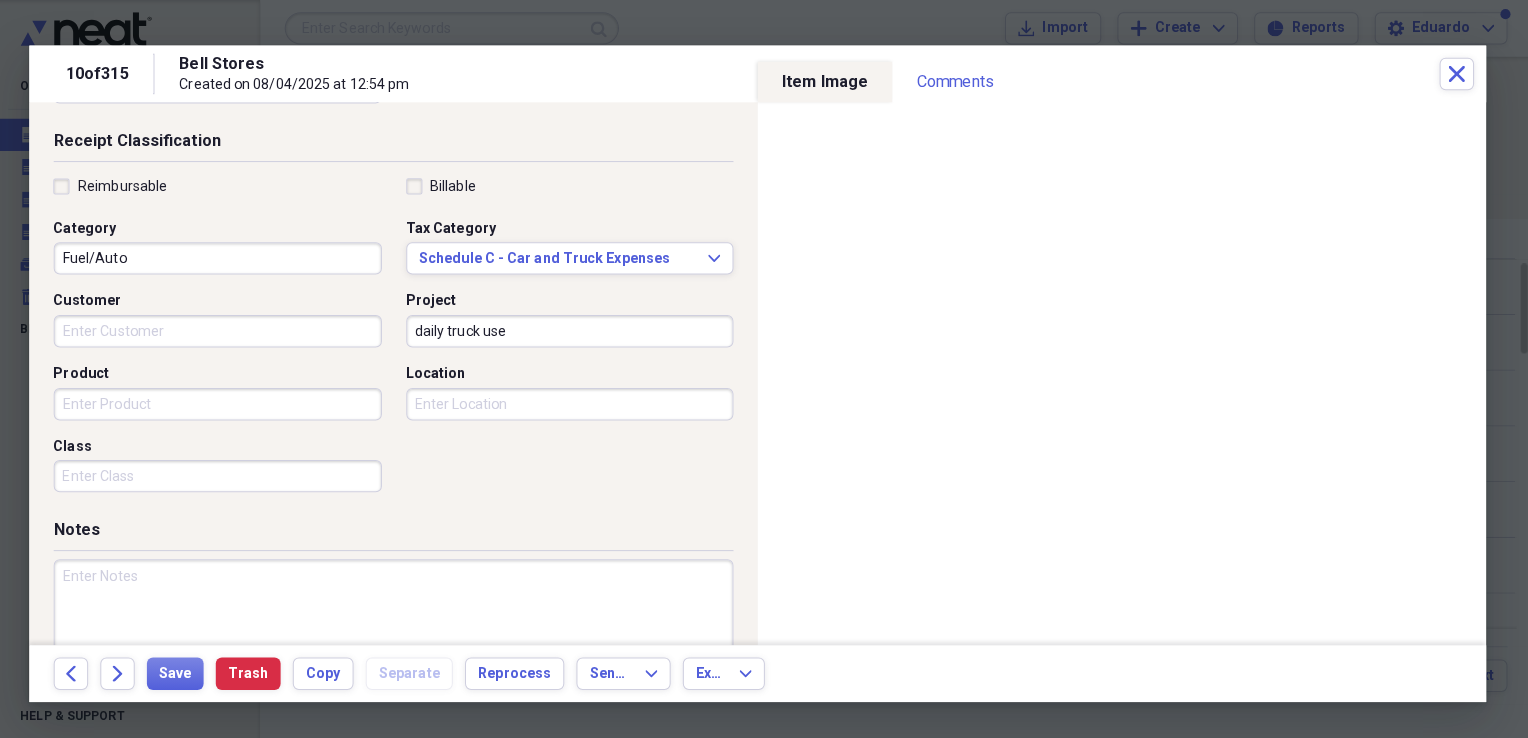click at bounding box center (404, 617) 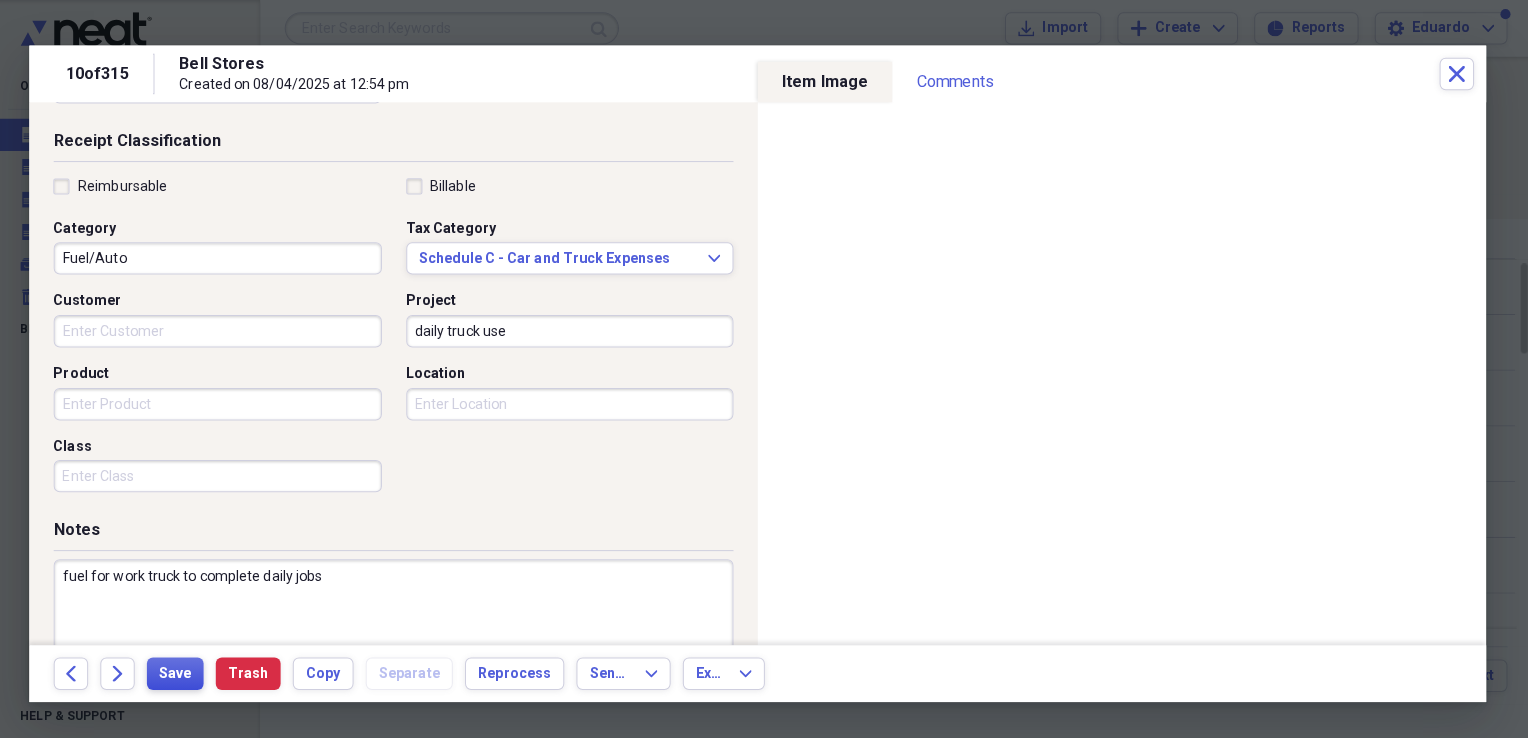 click on "Save" at bounding box center [189, 665] 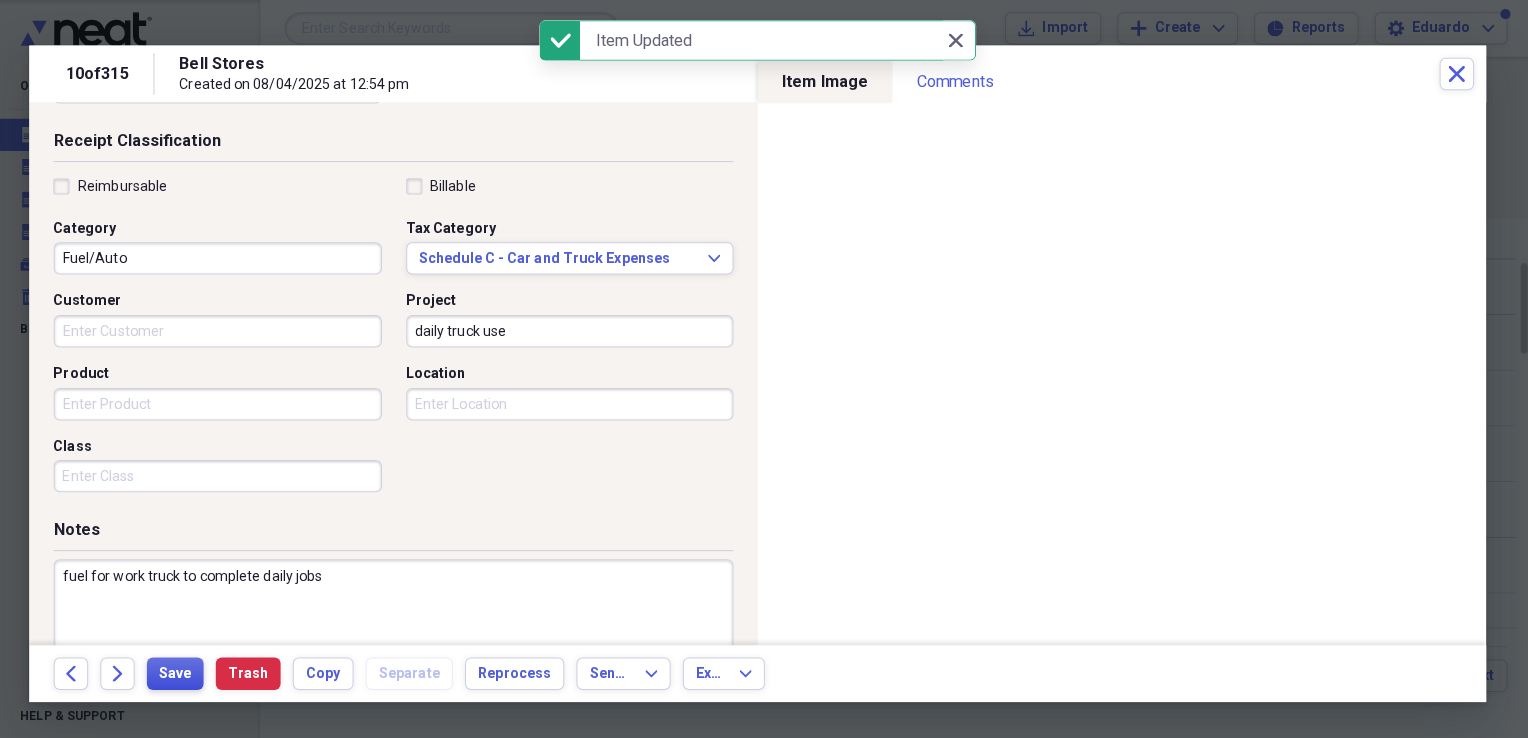type on "fuel for work truck to complete daily jobs" 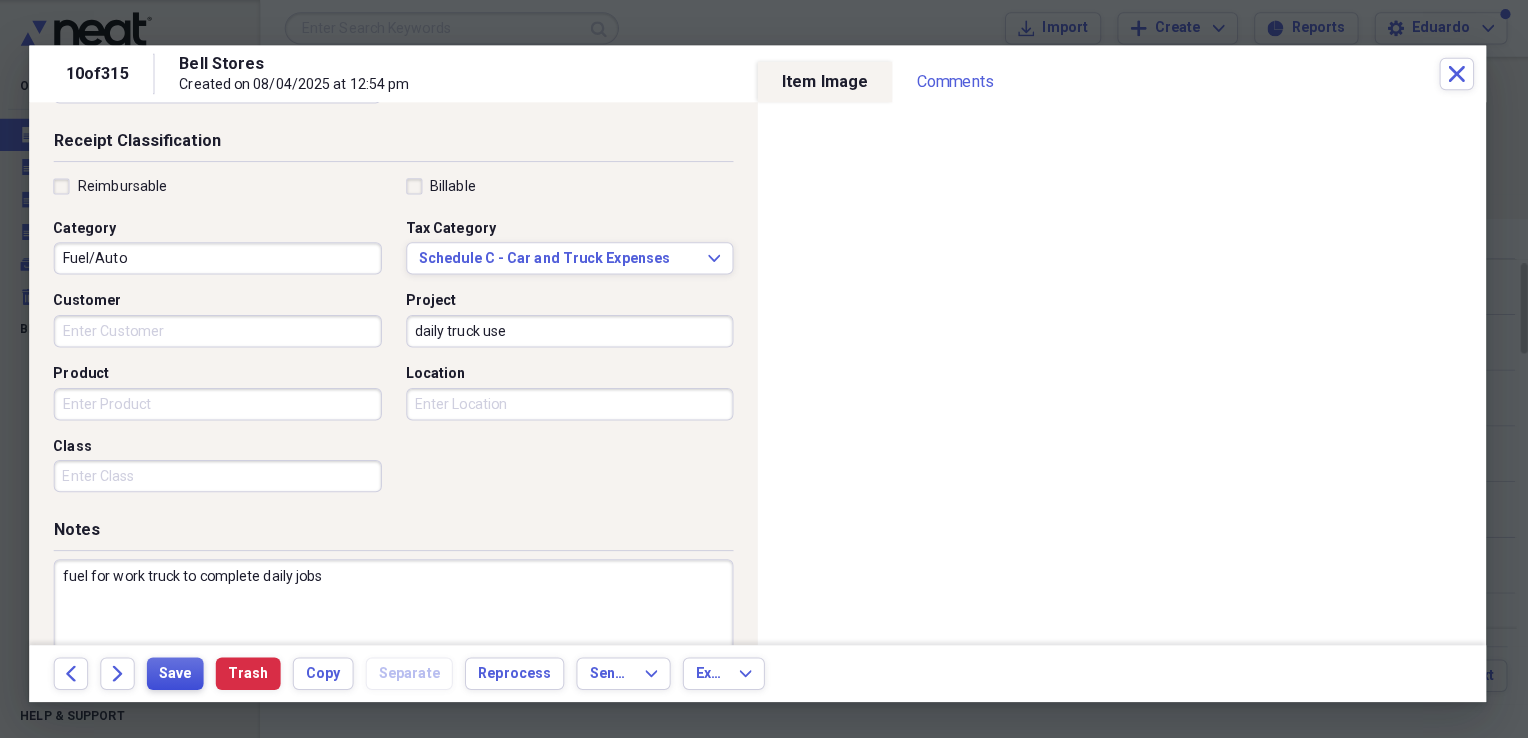 click on "Save" at bounding box center [189, 665] 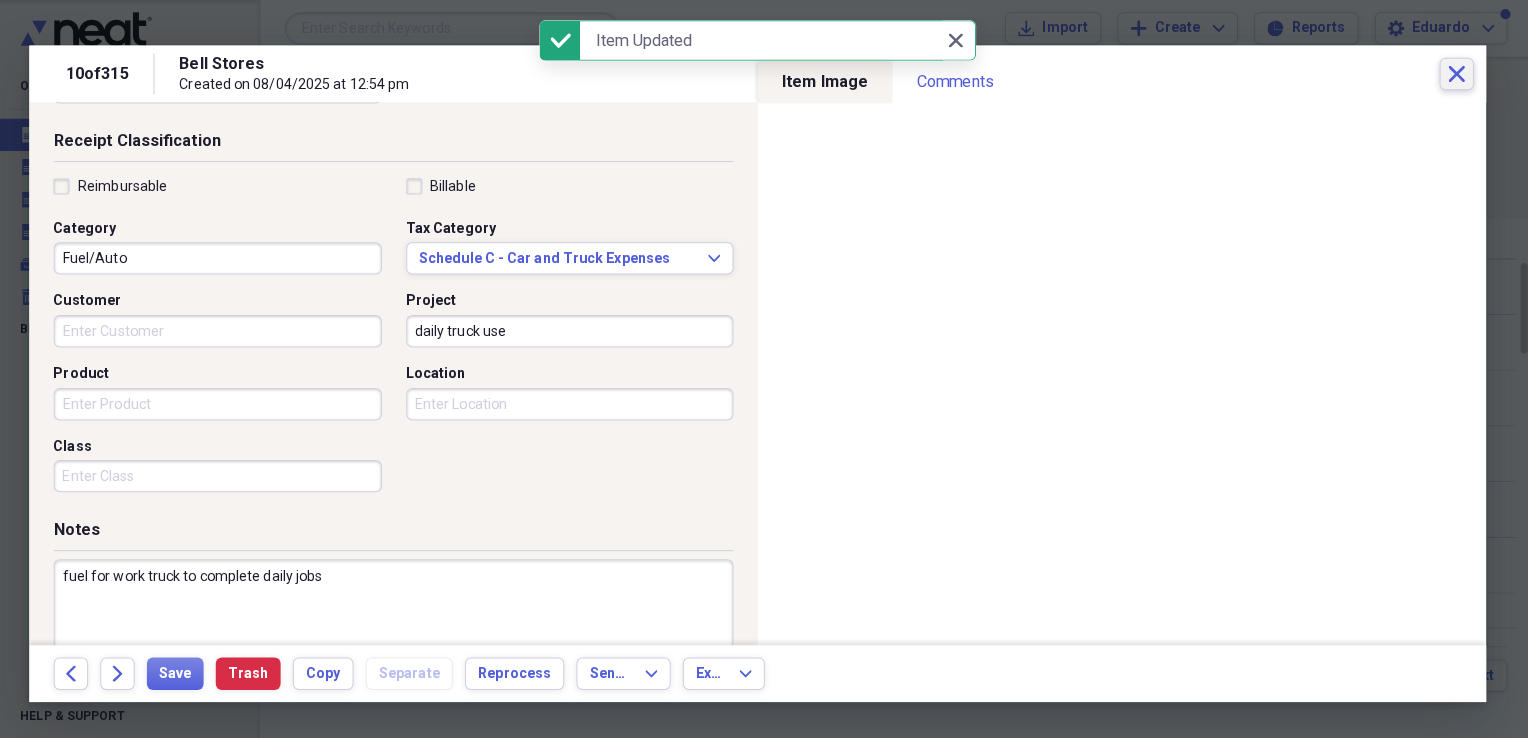 click 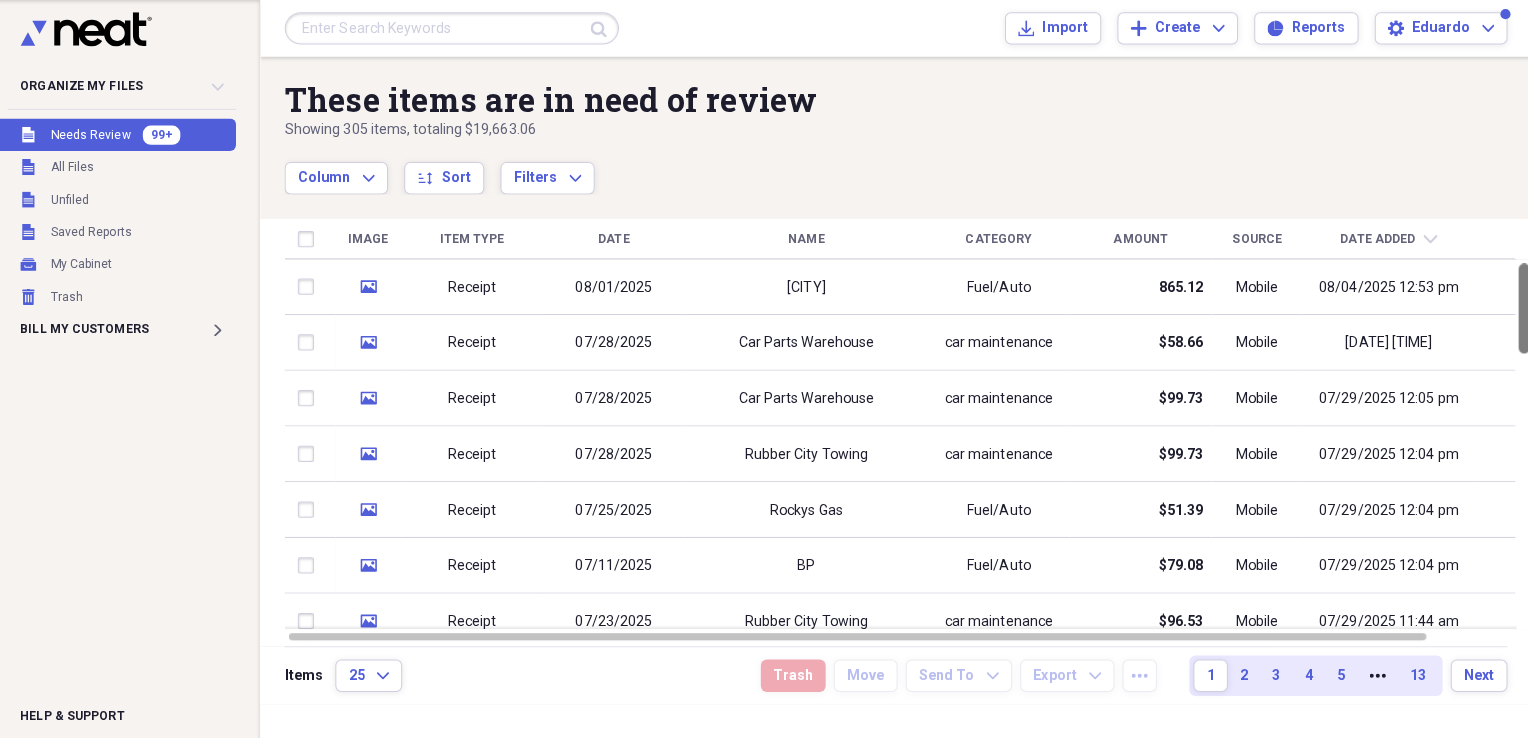 drag, startPoint x: 1513, startPoint y: 284, endPoint x: 1372, endPoint y: 204, distance: 162.11415 